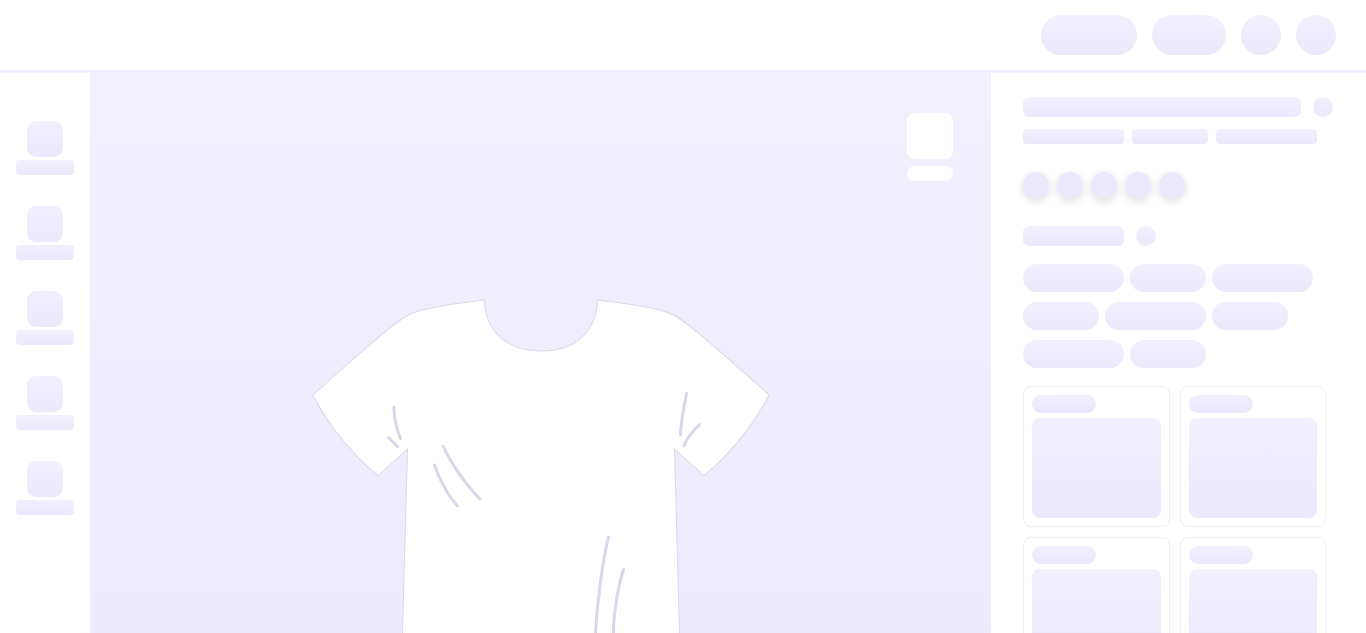 scroll, scrollTop: 0, scrollLeft: 0, axis: both 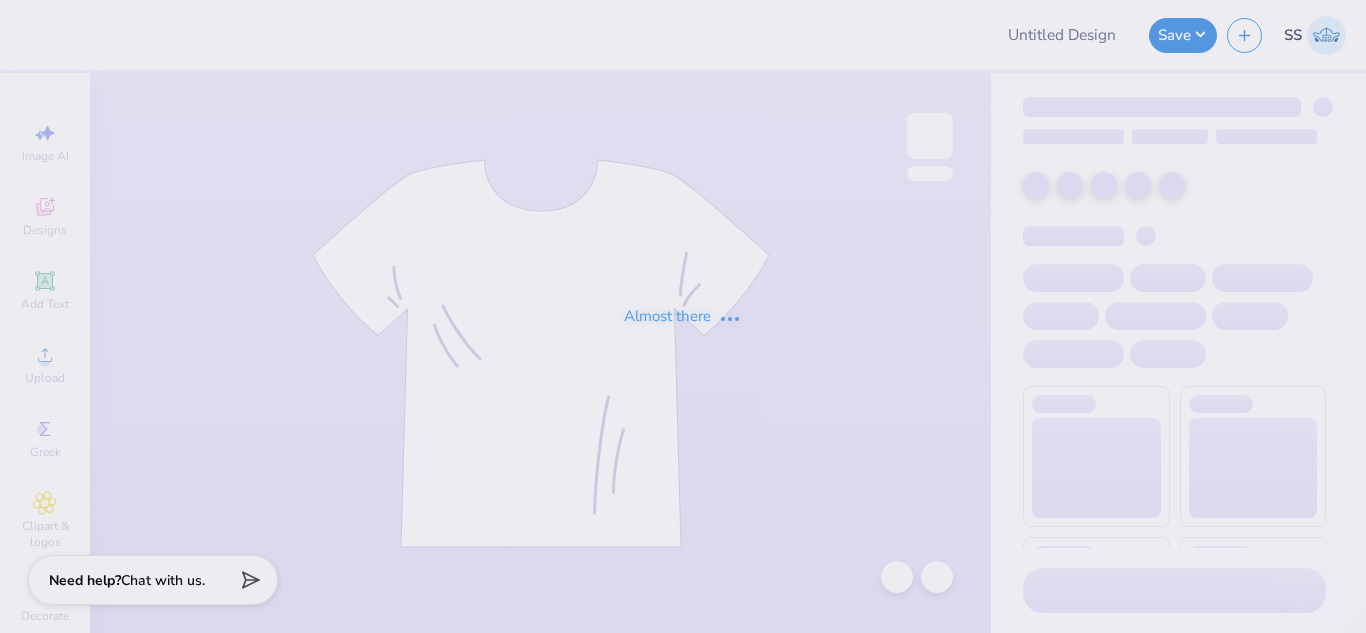 type on "Masters brunch theta chi" 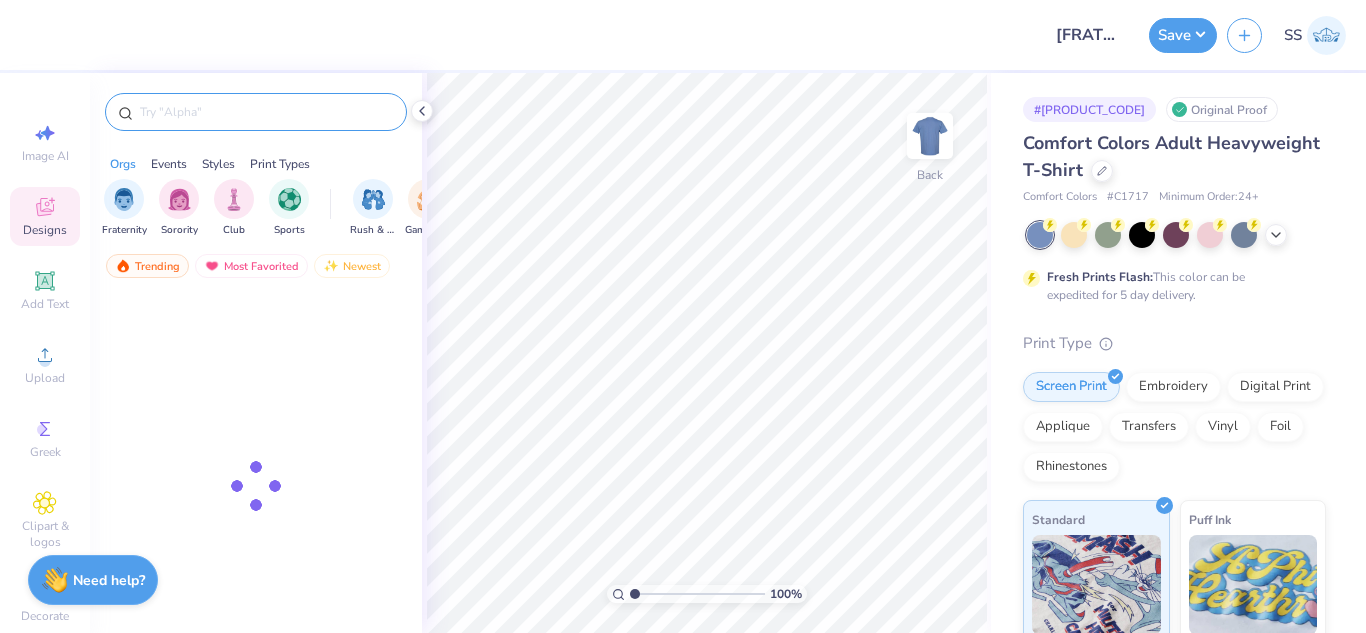 click at bounding box center (266, 112) 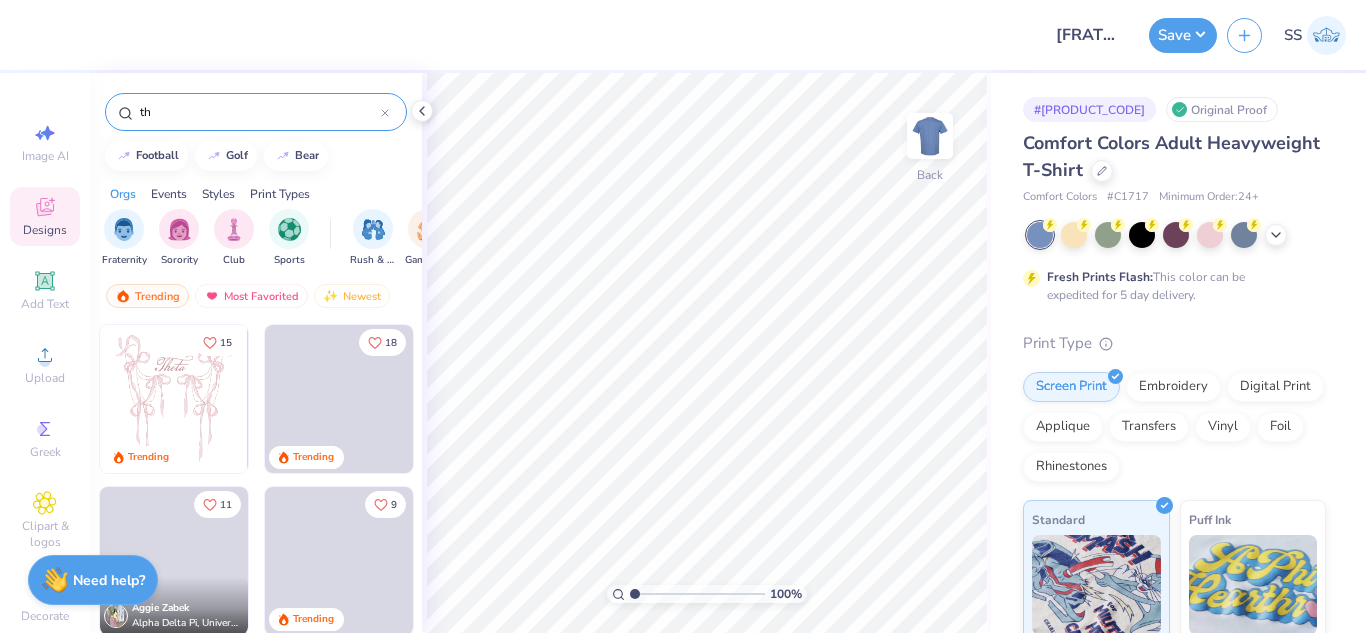 type on "t" 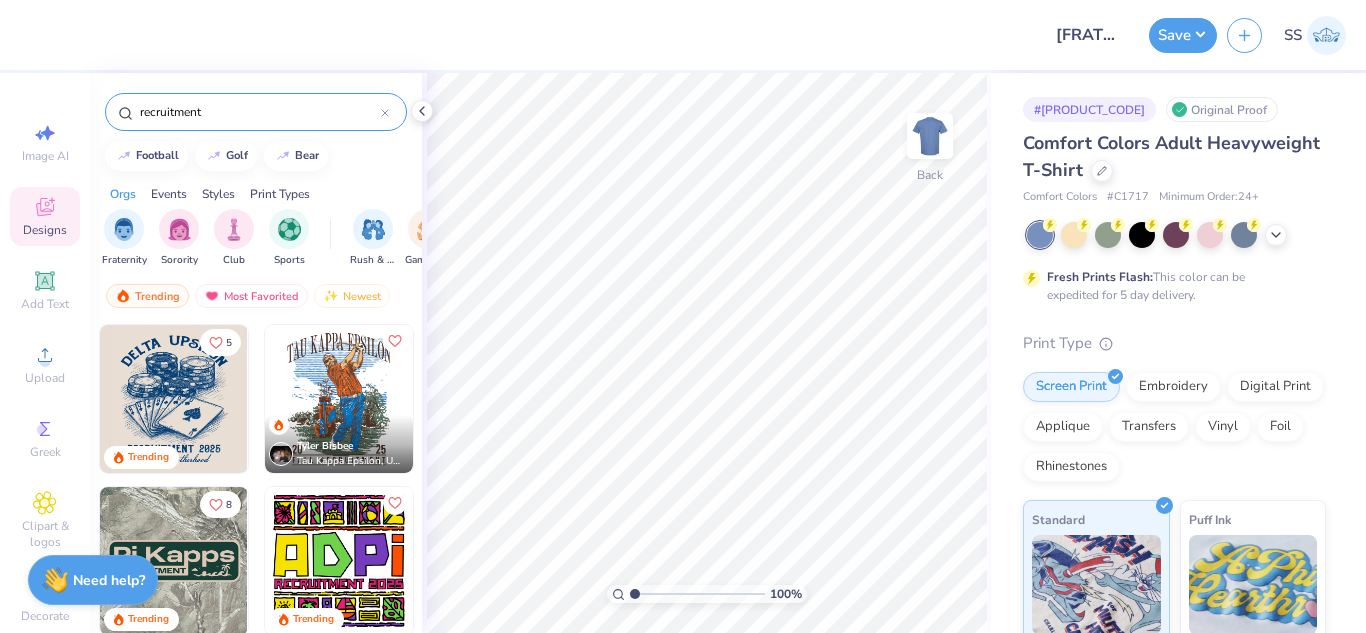 type on "recruitment" 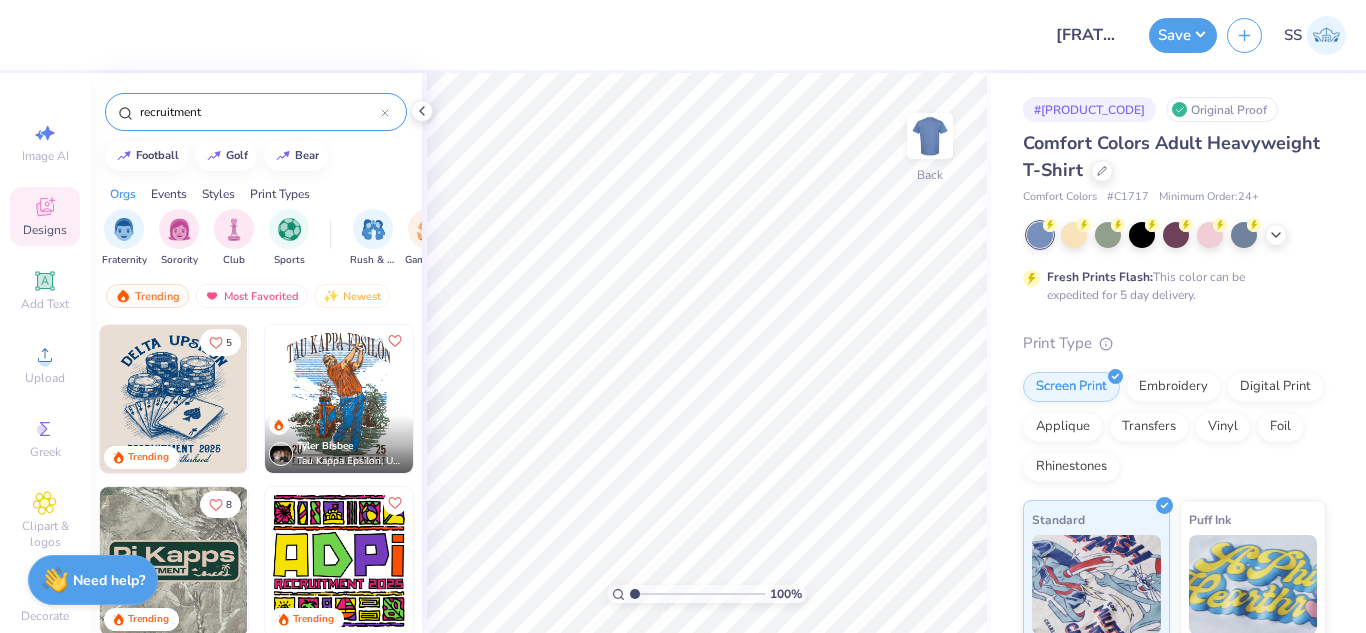 click at bounding box center (339, 399) 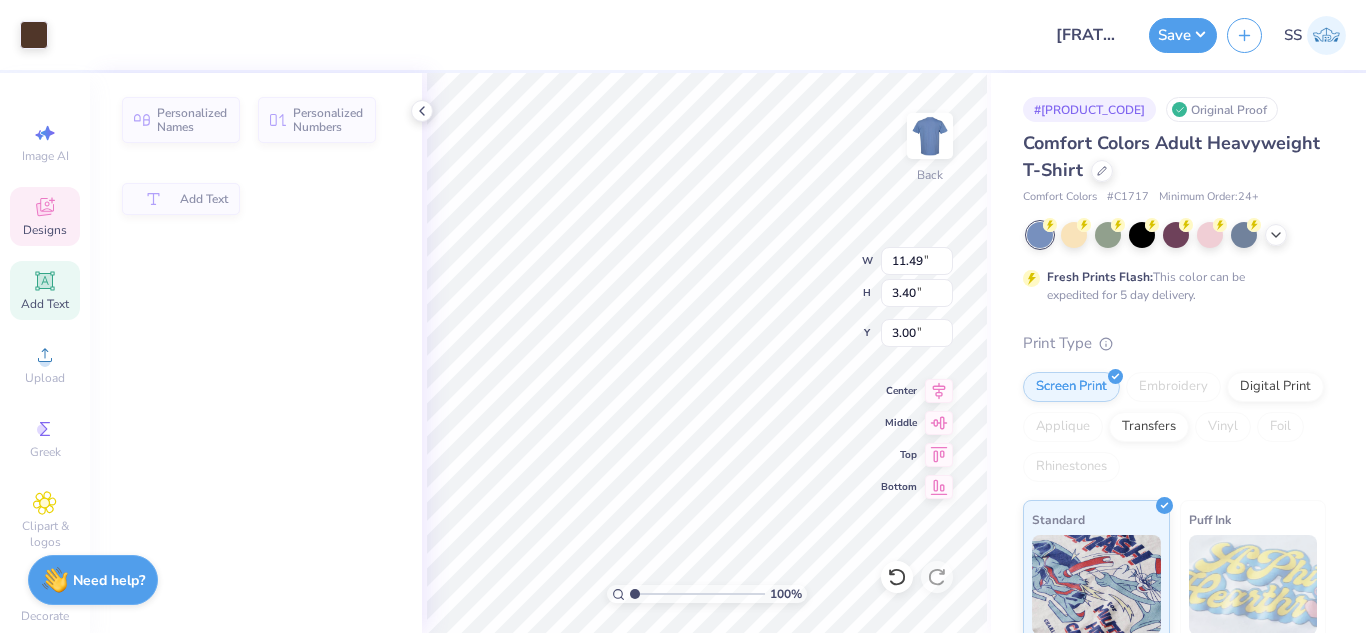 type on "3.40" 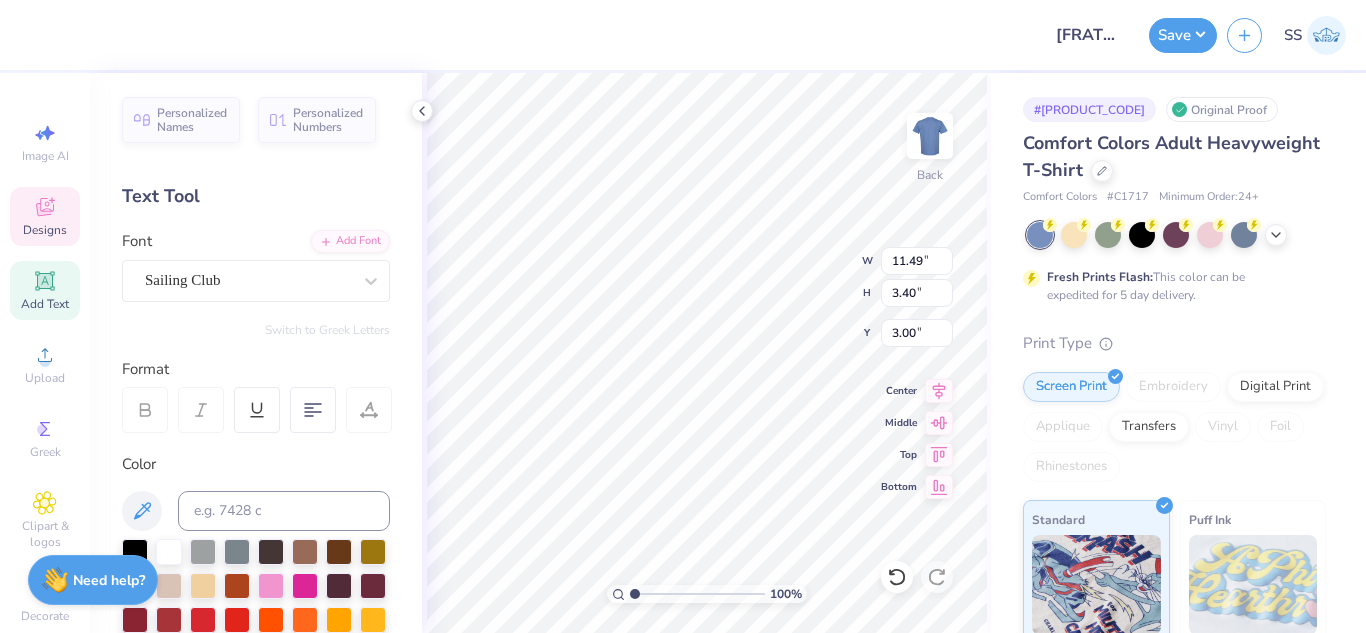 scroll, scrollTop: 17, scrollLeft: 5, axis: both 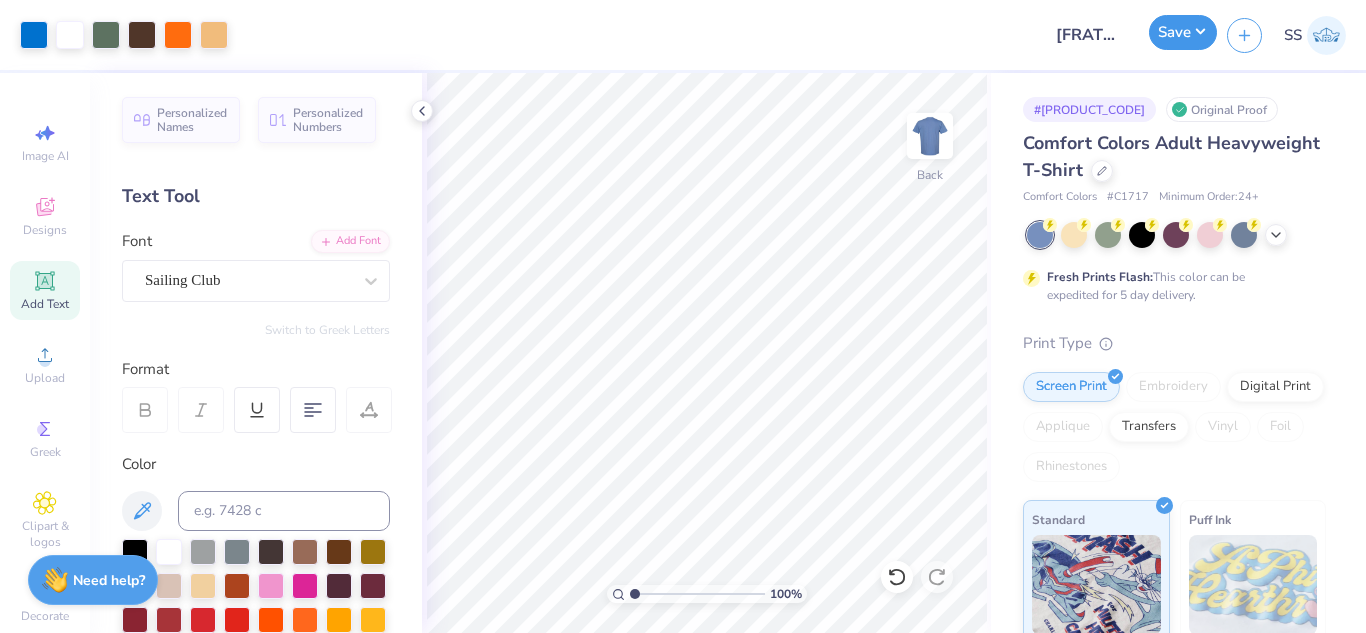 click on "Save" at bounding box center (1183, 32) 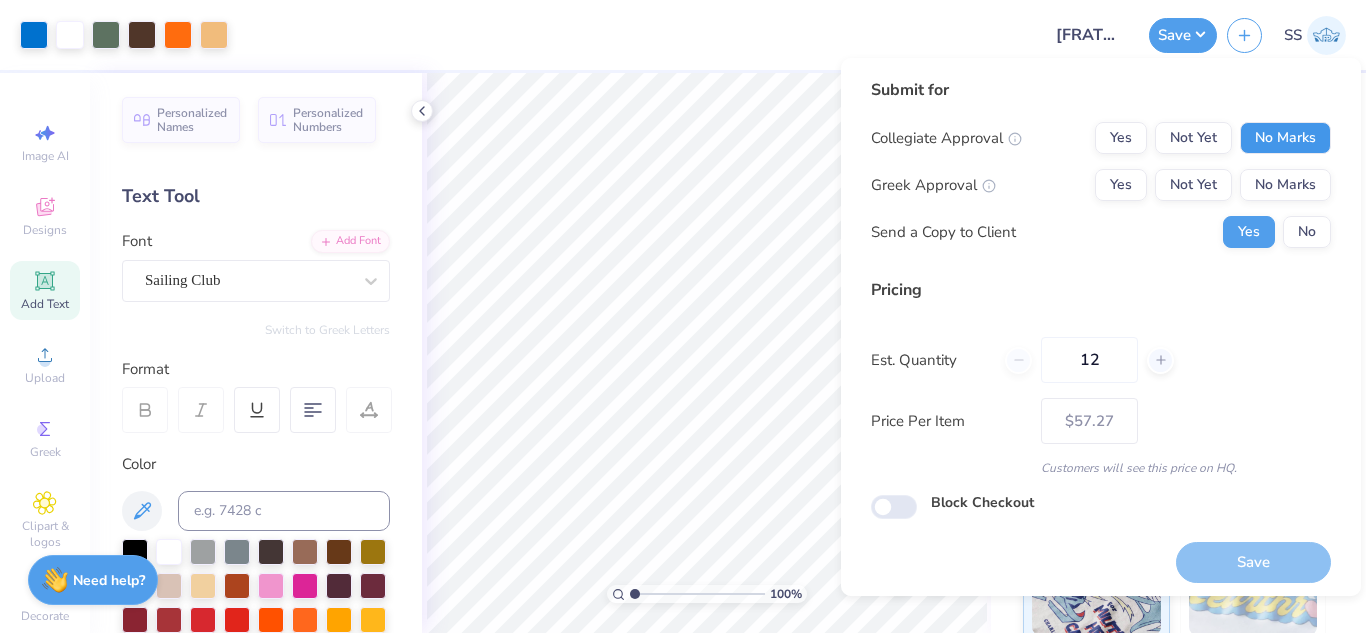 click on "No Marks" at bounding box center (1285, 138) 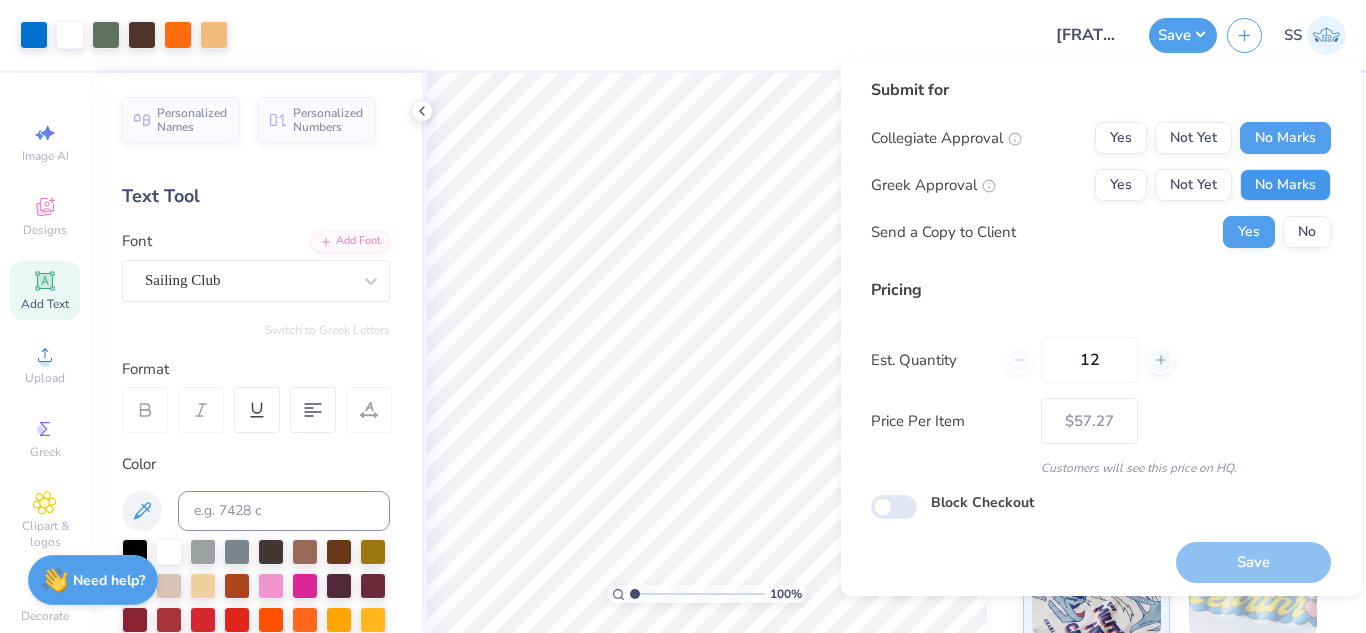 click on "No Marks" at bounding box center [1285, 185] 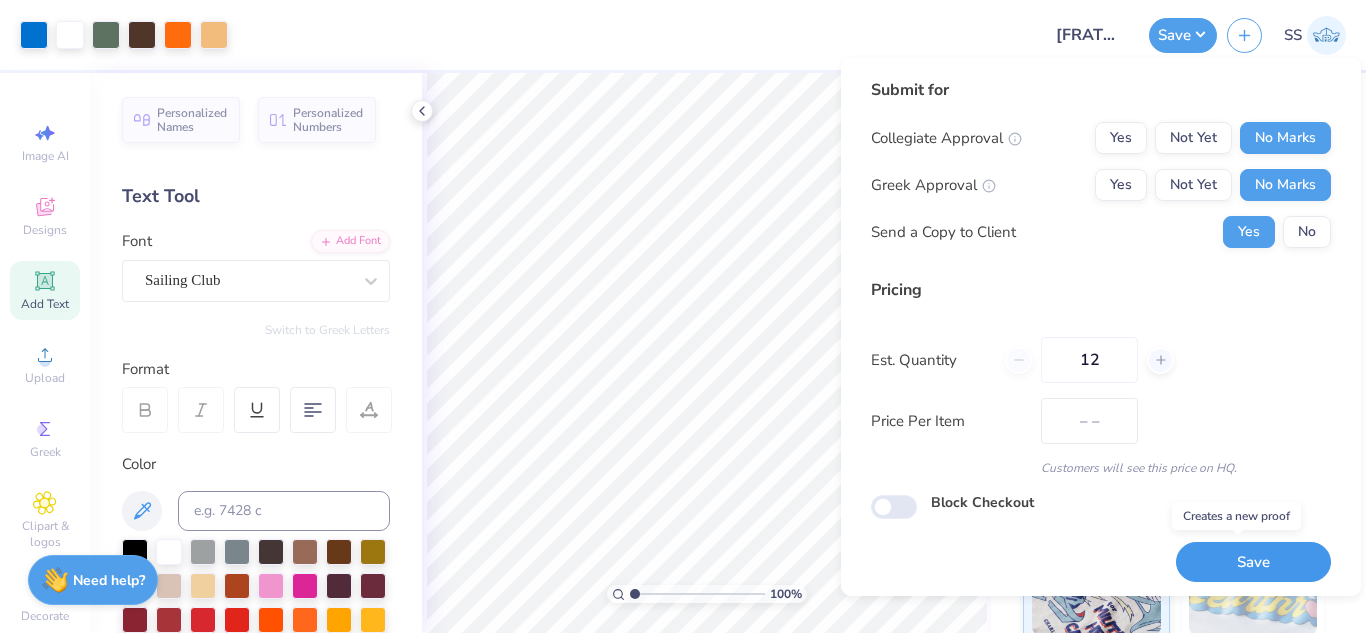 click on "Save" at bounding box center (1253, 562) 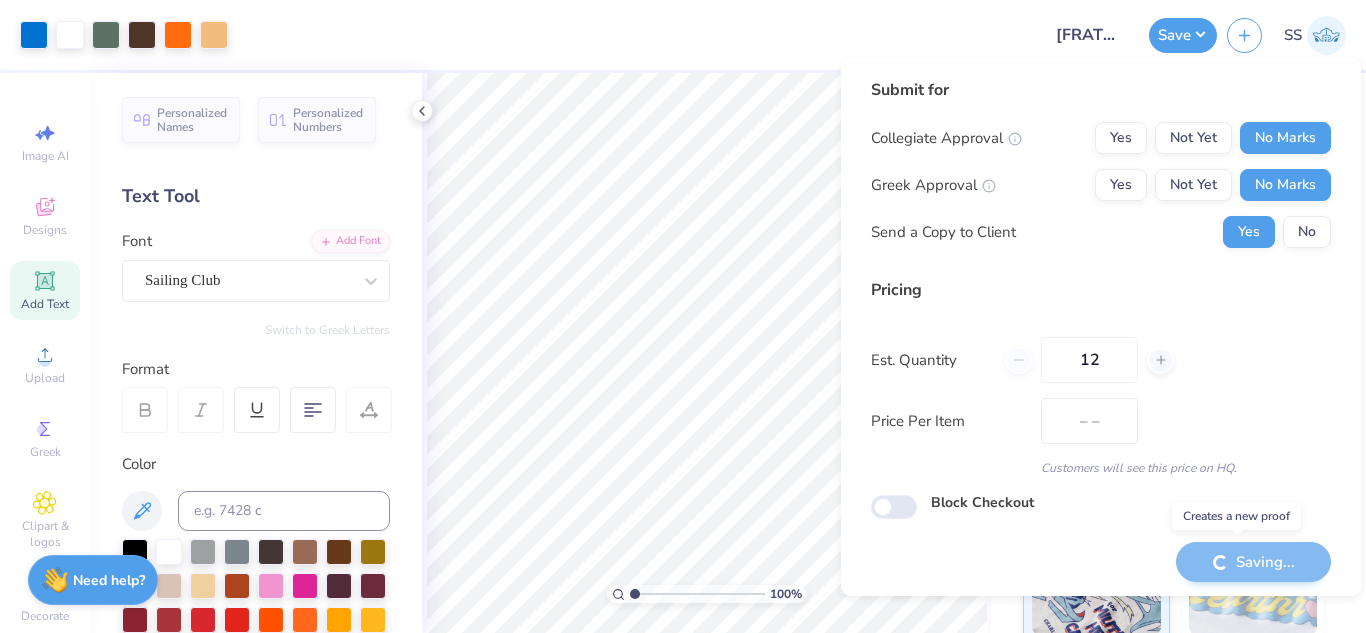 type on "$48.30" 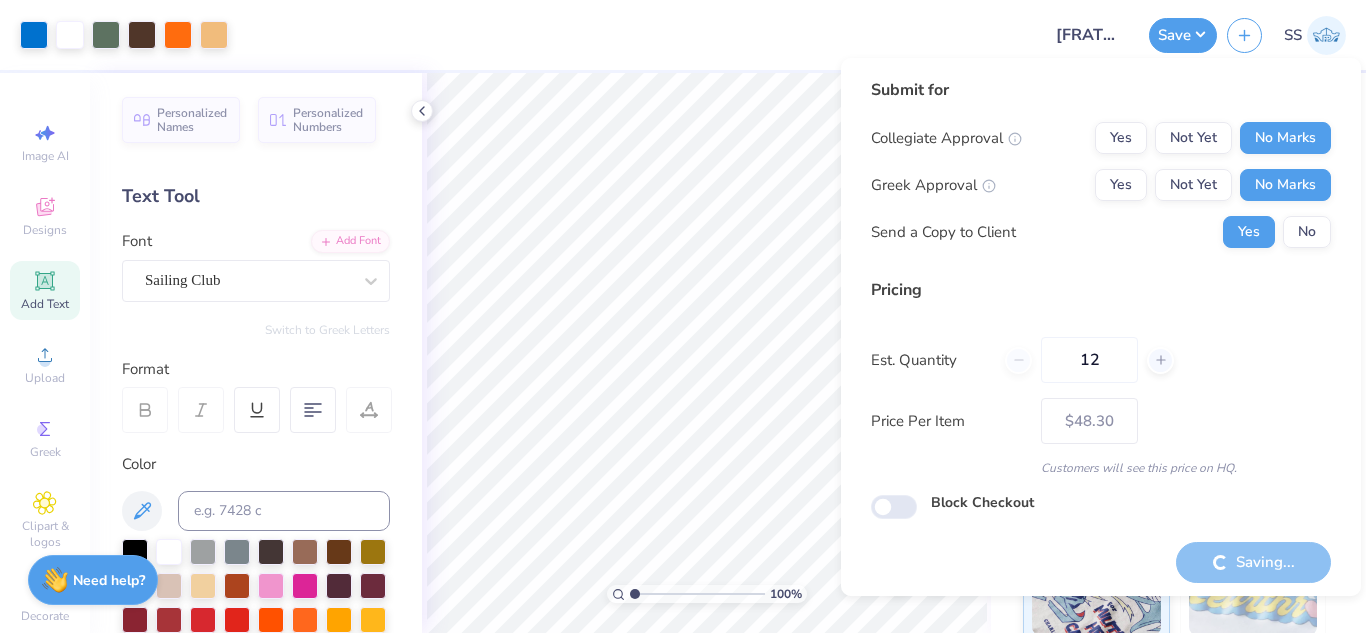 click on "Submit for Collegiate Approval Yes Not Yet No Marks Greek Approval Yes Not Yet No Marks Send a Copy to Client Yes No Pricing Est. Quantity 12 Price Per Item $48.30 Customers will see this price on HQ. Block Checkout" at bounding box center (1101, 298) 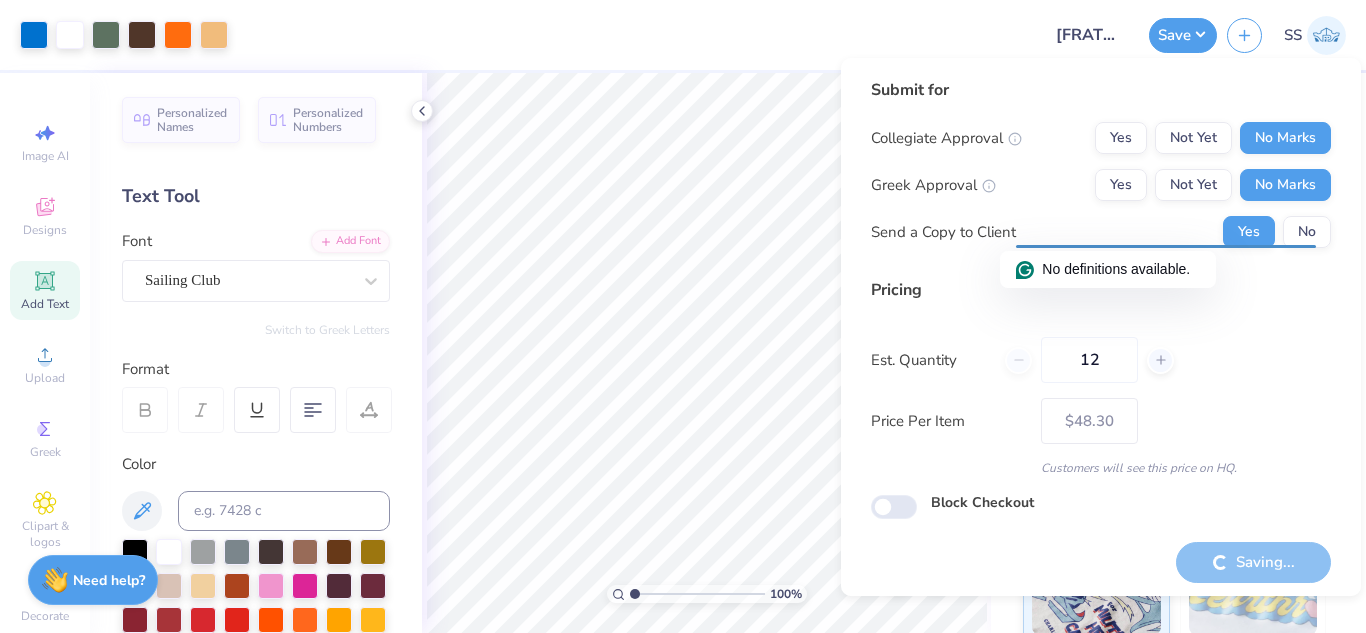 click on "Pricing Est. Quantity 12 Price Per Item $48.30 Customers will see this price on HQ." at bounding box center (1101, 377) 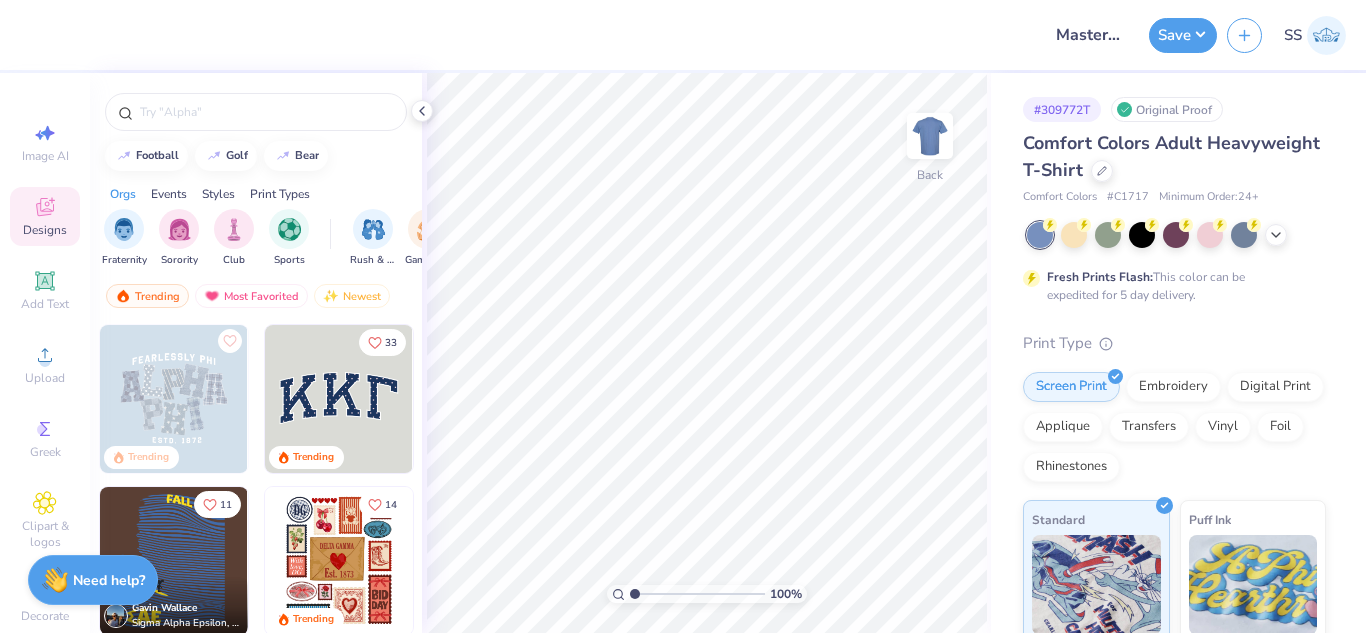 scroll, scrollTop: 0, scrollLeft: 0, axis: both 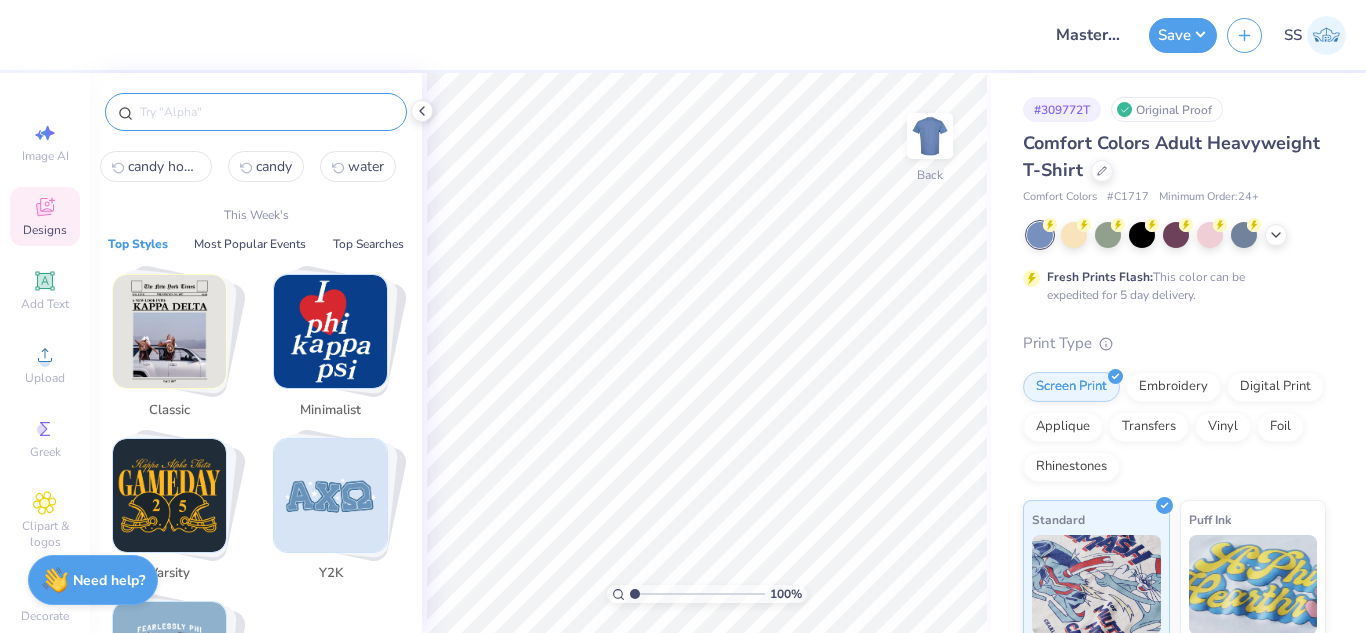 click at bounding box center (266, 112) 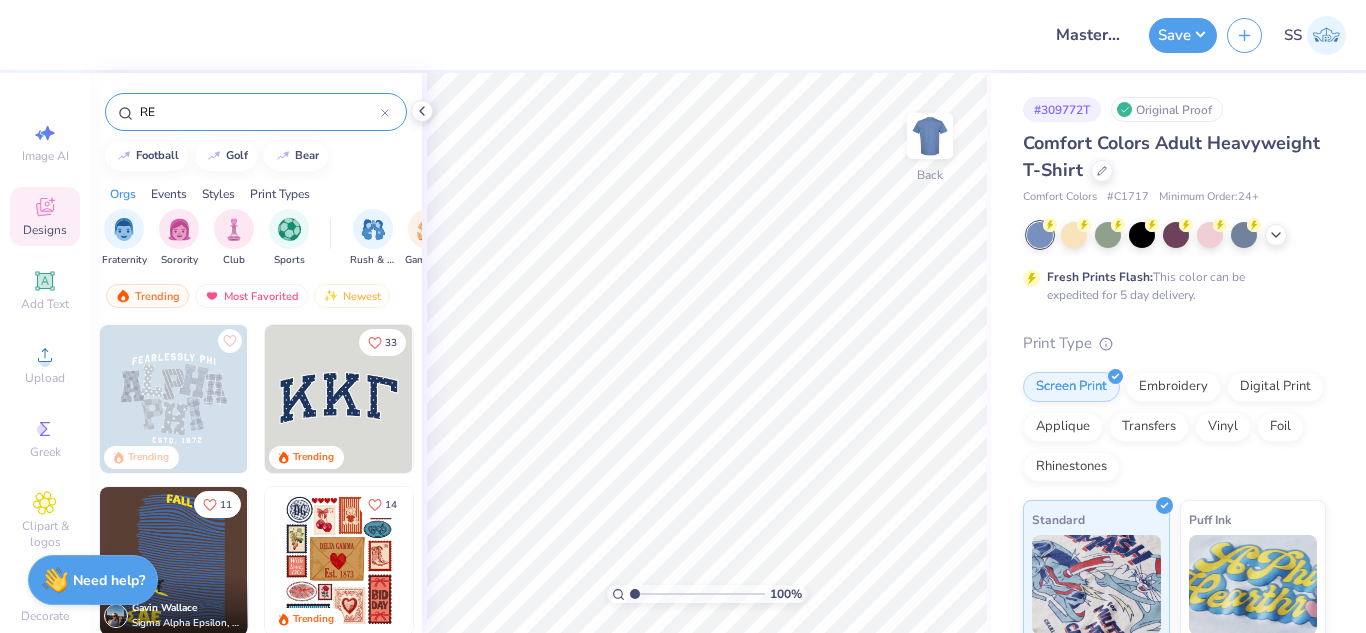 type on "R" 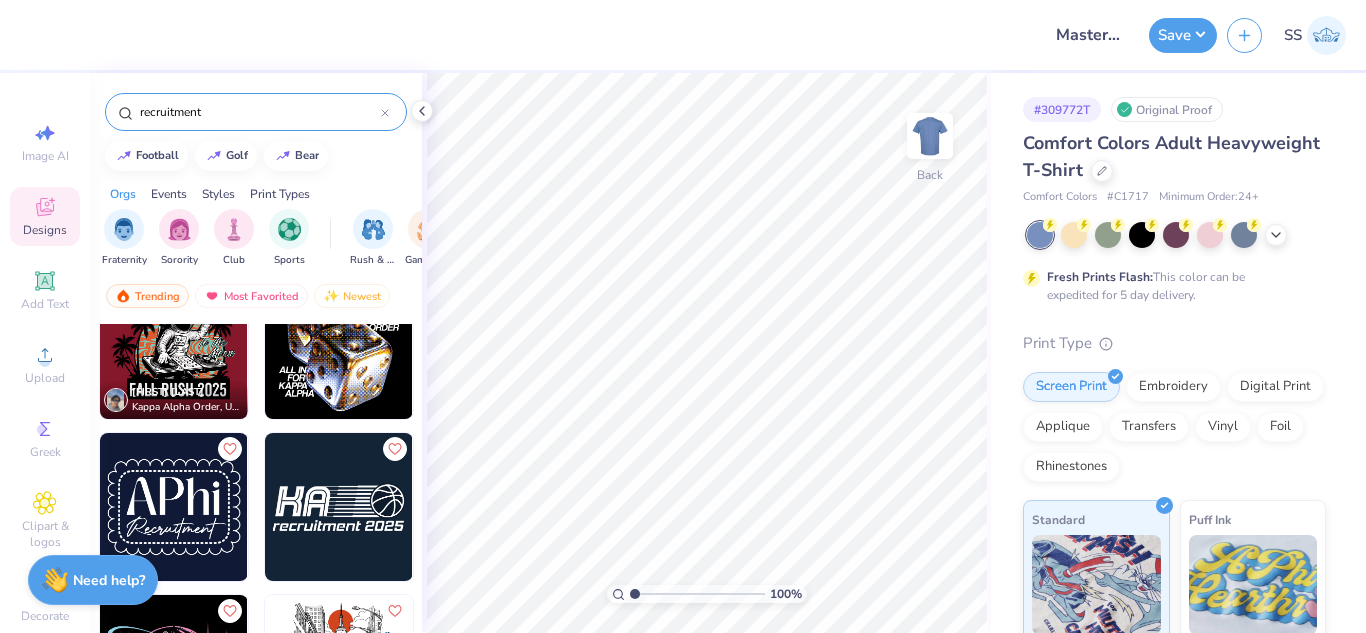 scroll, scrollTop: 1041, scrollLeft: 0, axis: vertical 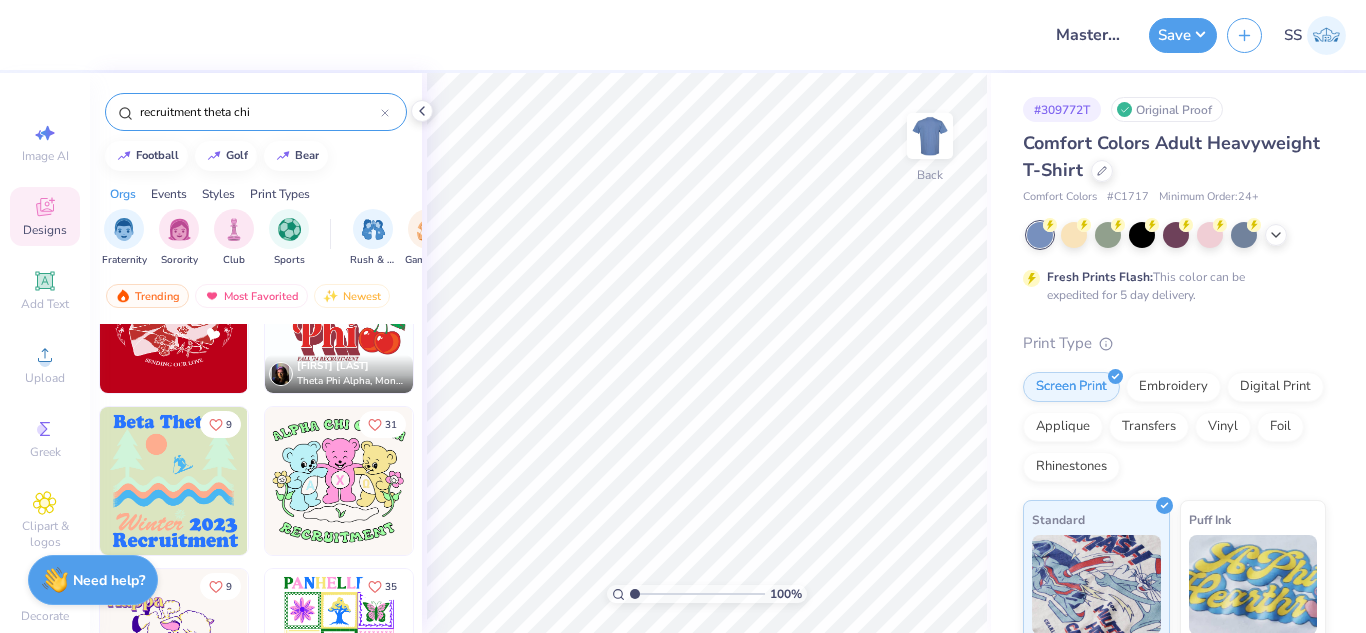 type on "recruitment theta chi" 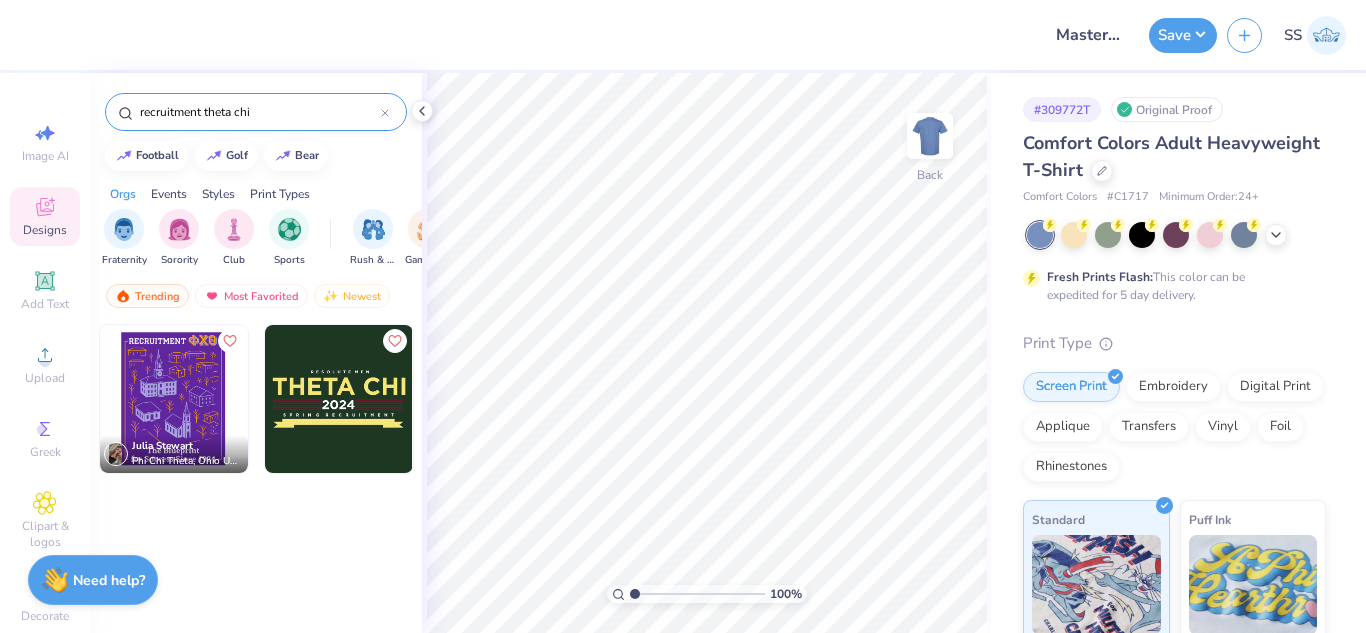 click at bounding box center (339, 399) 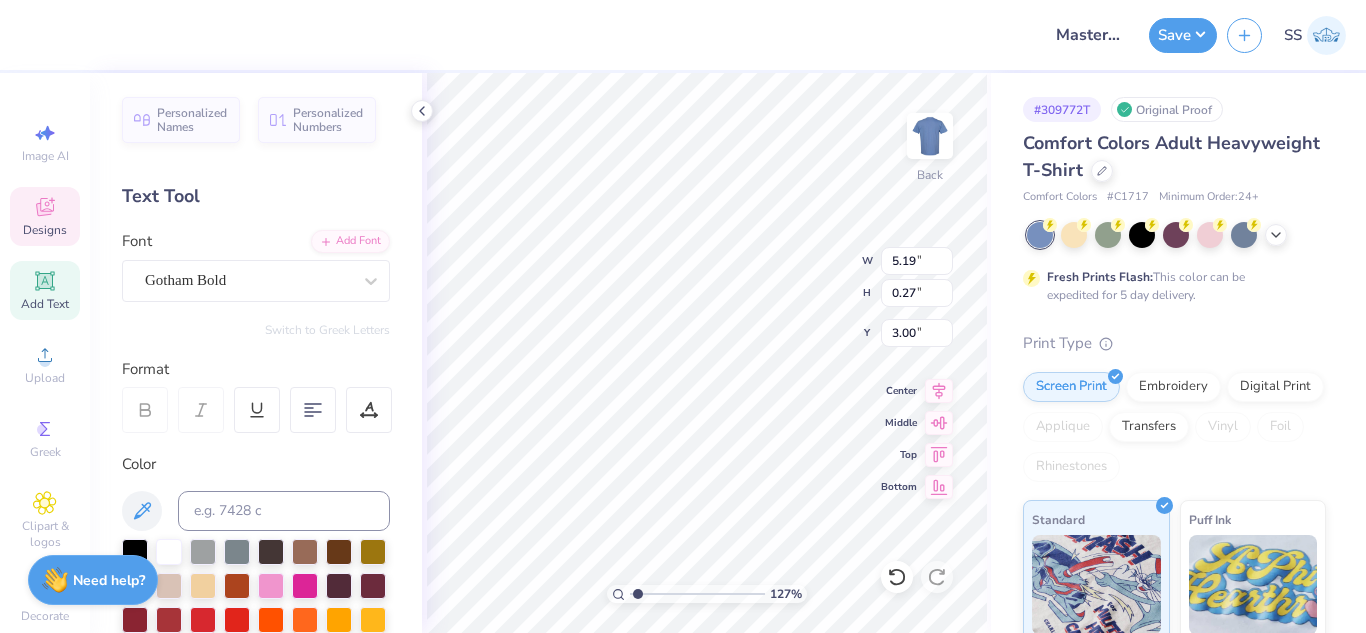 scroll, scrollTop: 17, scrollLeft: 2, axis: both 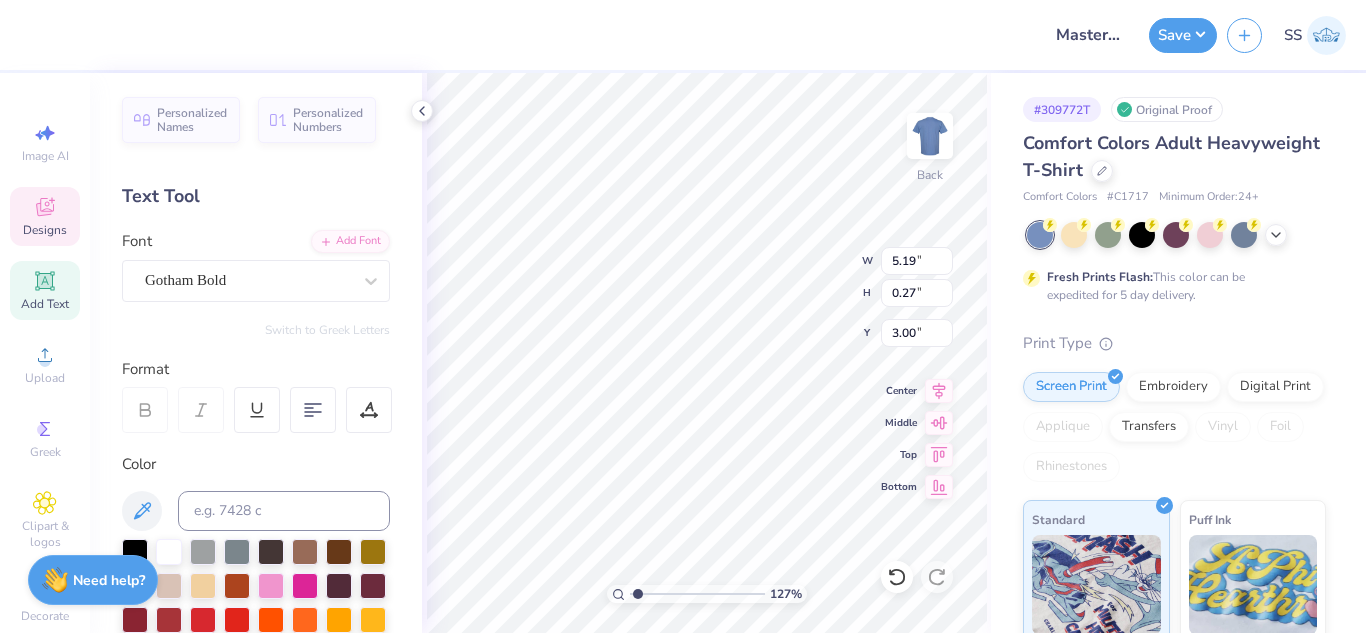 type on "R  E  S  O  L  U  T     M  E" 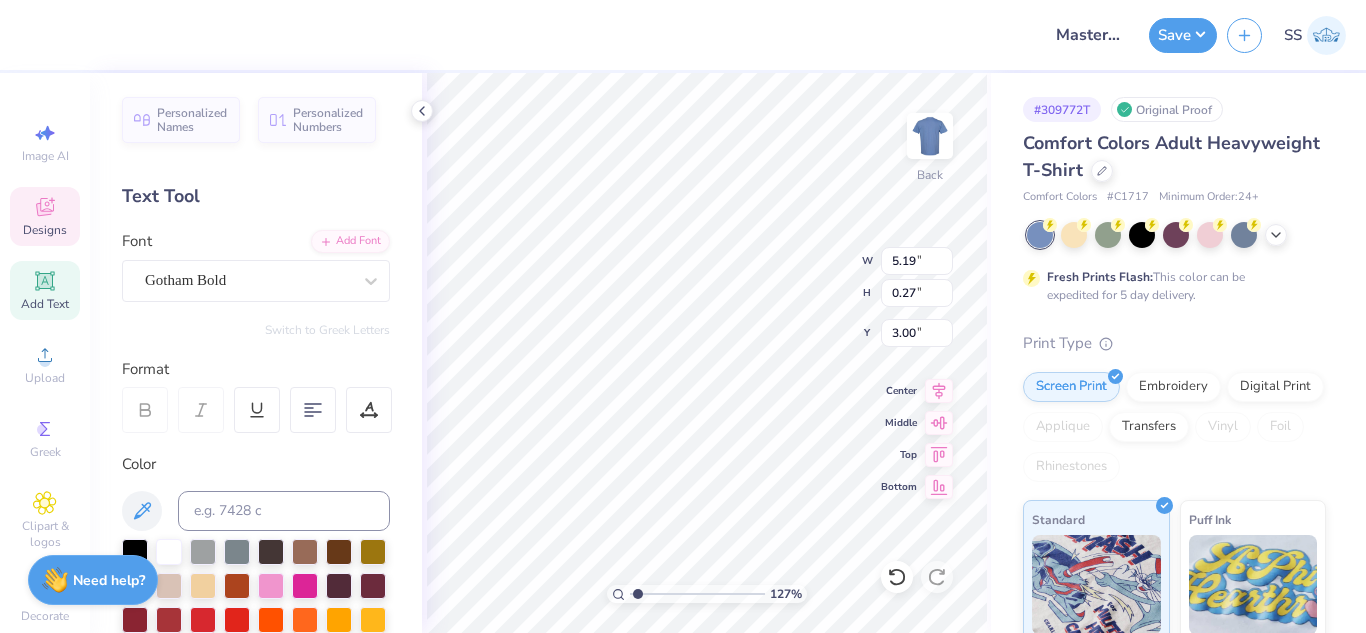 type on "1.26667787528849" 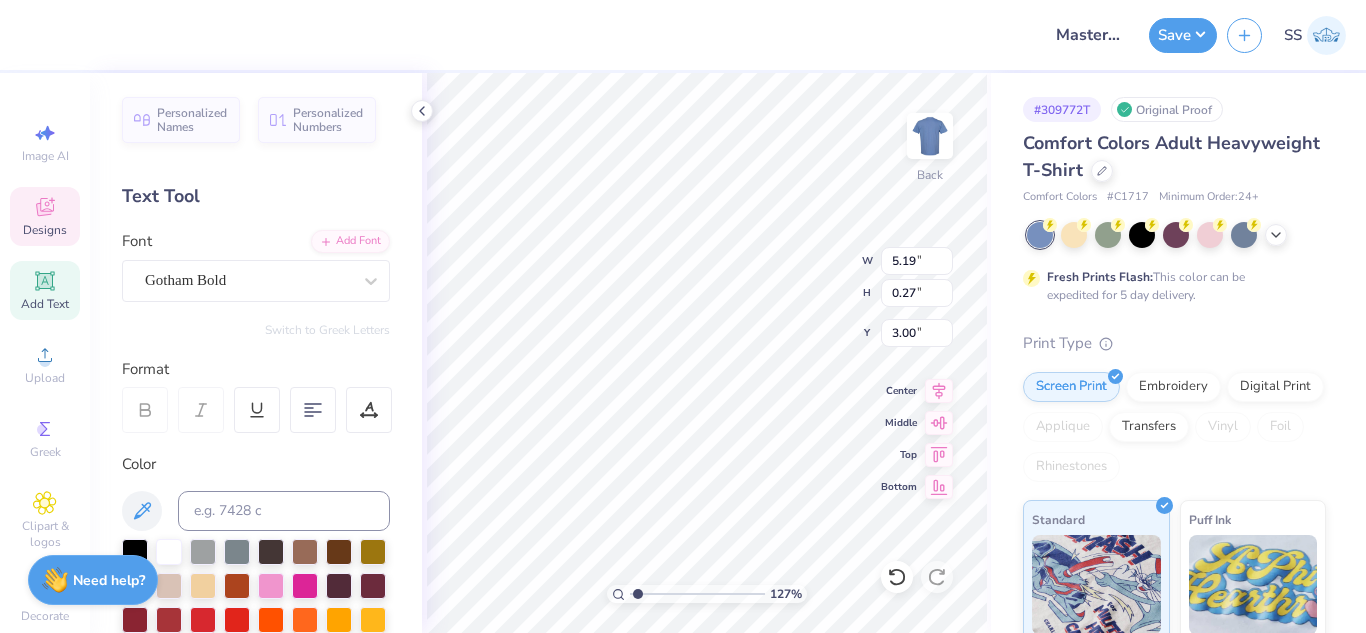 type on "1.26667787528849" 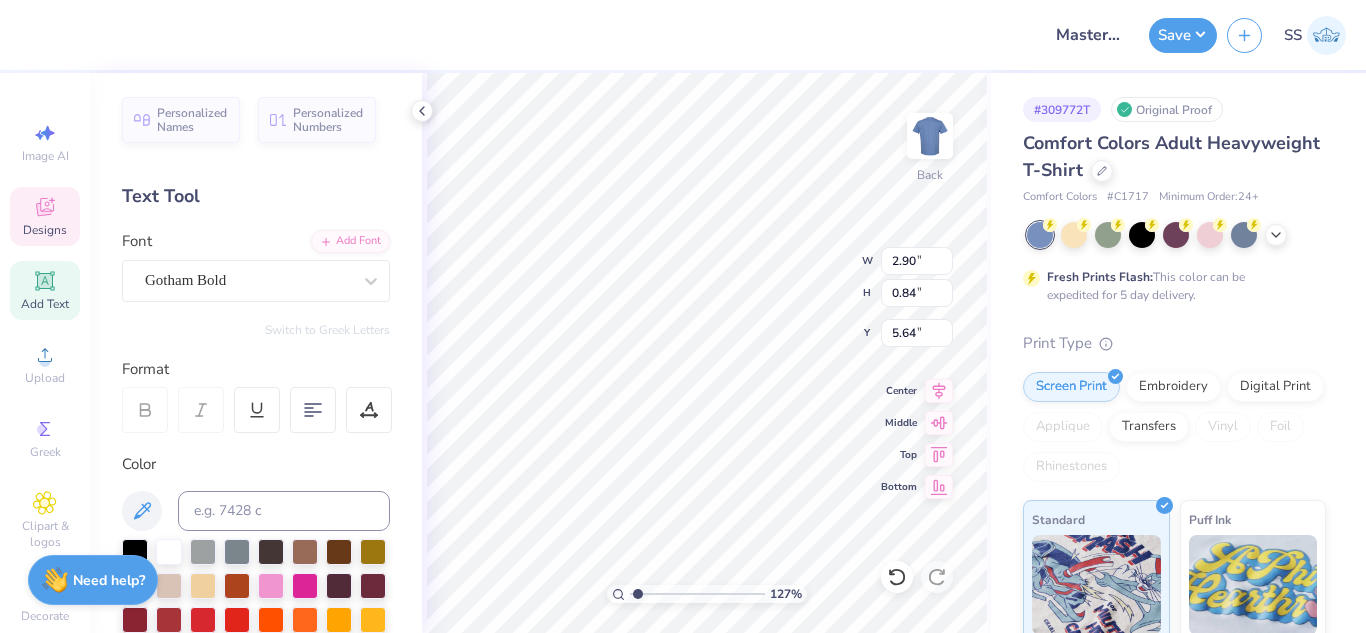 type on "2.90" 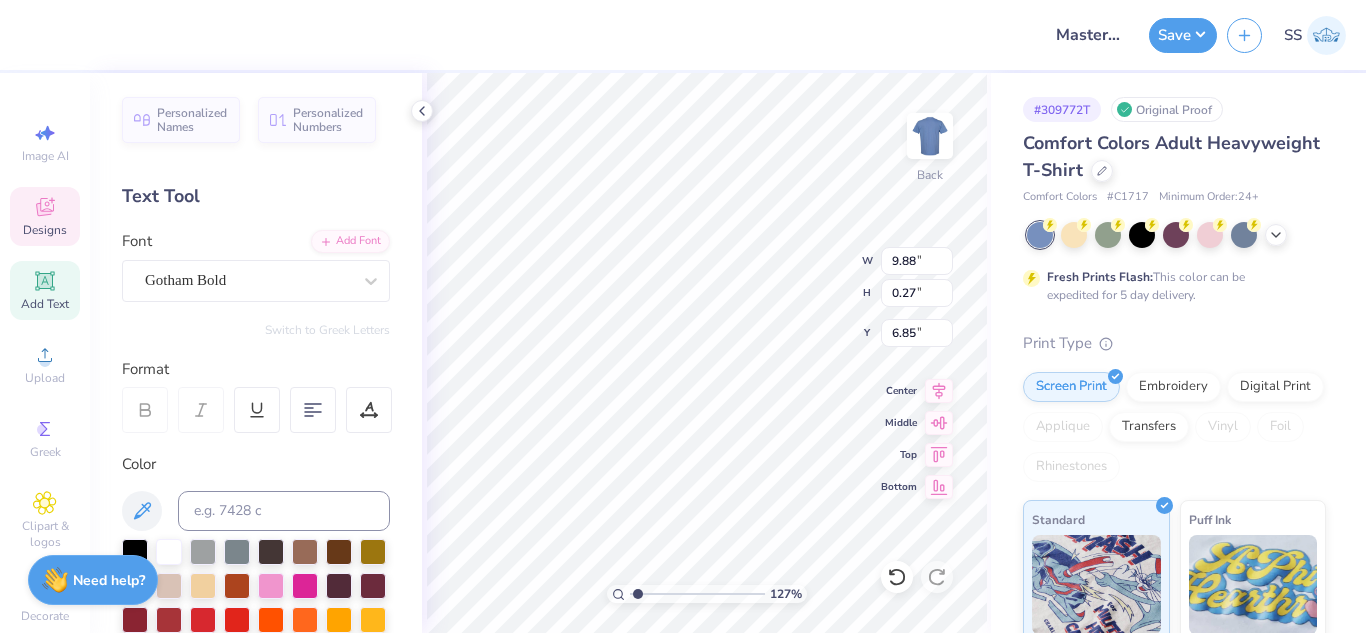 scroll, scrollTop: 17, scrollLeft: 2, axis: both 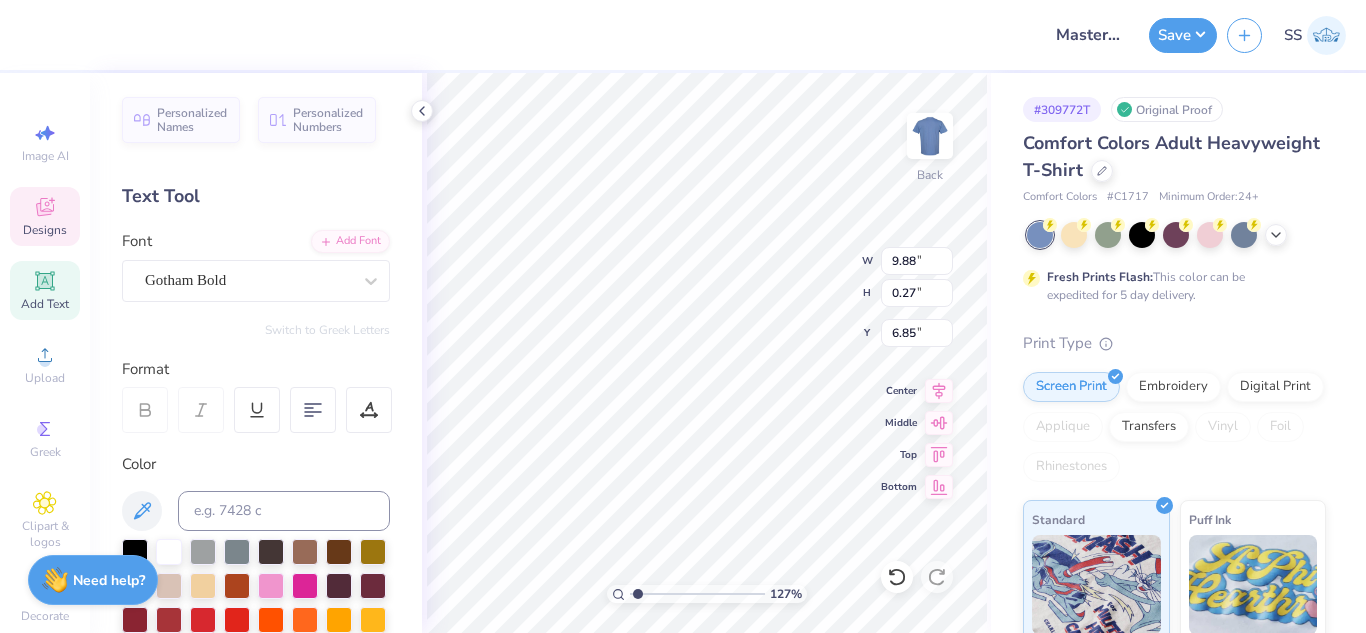 type on "1.26667787528849" 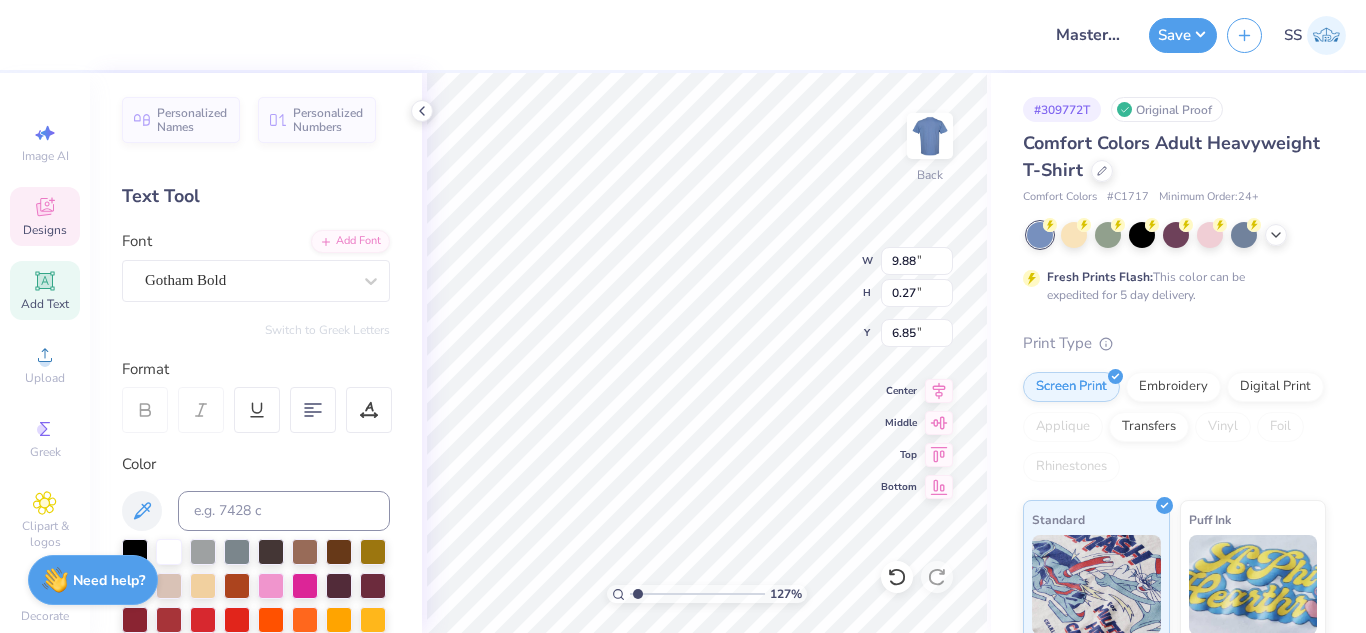 type on "1.26667787528849" 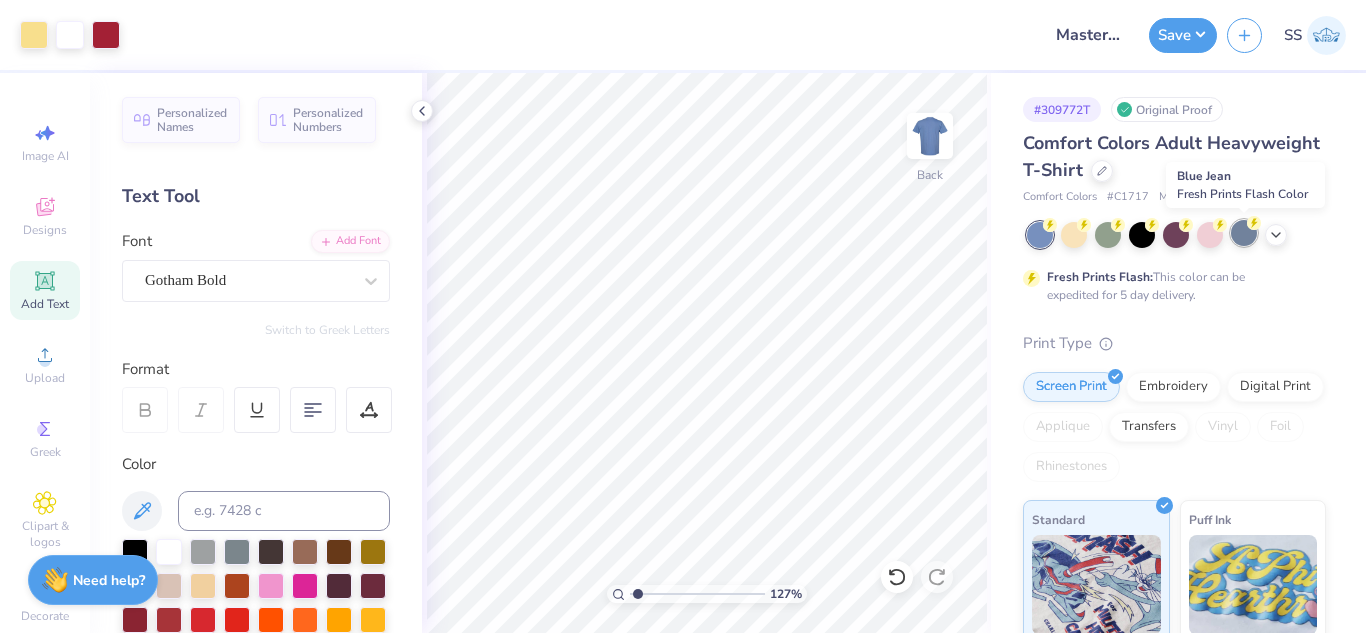 click at bounding box center (1244, 233) 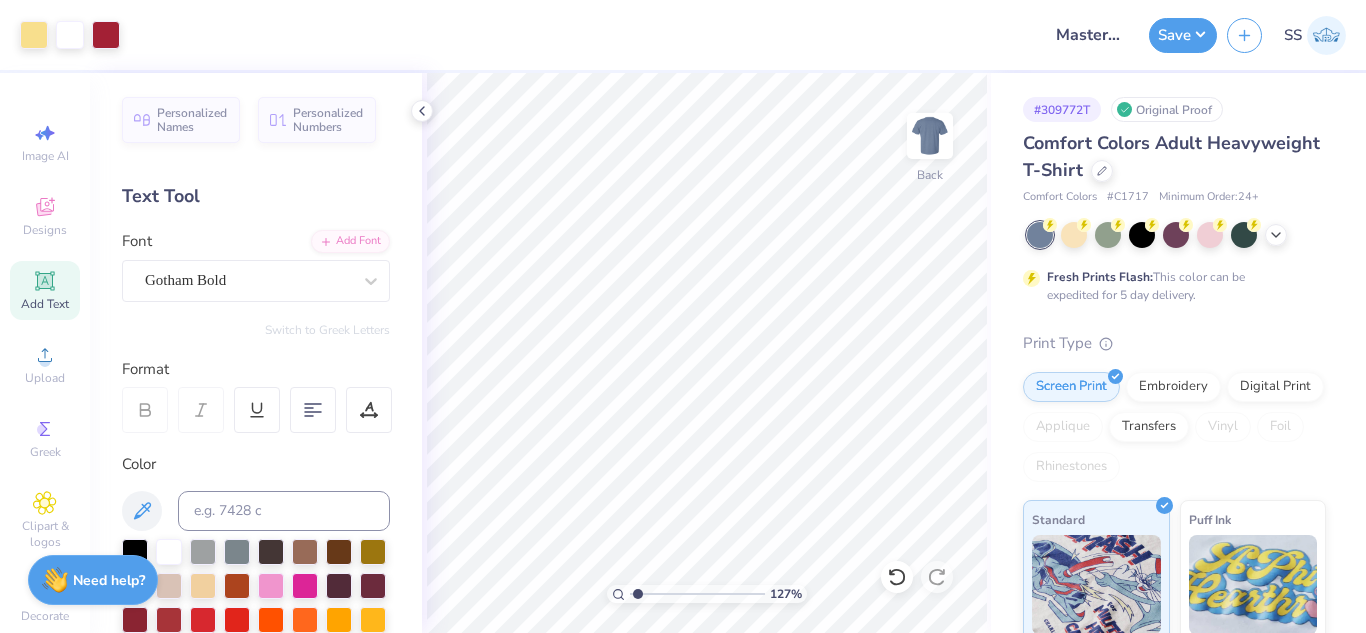 click on "Comfort Colors Adult Heavyweight T-Shirt" at bounding box center (1174, 157) 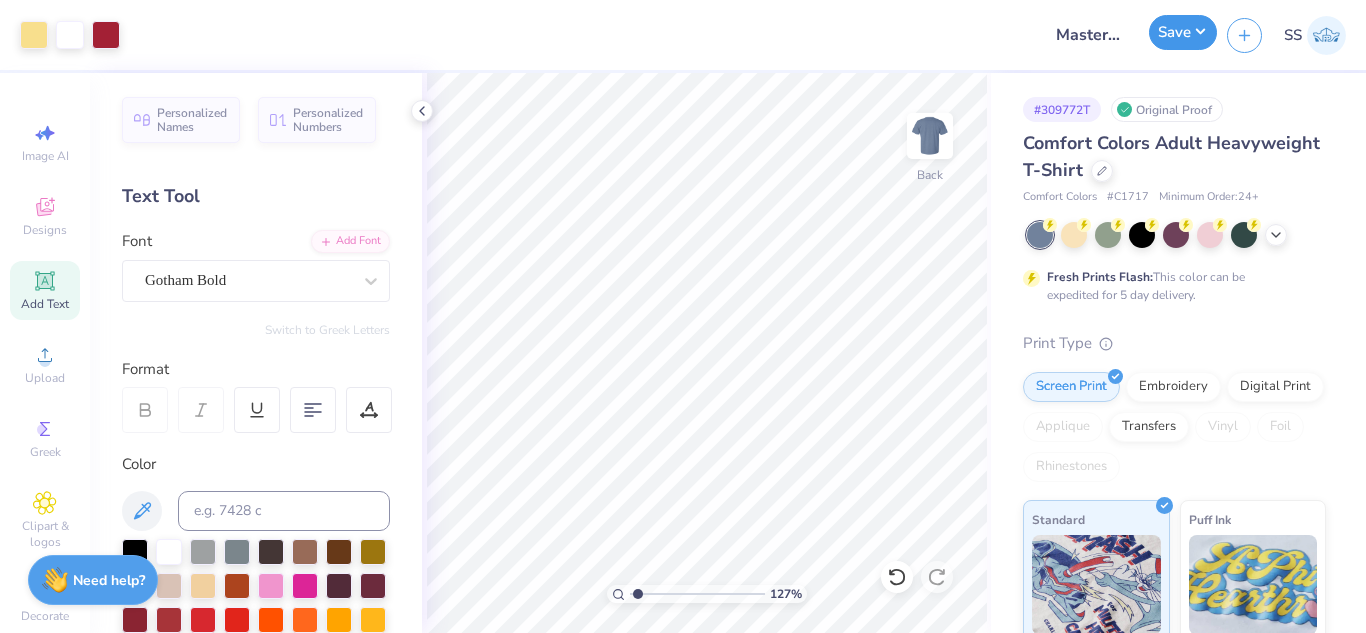 click on "Save" at bounding box center (1183, 32) 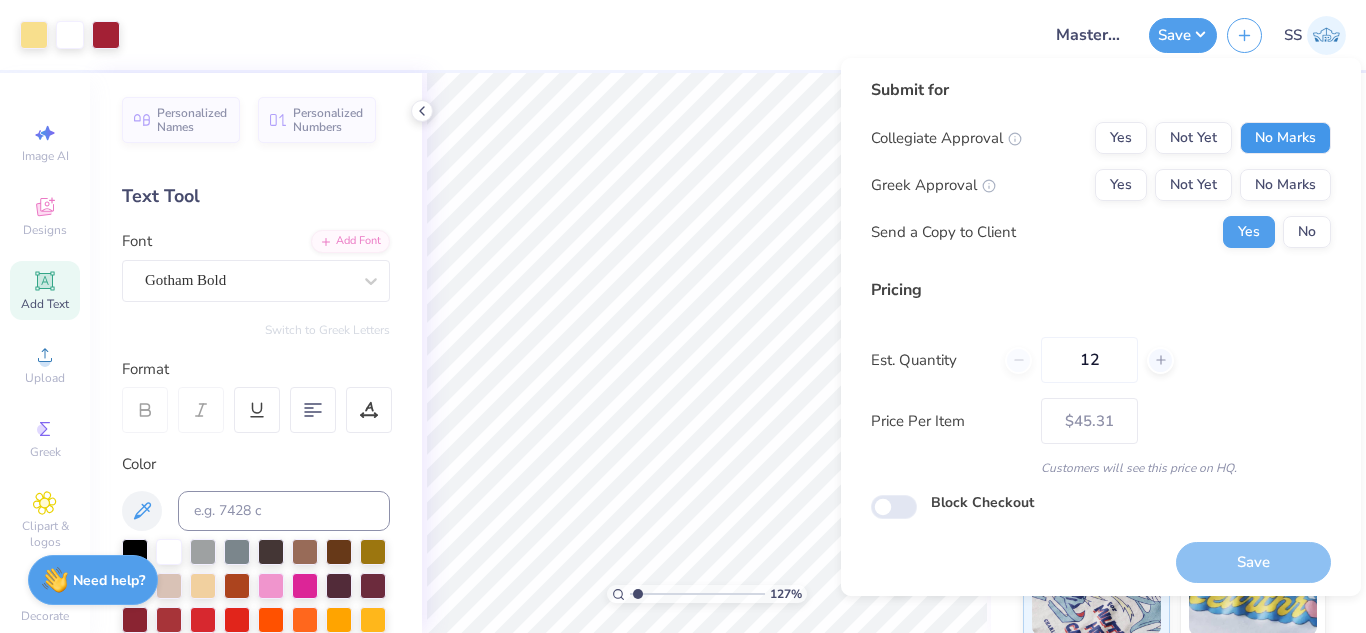 click on "No Marks" at bounding box center [1285, 138] 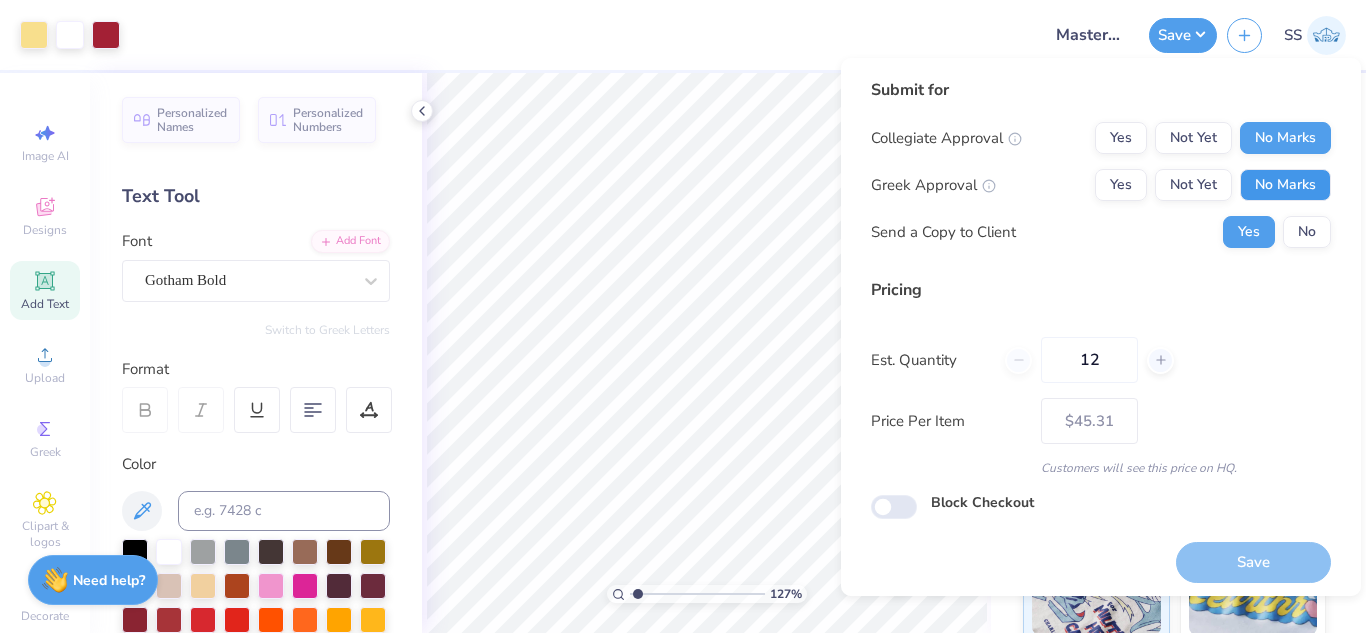 click on "No Marks" at bounding box center [1285, 185] 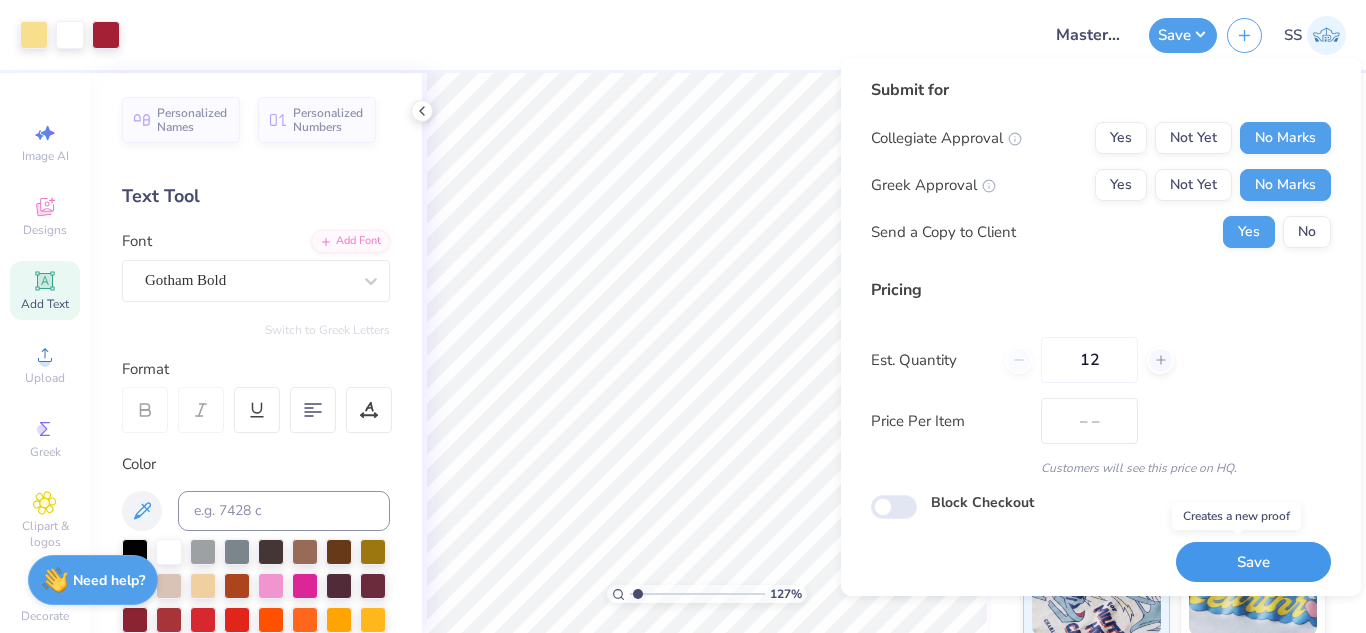 click on "Save" at bounding box center [1253, 562] 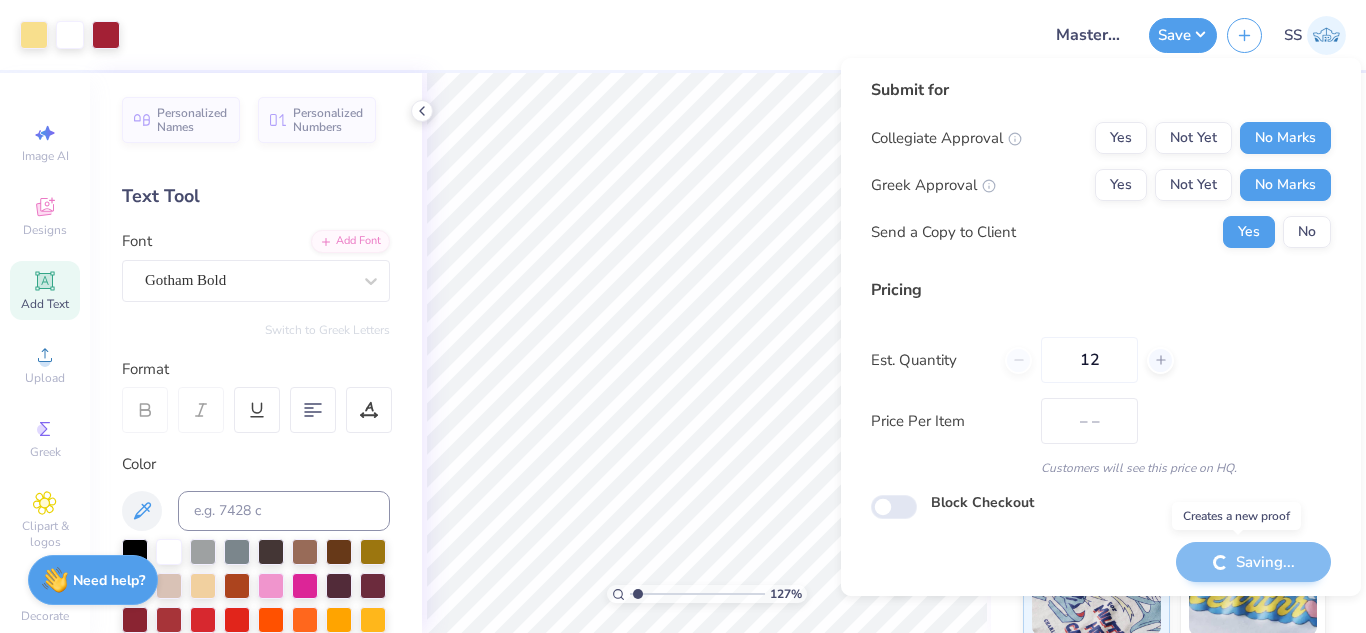 type on "$38.21" 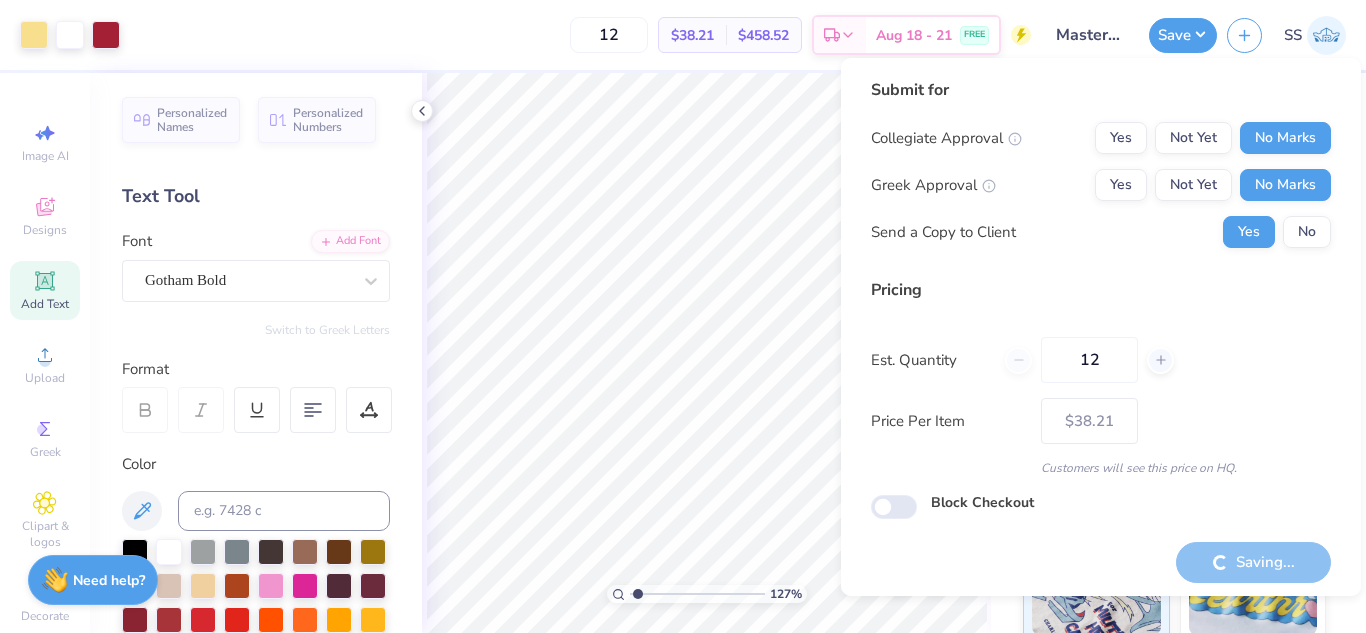 type on "1.26667787528849" 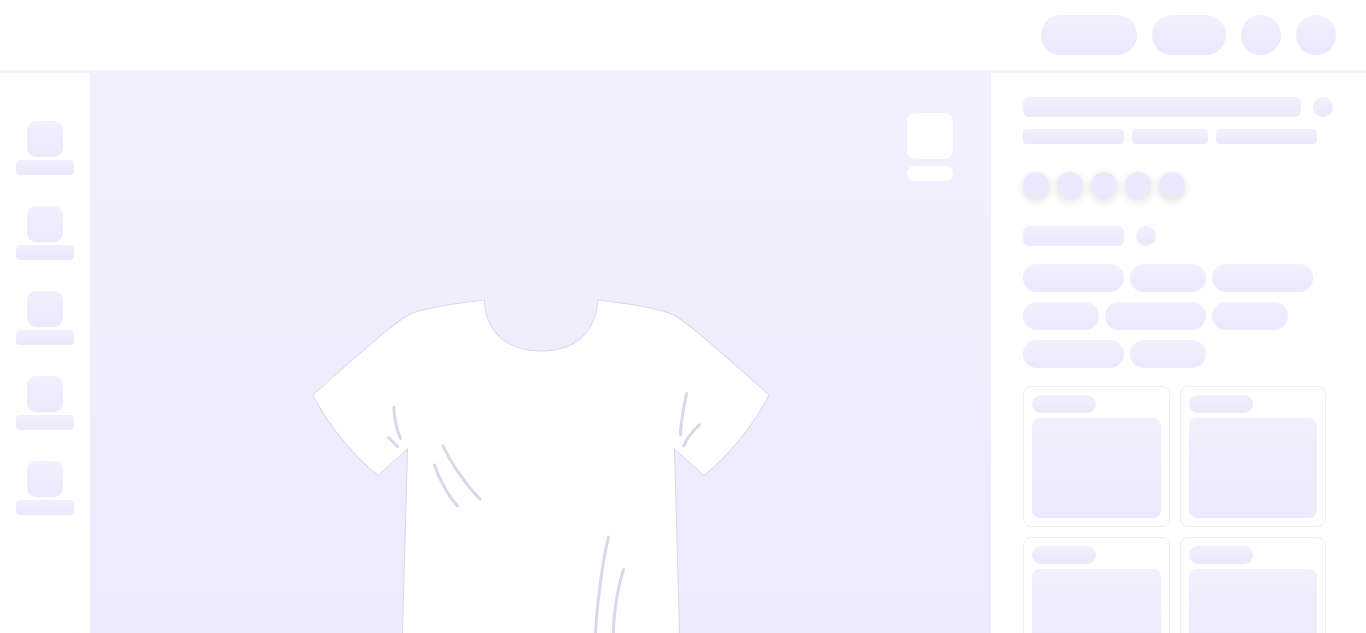 scroll, scrollTop: 0, scrollLeft: 0, axis: both 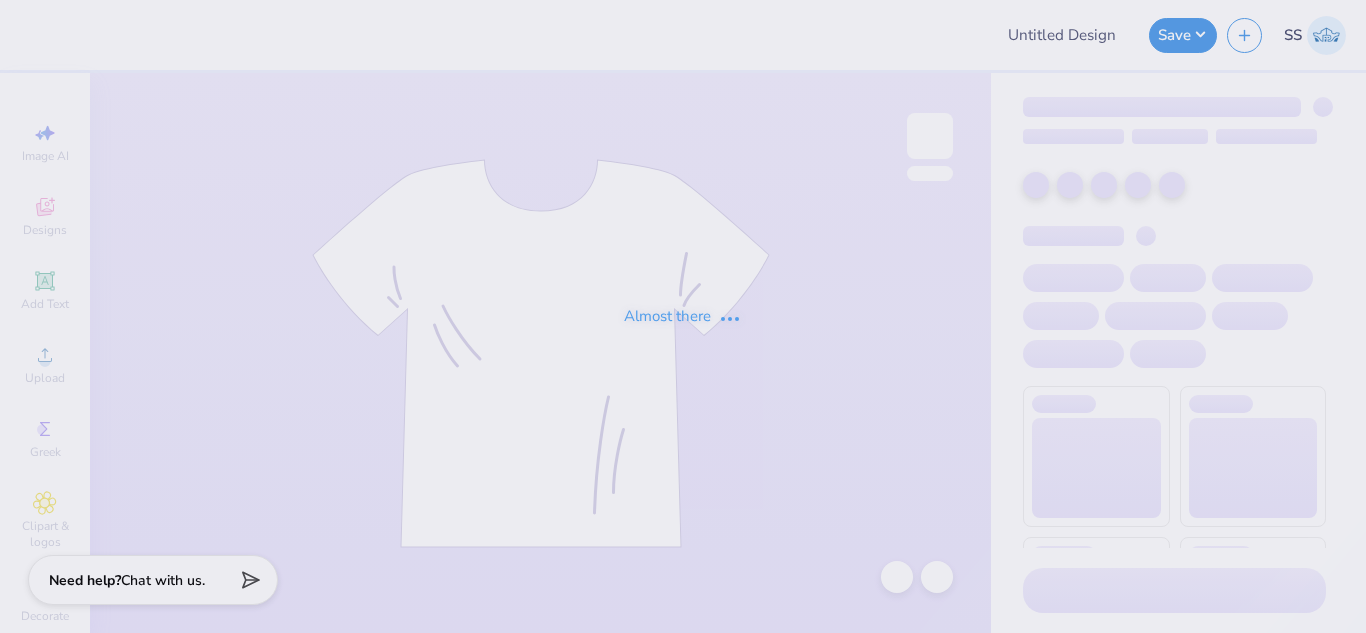 type on "[FRATERNITY] brunch [FRATERNITY] [FRATERNITY]" 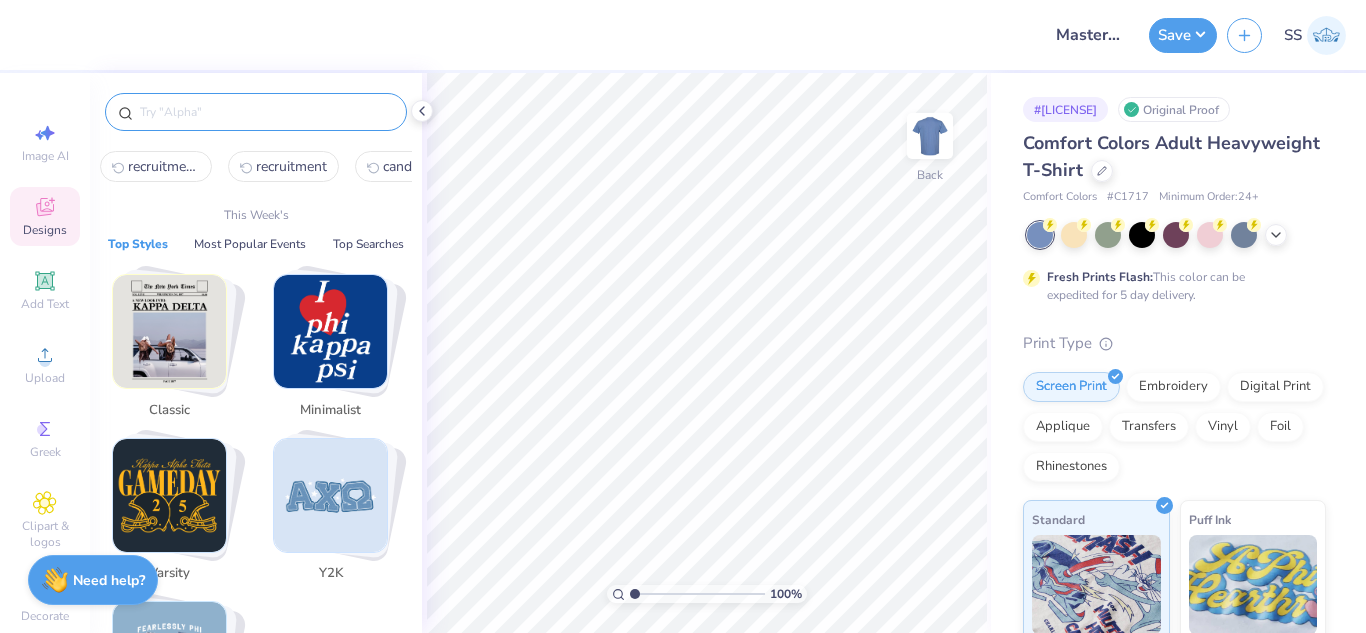 click at bounding box center [266, 112] 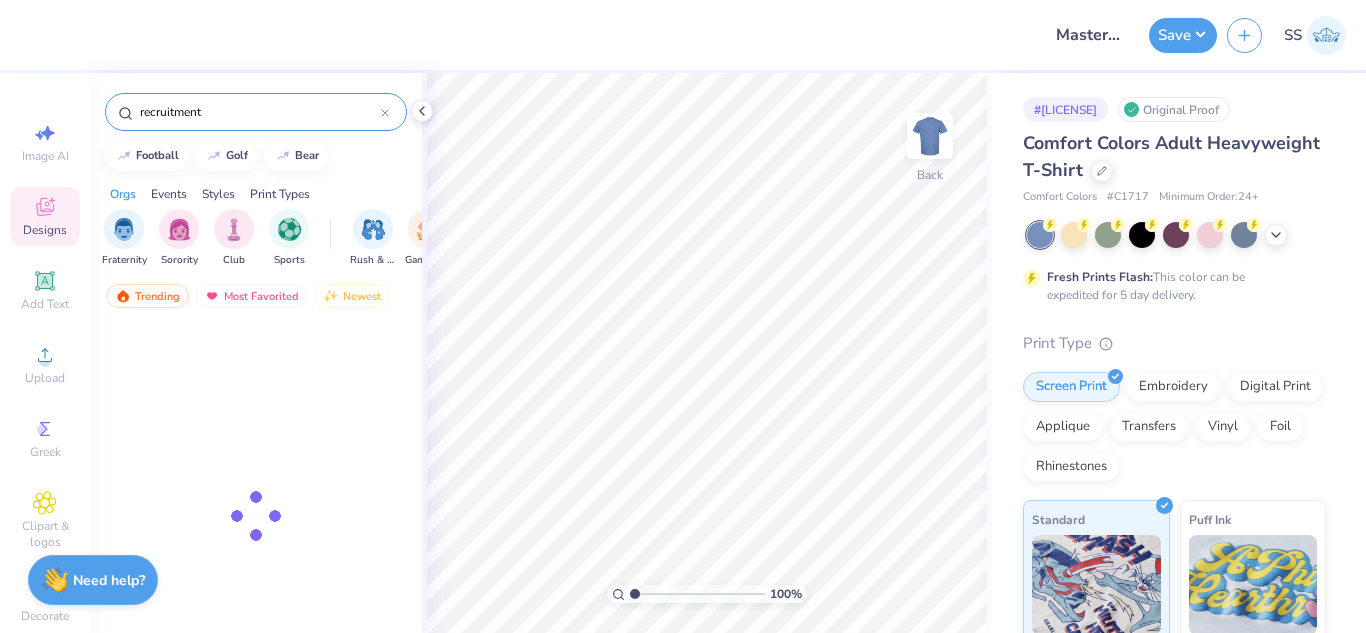 type on "recruitment" 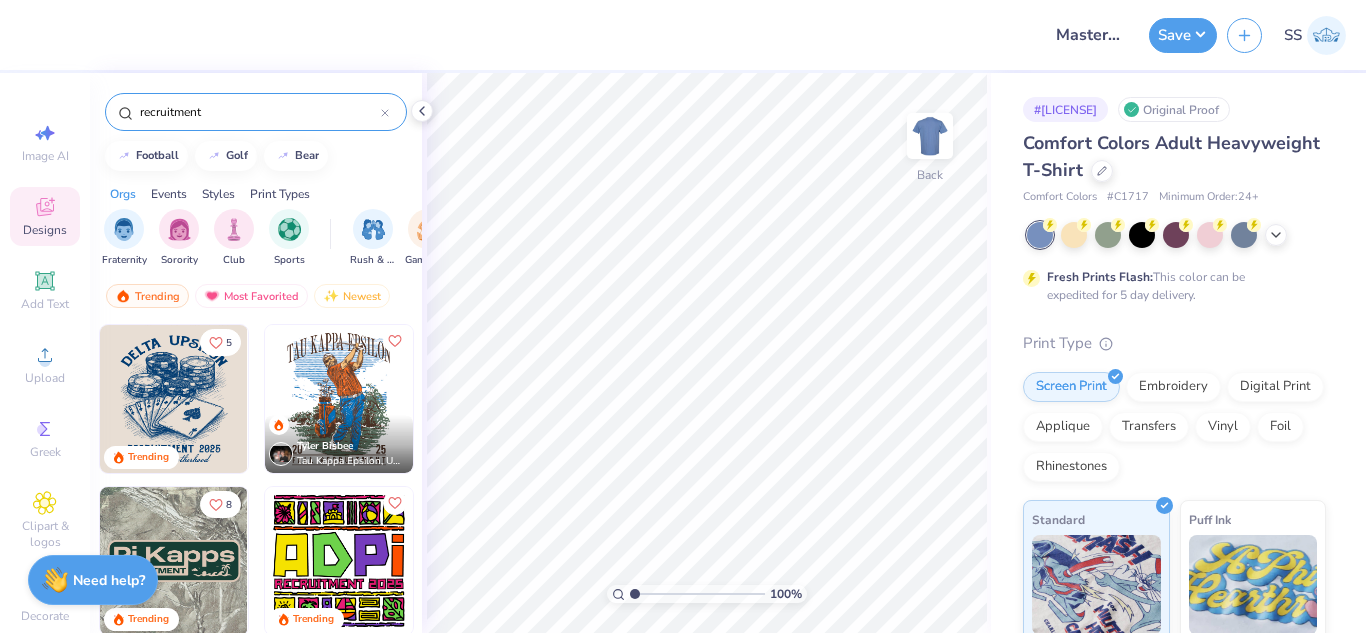 click at bounding box center [339, 399] 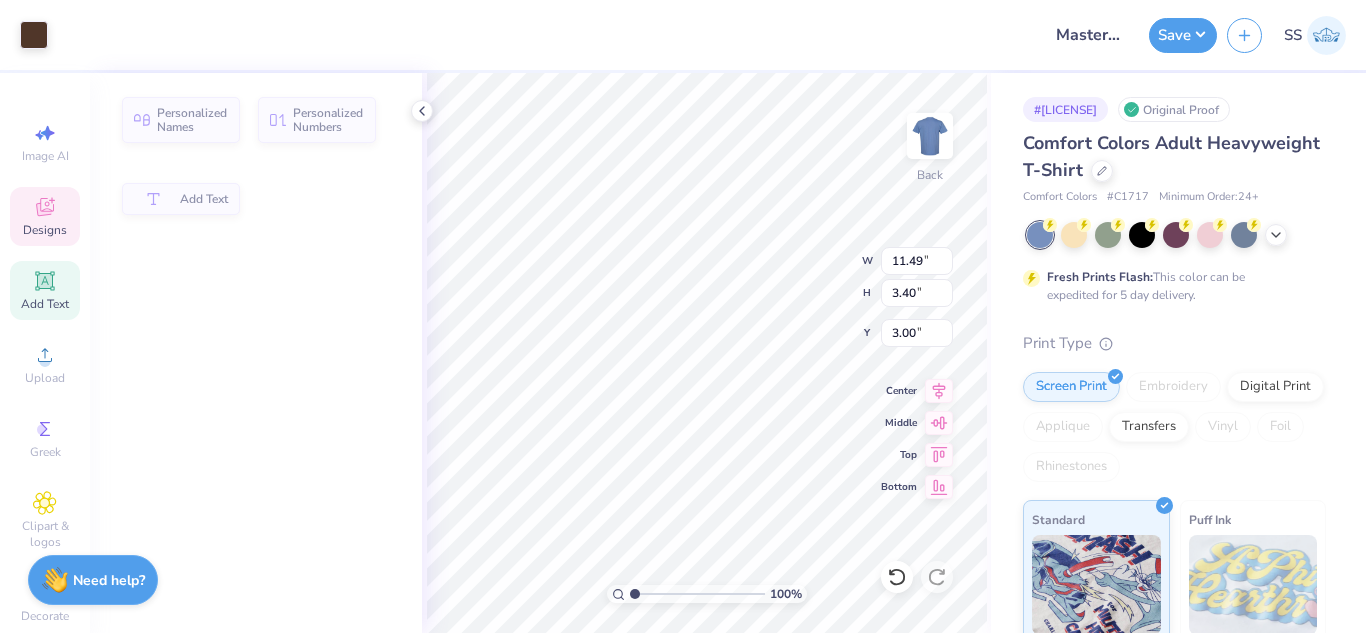 type on "3.40" 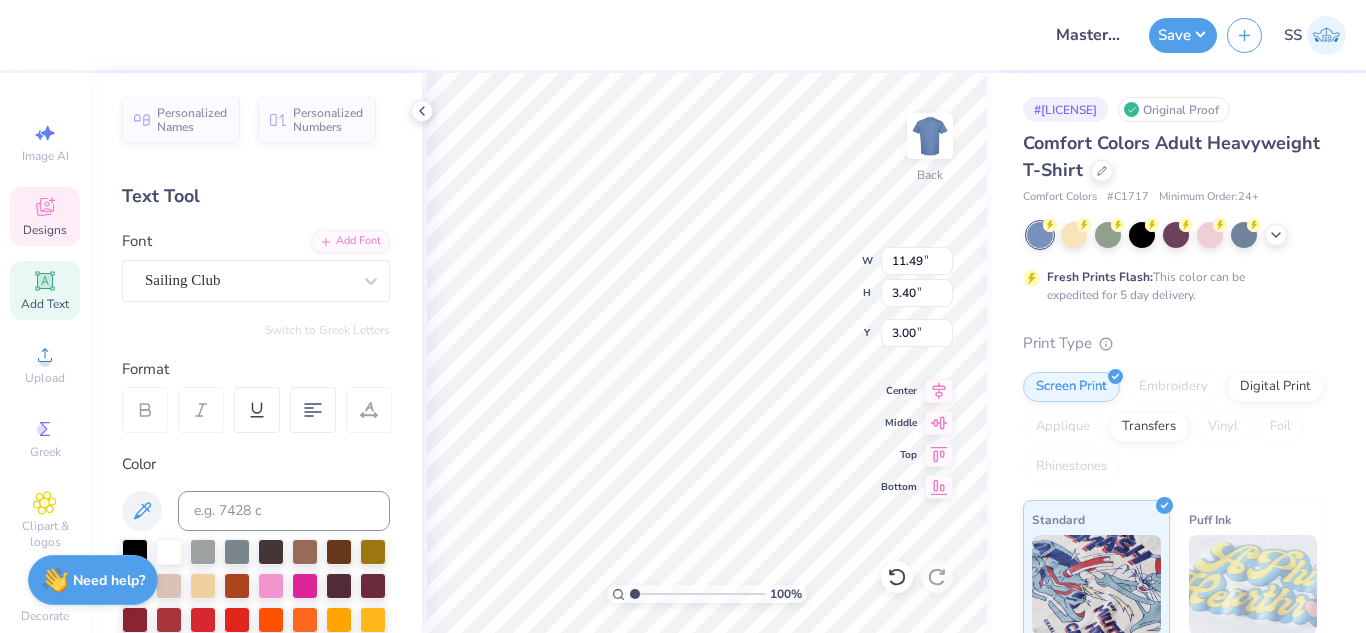 scroll, scrollTop: 17, scrollLeft: 3, axis: both 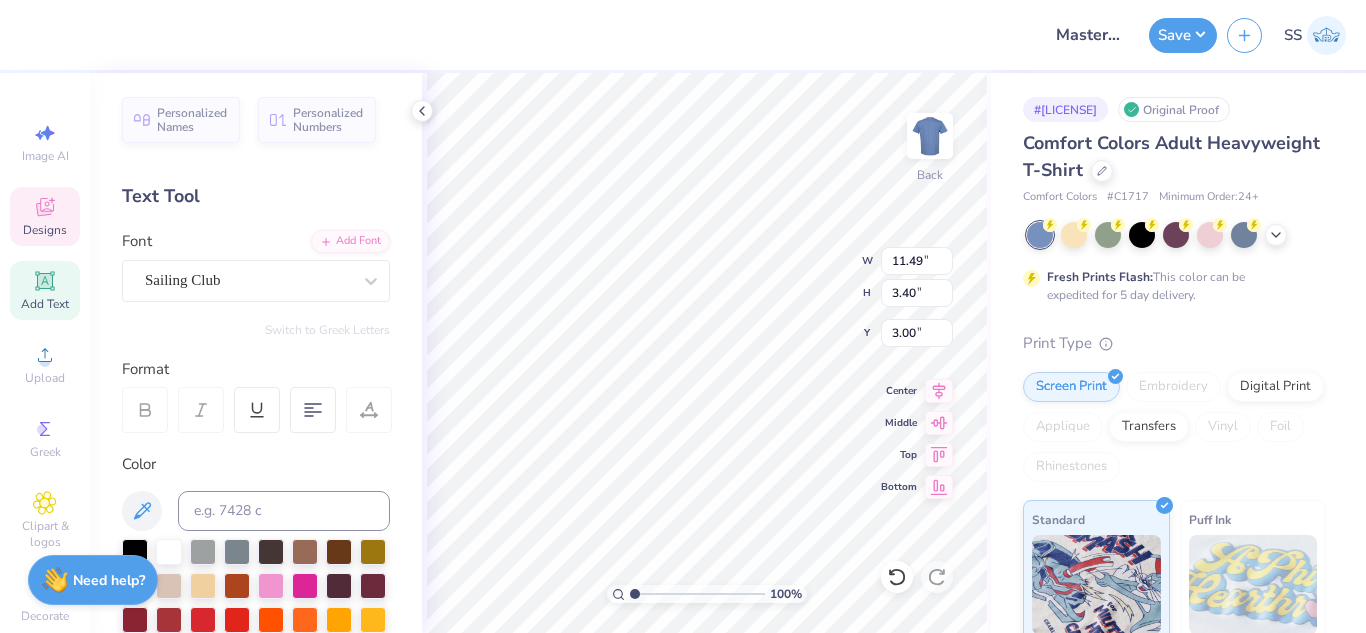 type on "THETA CHI" 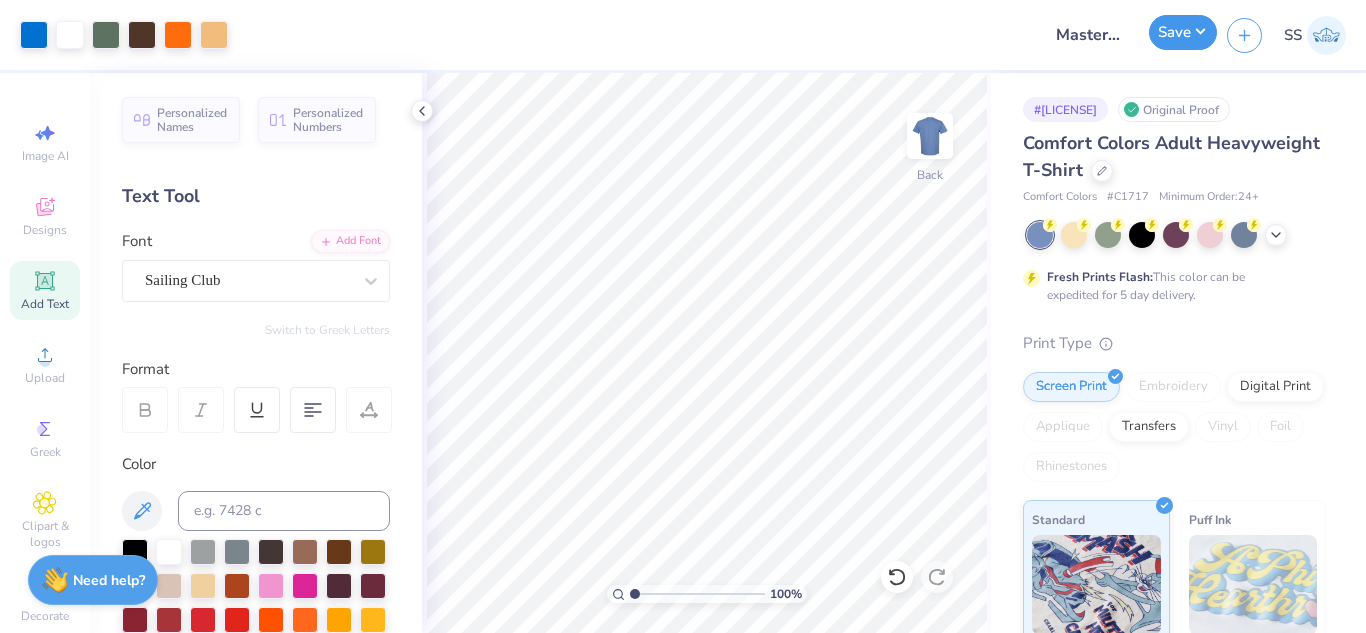 click on "Save" at bounding box center [1183, 32] 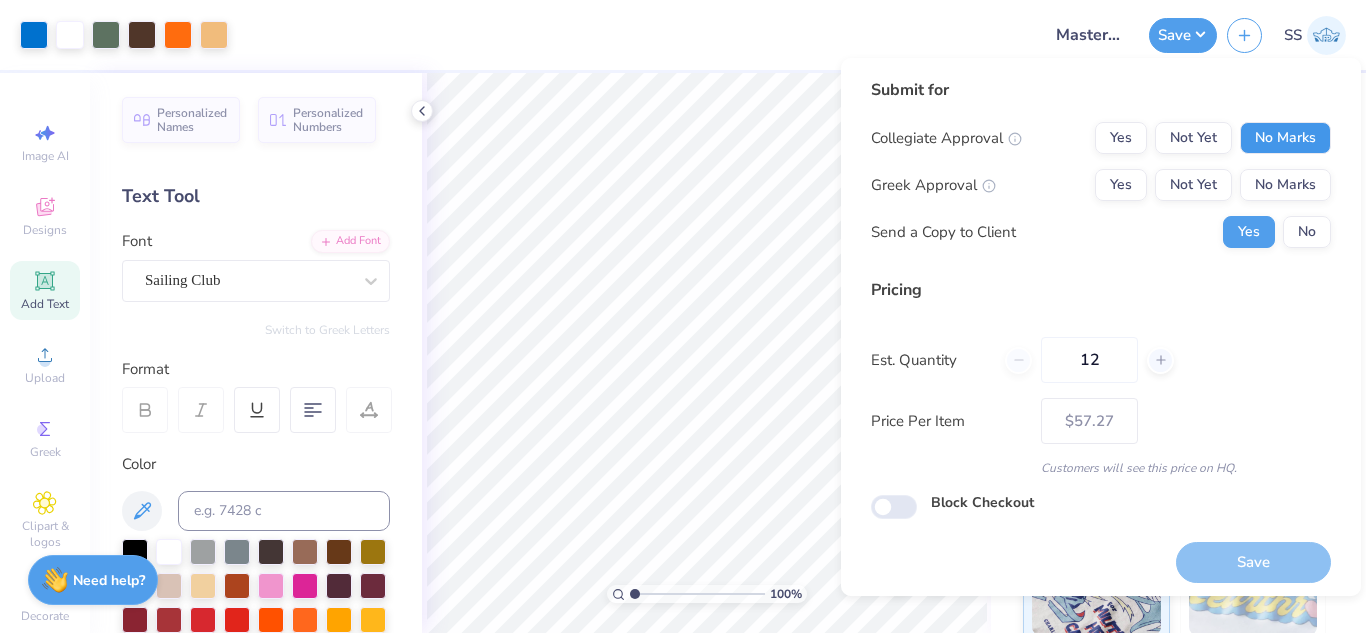 click on "No Marks" at bounding box center [1285, 138] 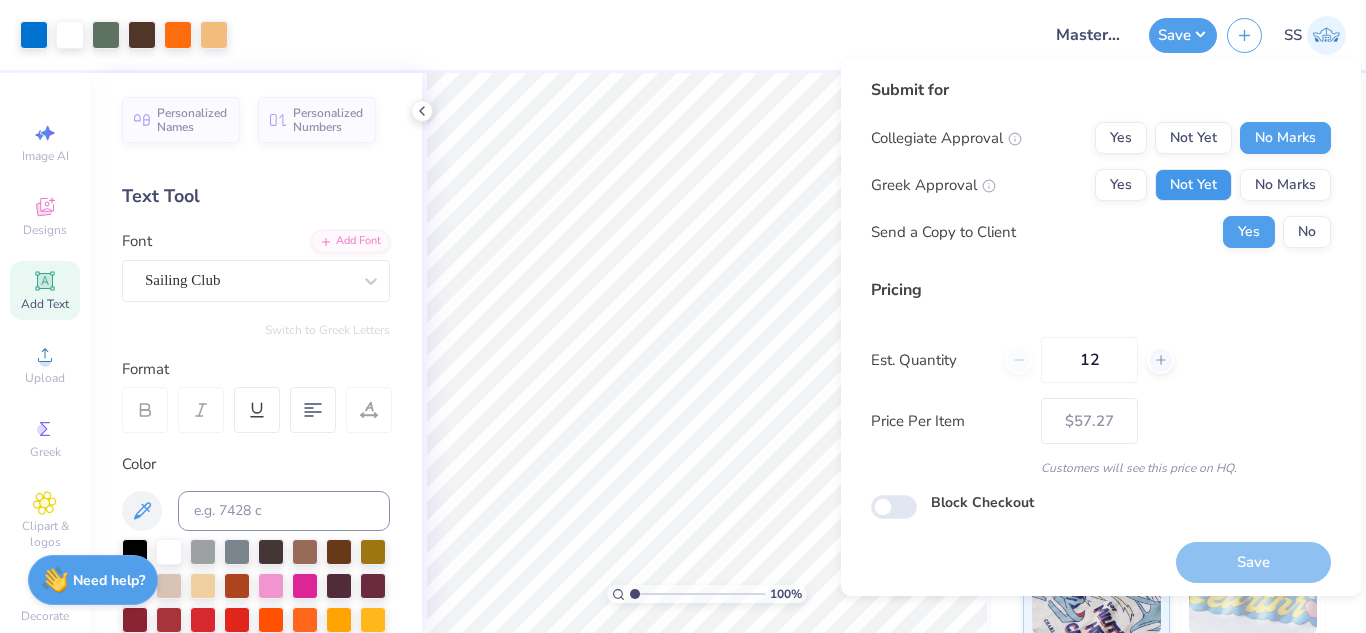 click on "Not Yet" at bounding box center (1193, 185) 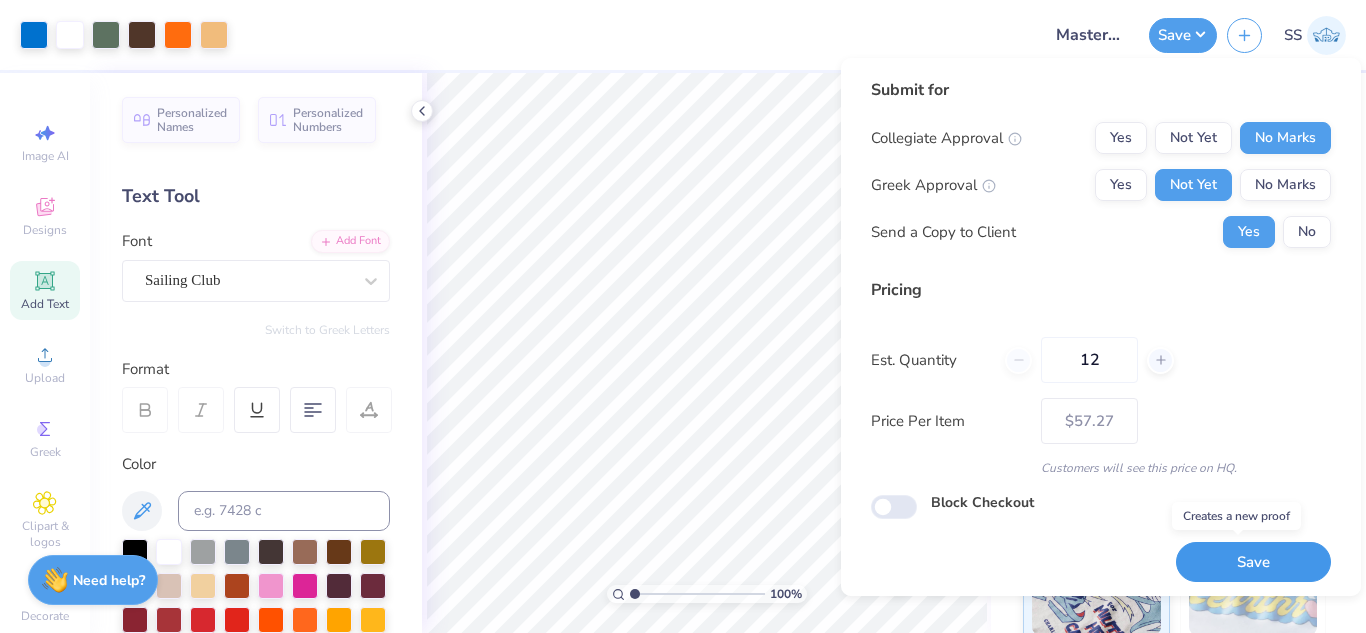 click on "Save" at bounding box center [1253, 562] 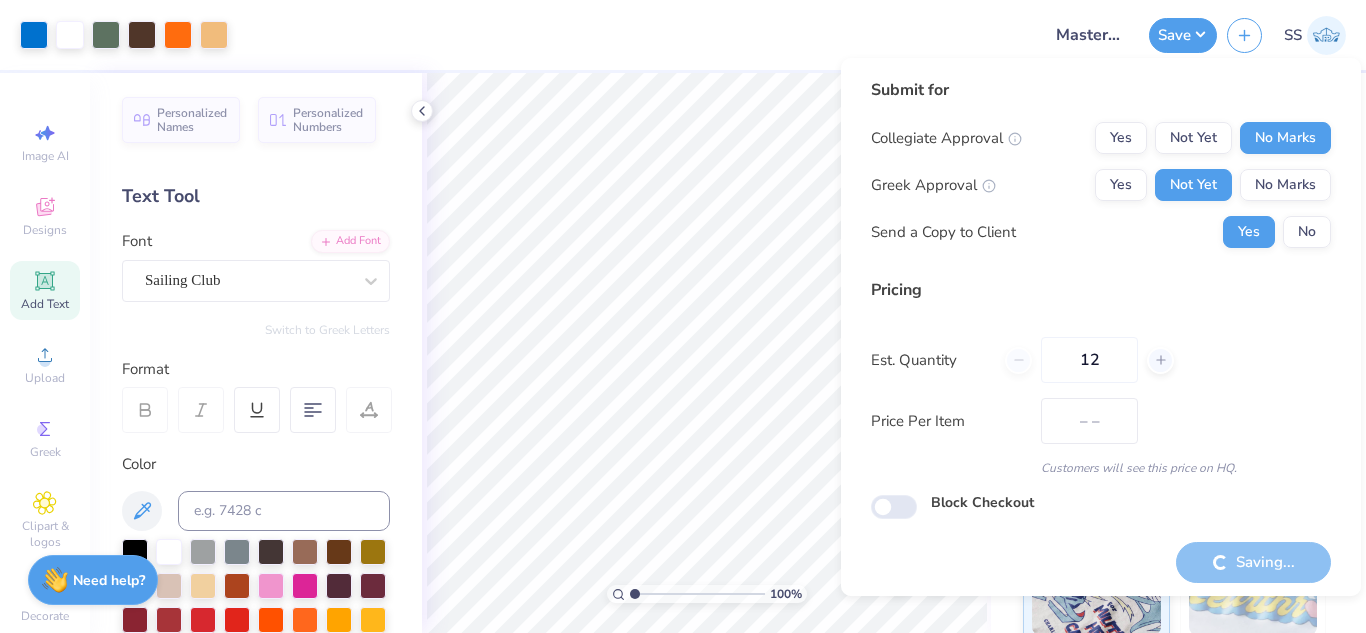 type on "$57.27" 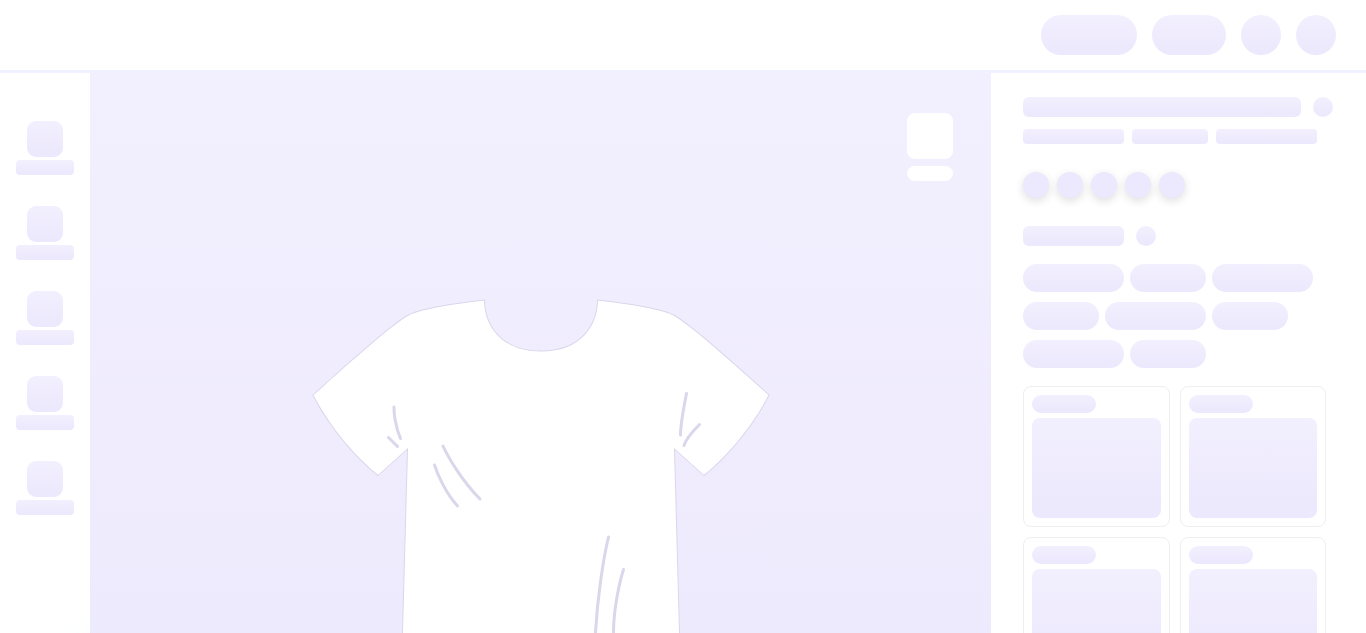 scroll, scrollTop: 0, scrollLeft: 0, axis: both 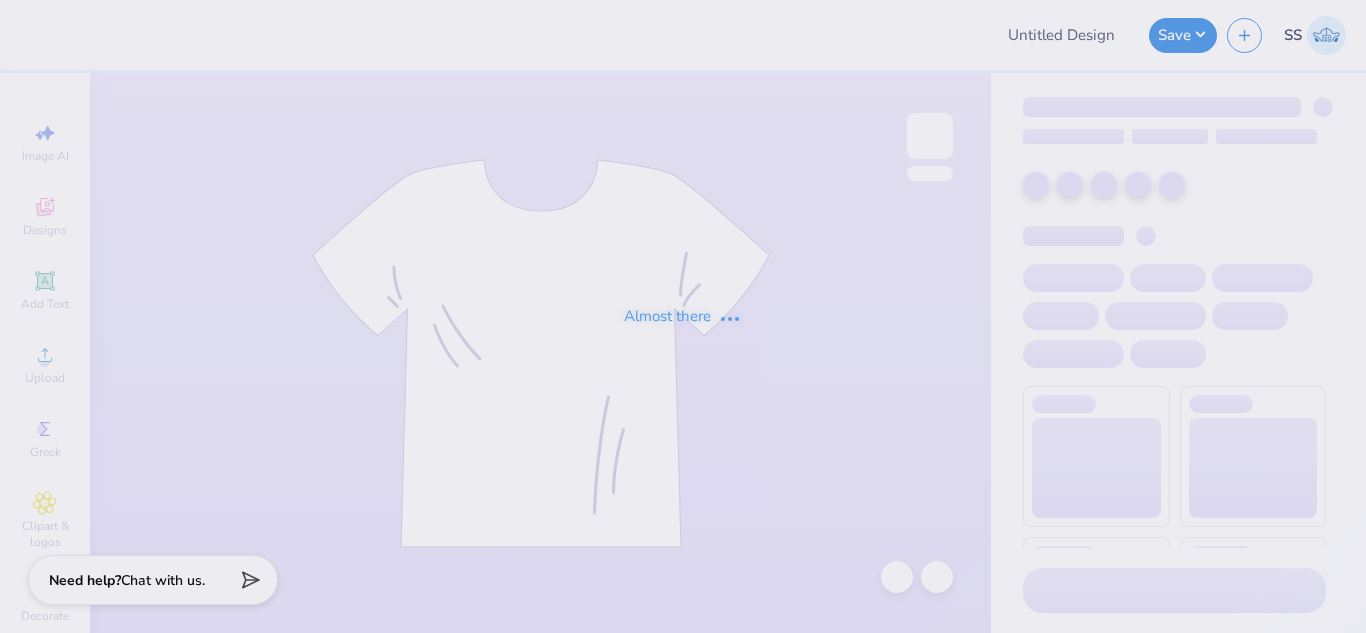 type on "Masters brunch theta chi" 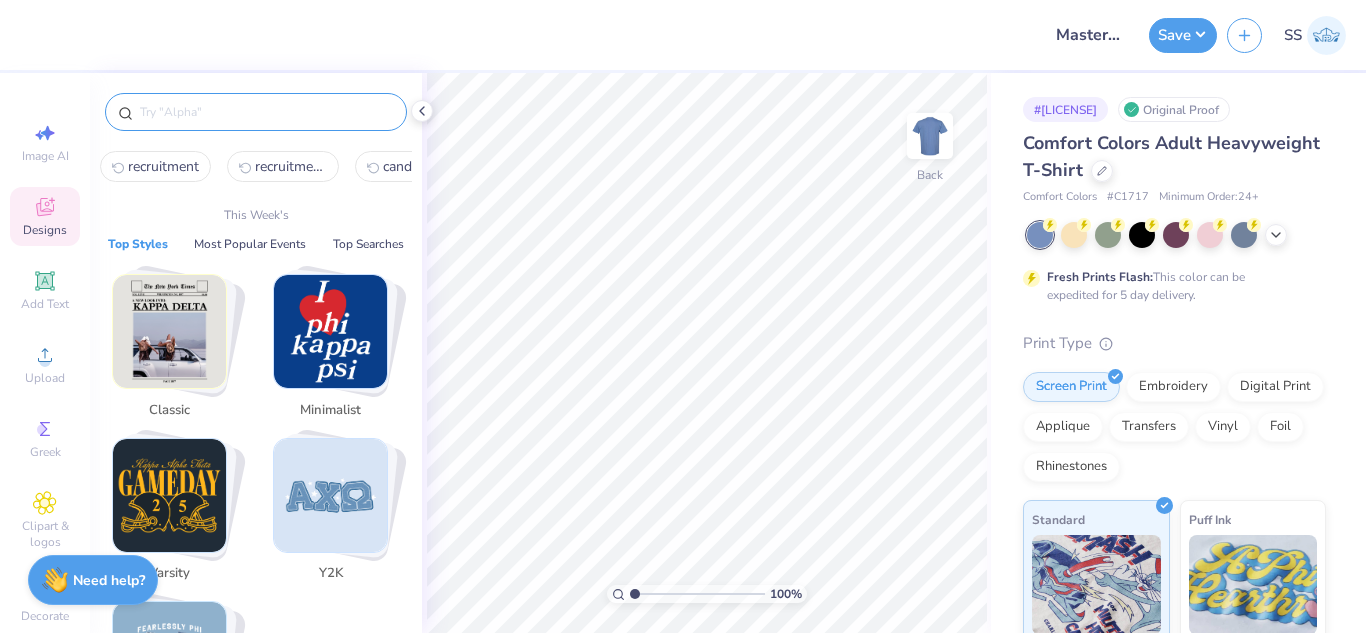 click at bounding box center [266, 112] 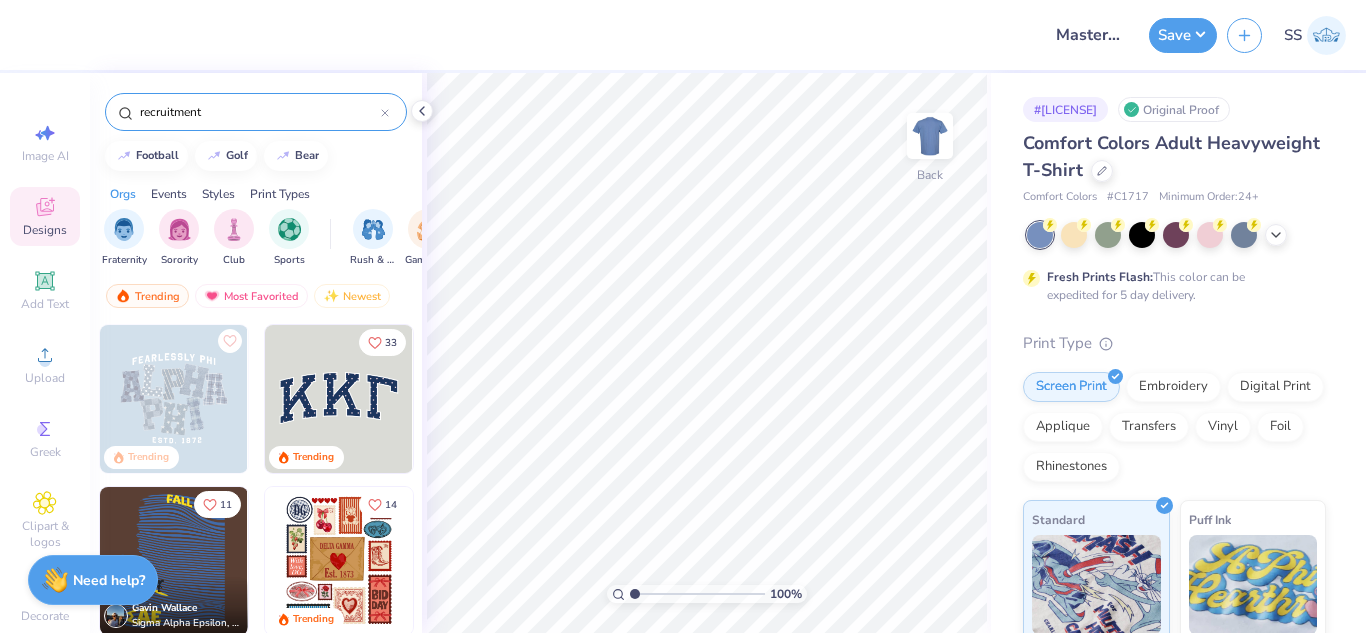 type on "recruitment" 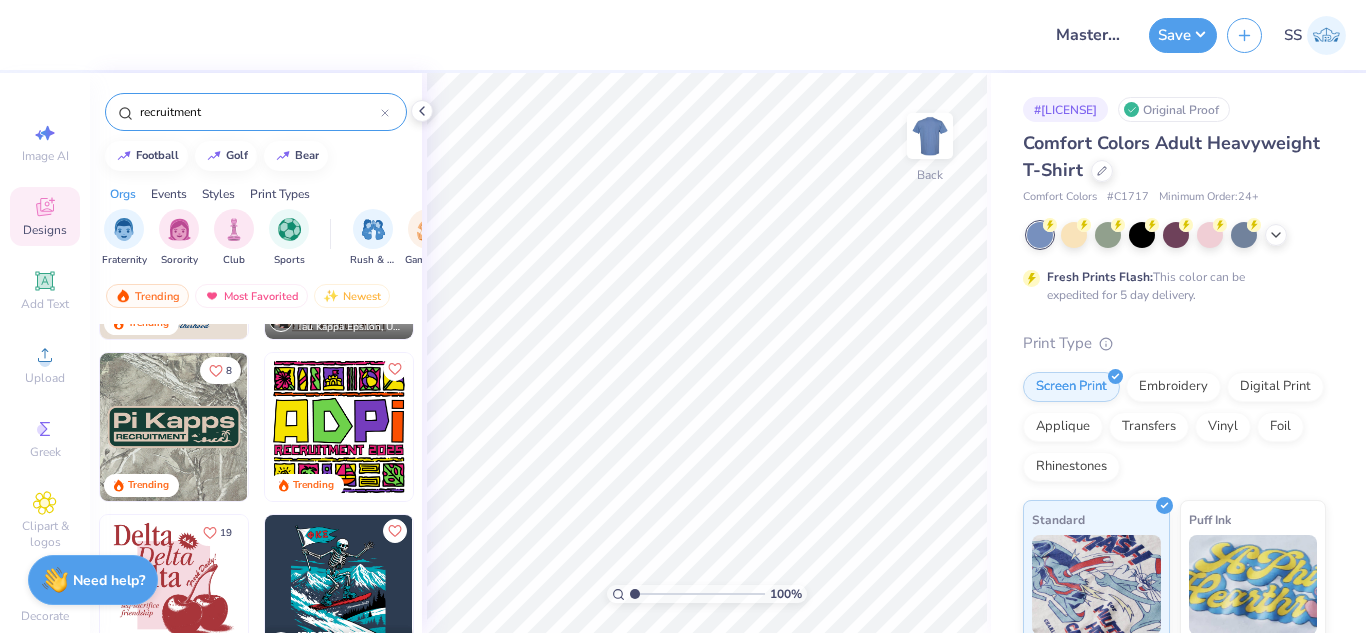 scroll, scrollTop: 0, scrollLeft: 0, axis: both 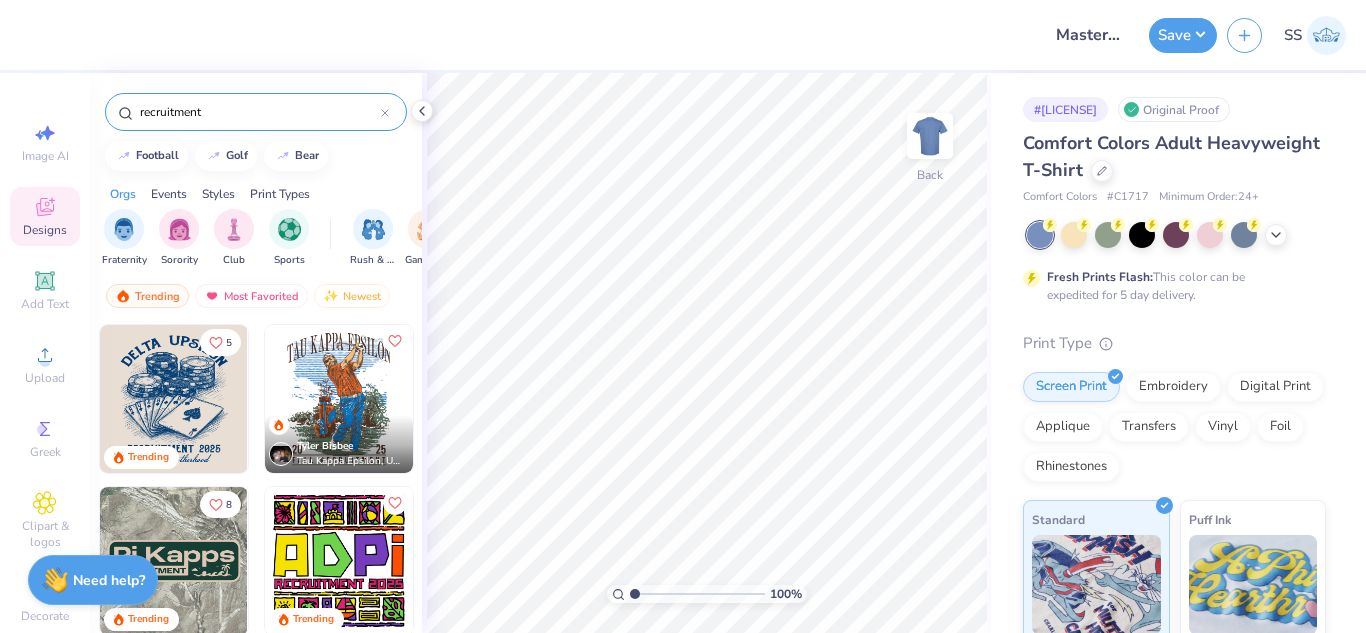 click at bounding box center (174, 399) 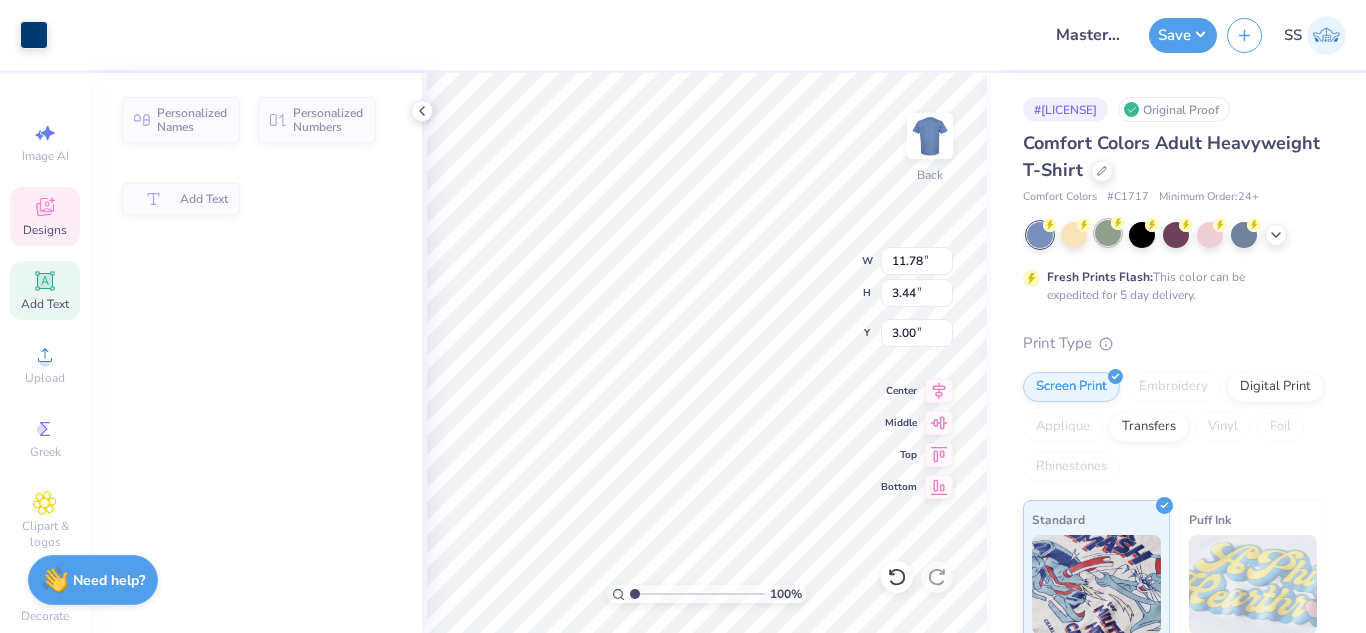 type on "11.78" 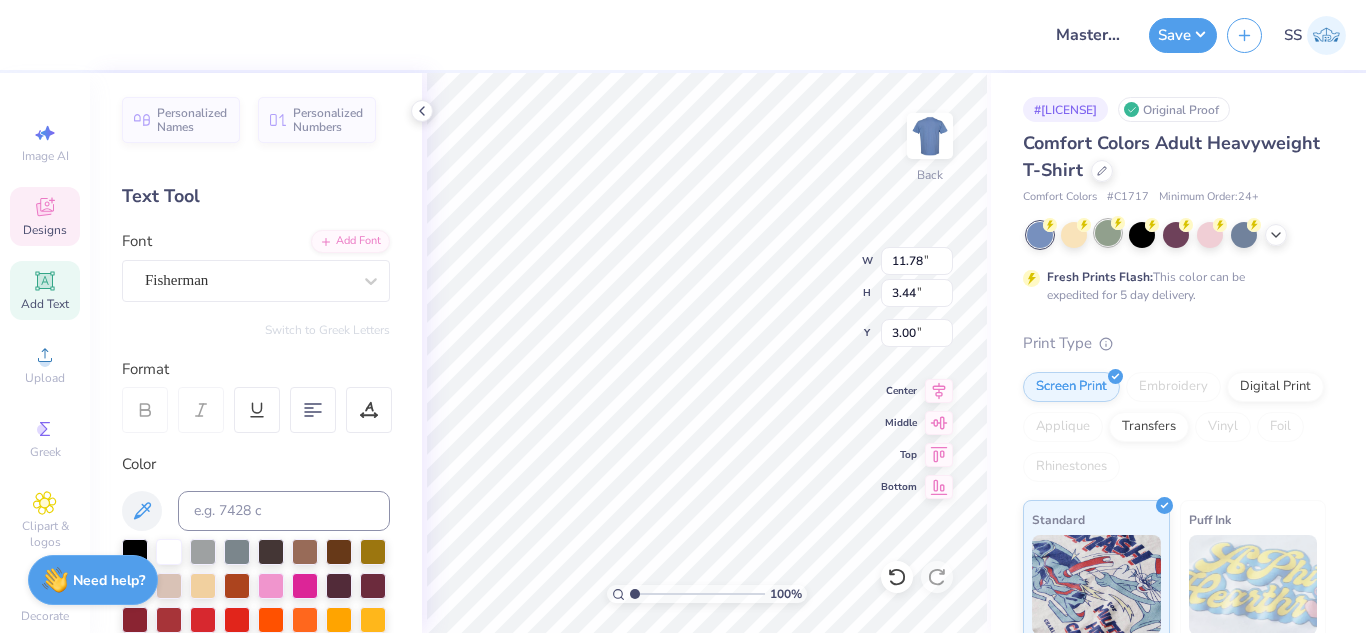scroll, scrollTop: 17, scrollLeft: 3, axis: both 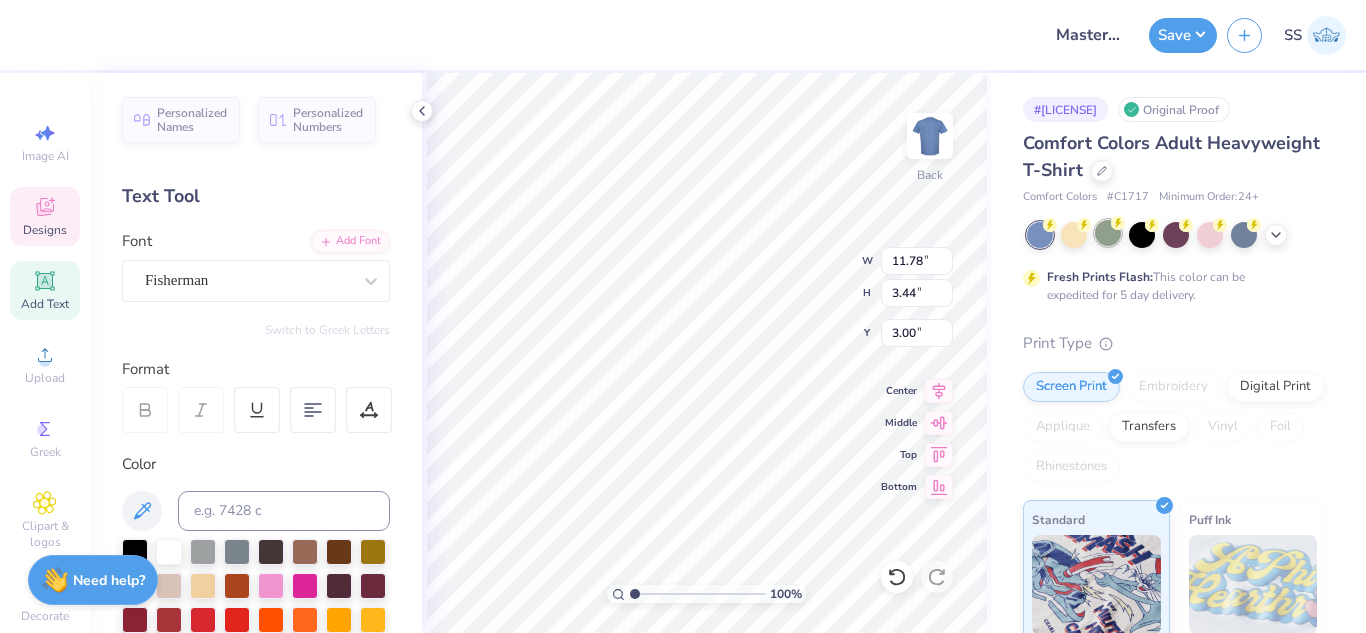 type on "D" 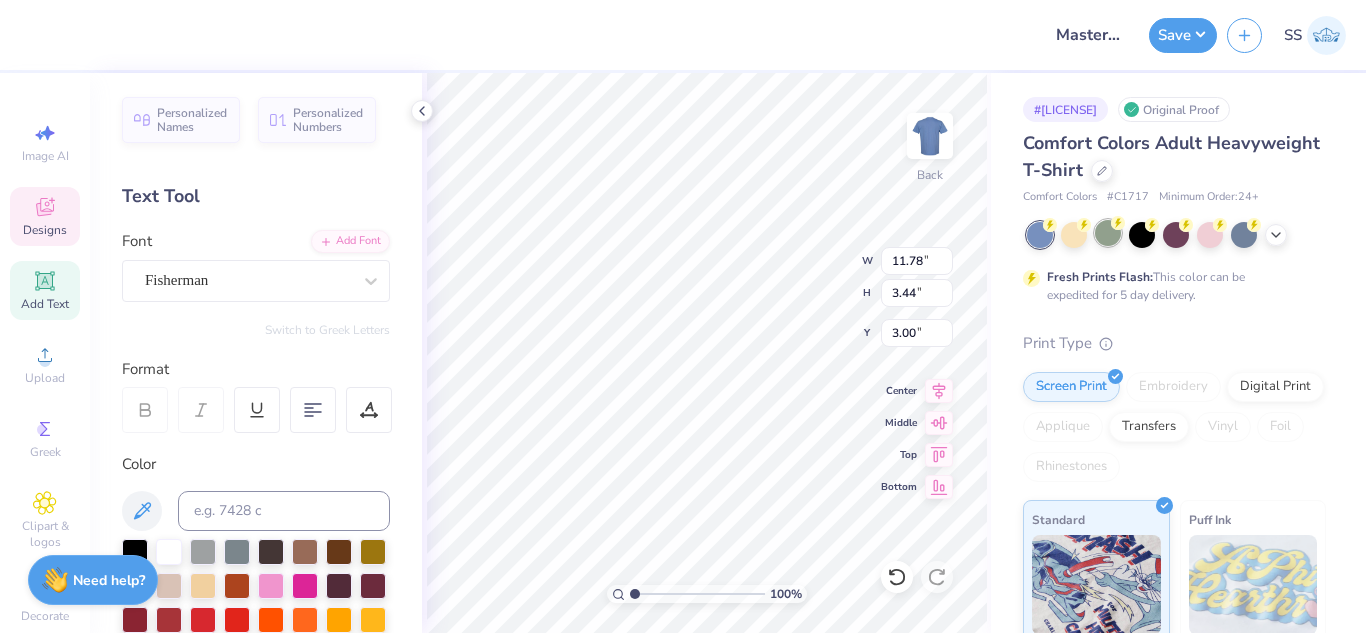 type on "tHETA CHI" 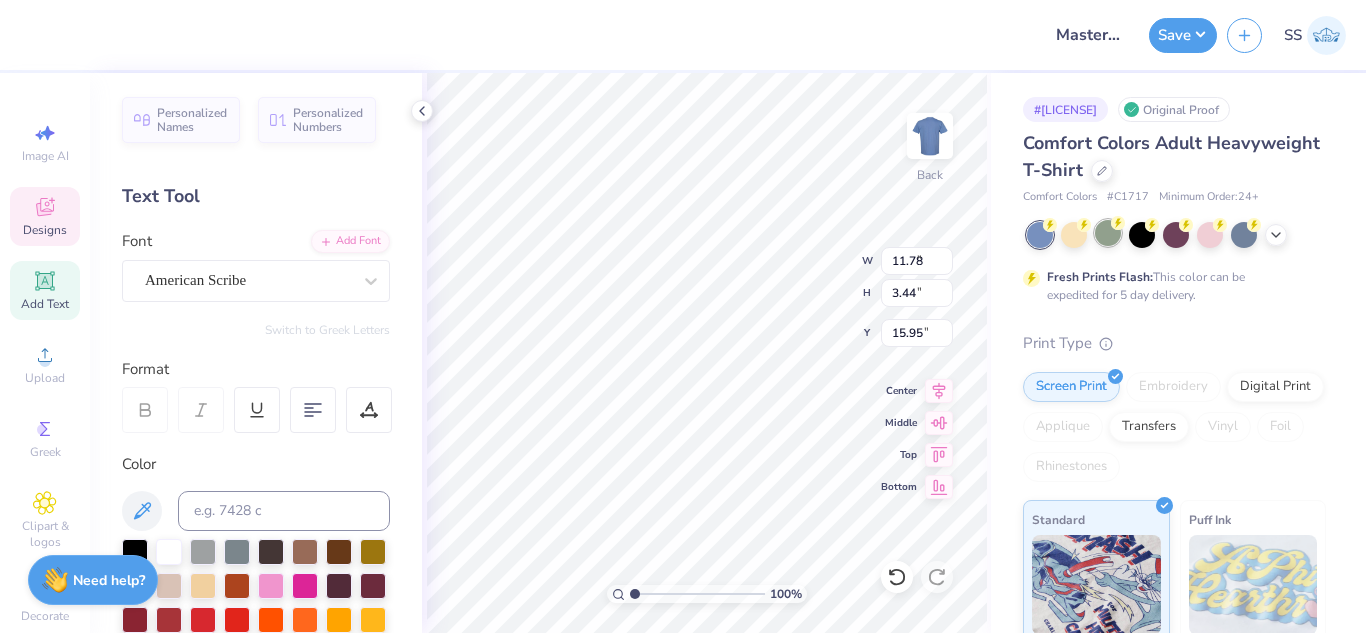 type on "7.52" 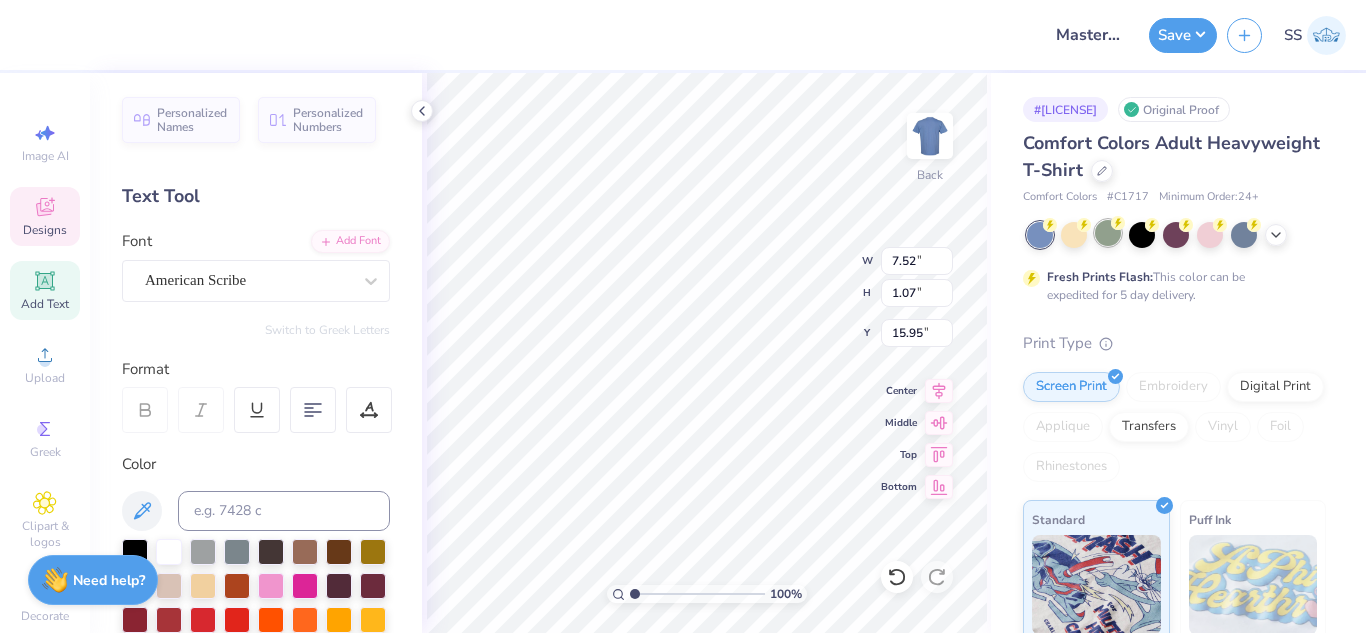 scroll, scrollTop: 16, scrollLeft: 3, axis: both 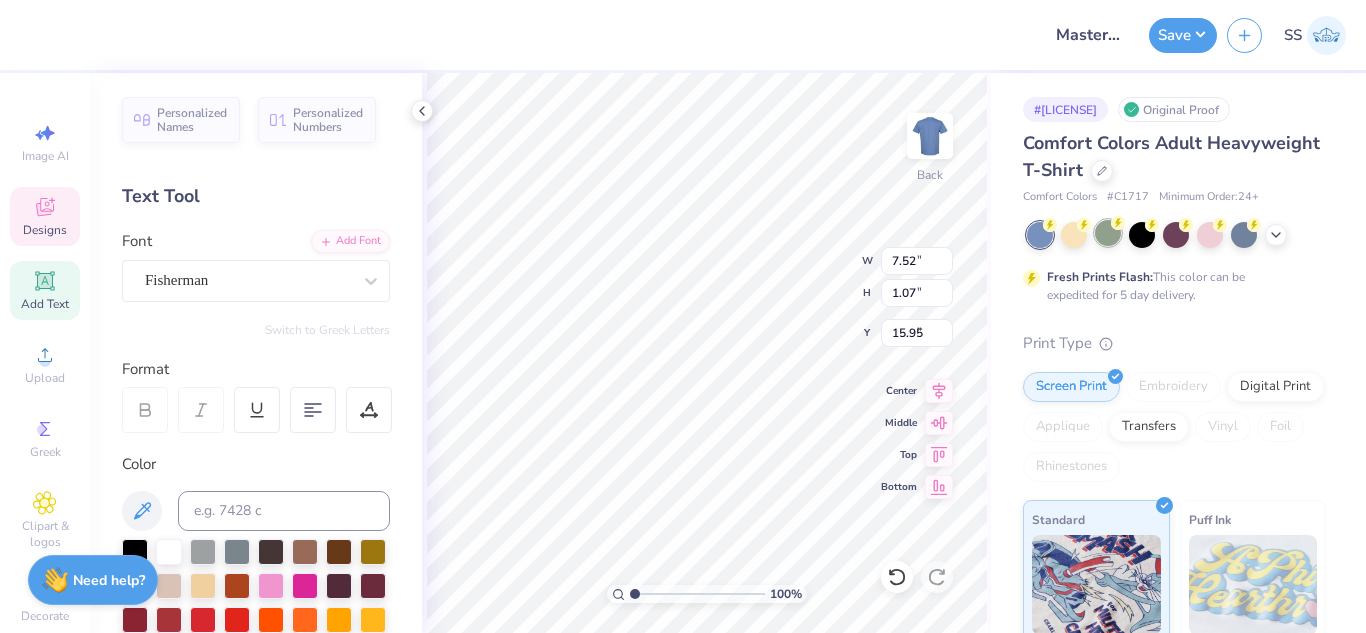 type on "8.61" 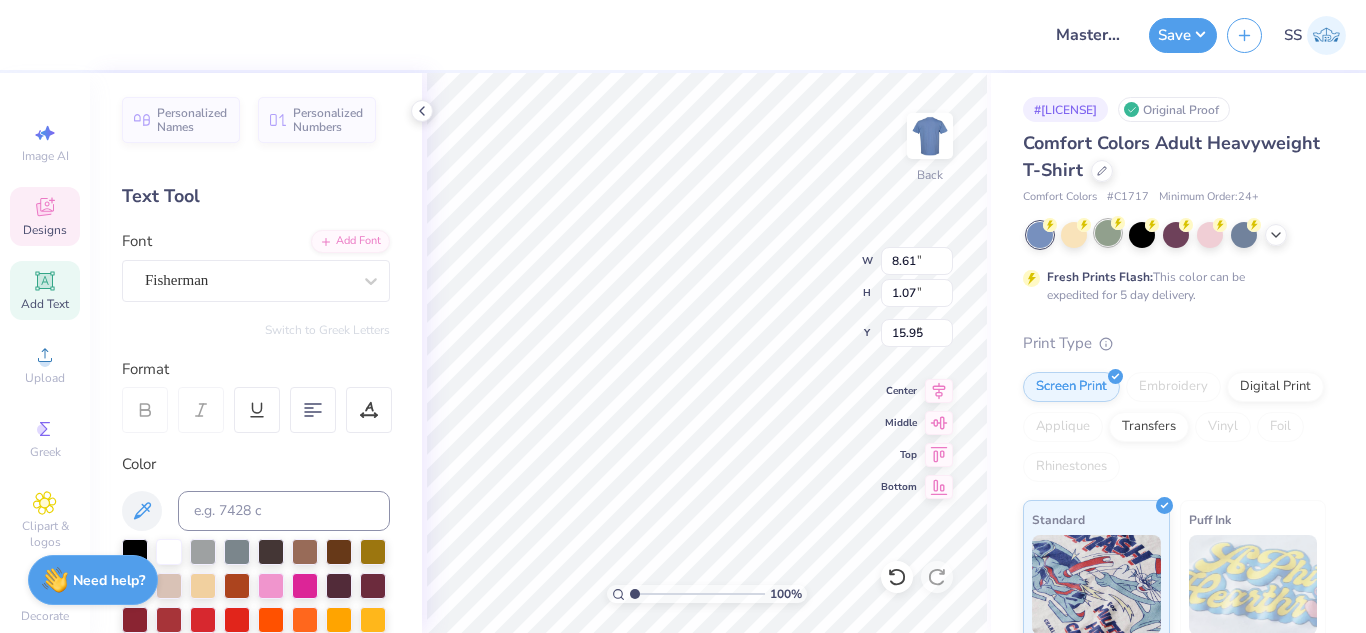 type on "2.69" 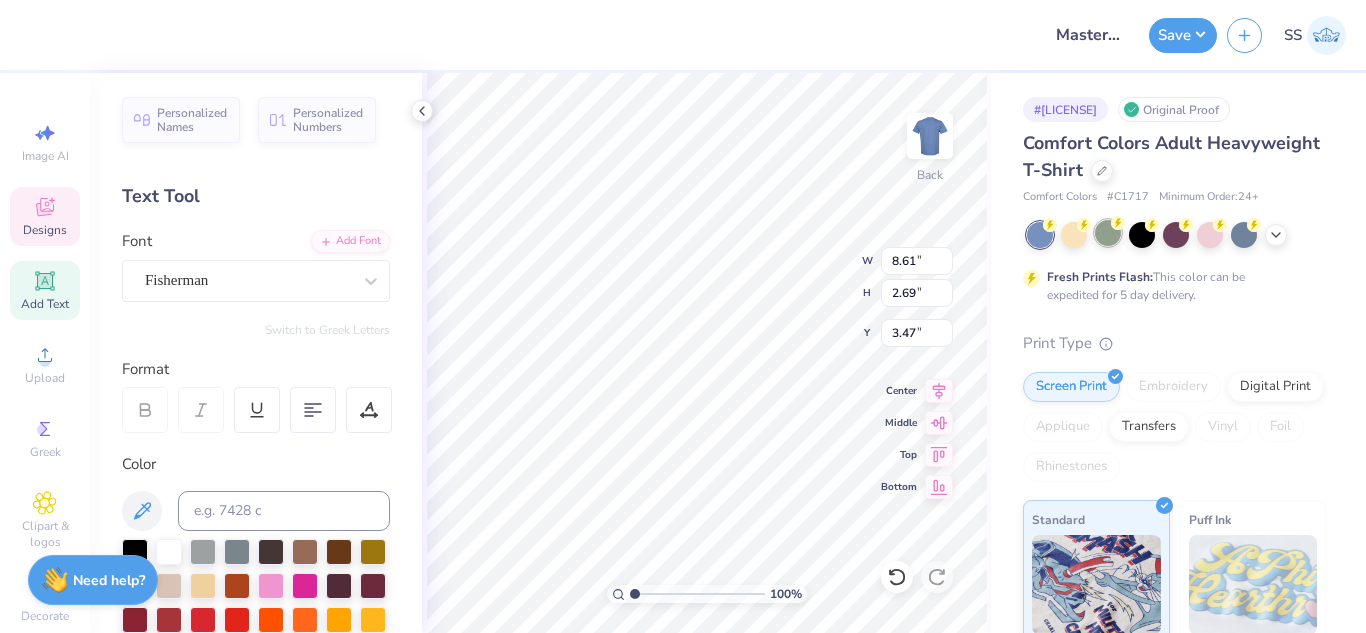 scroll, scrollTop: 17, scrollLeft: 6, axis: both 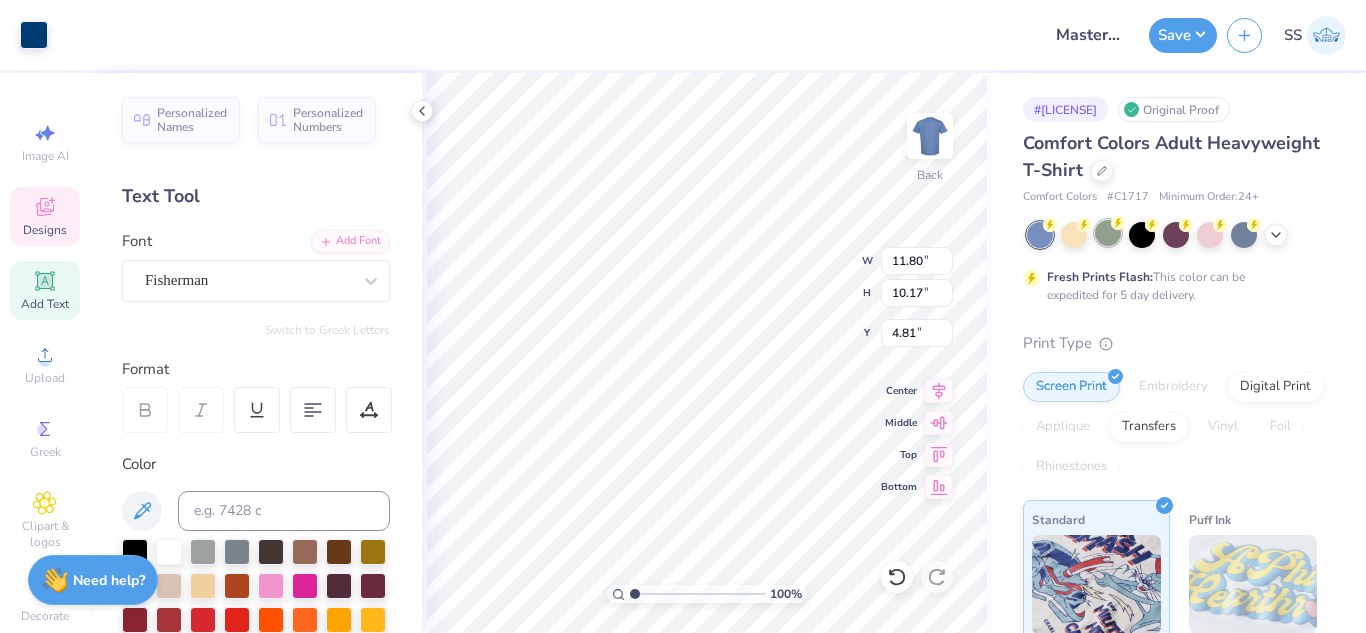 type on "7.52" 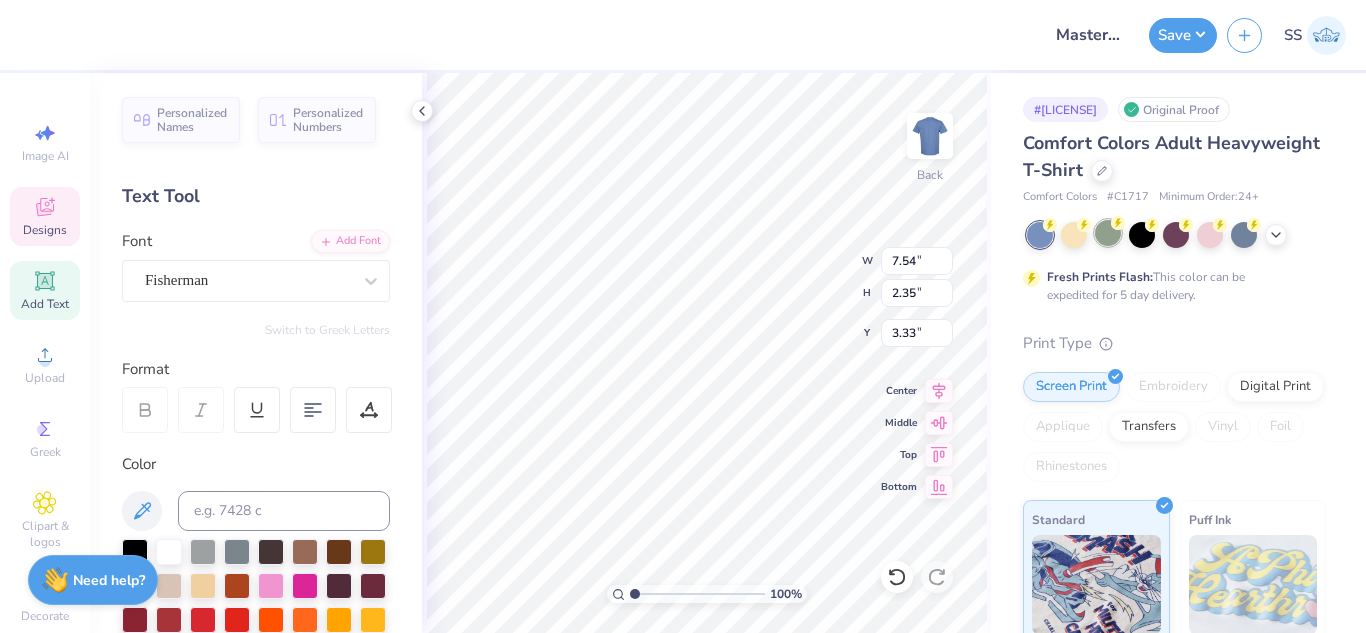 type on "7.54" 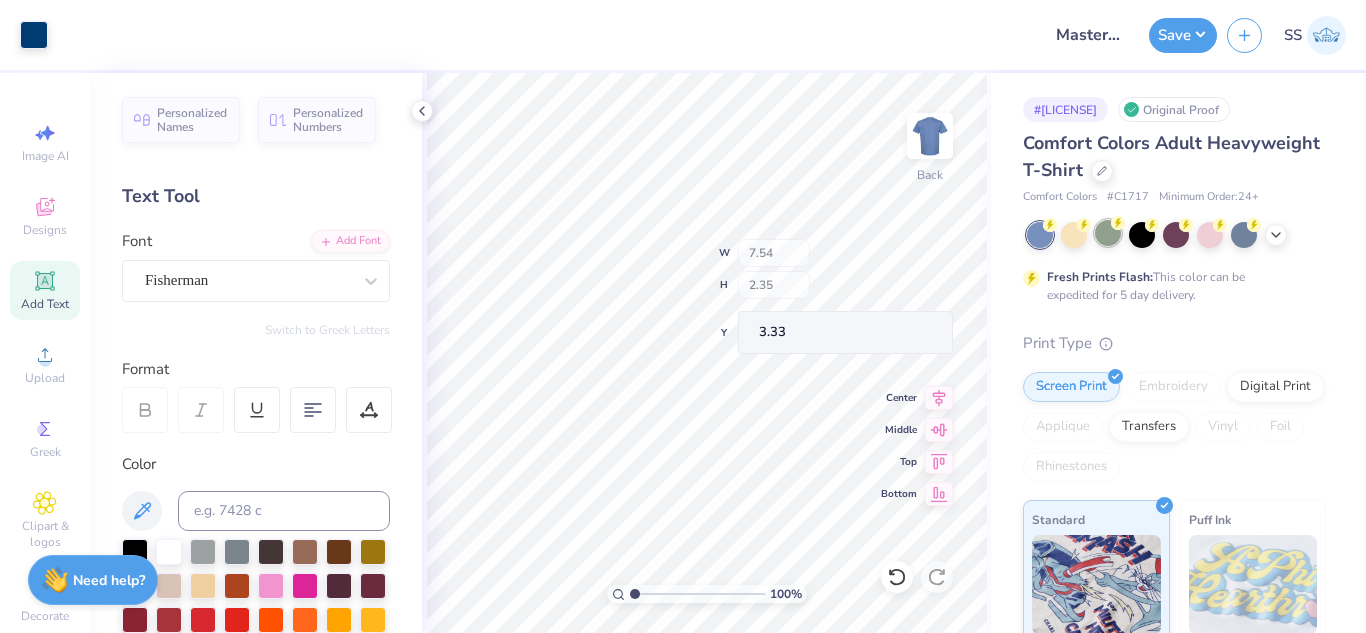 type on "2.46" 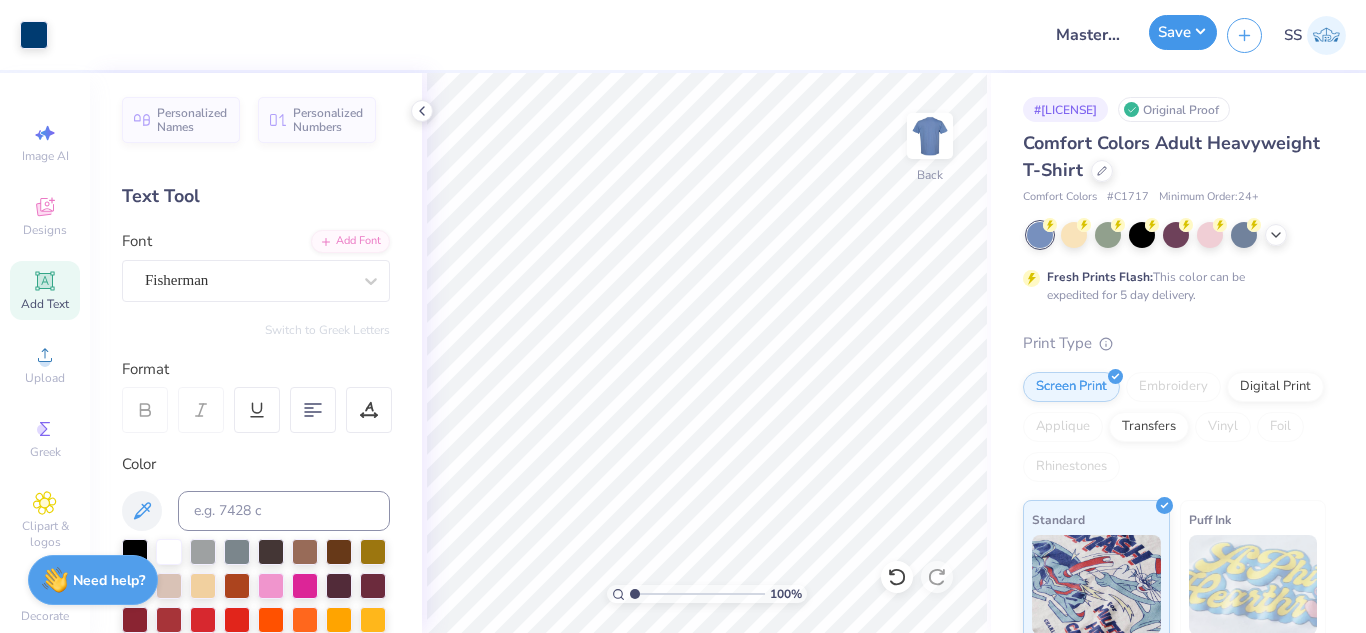 click on "Save" at bounding box center (1183, 32) 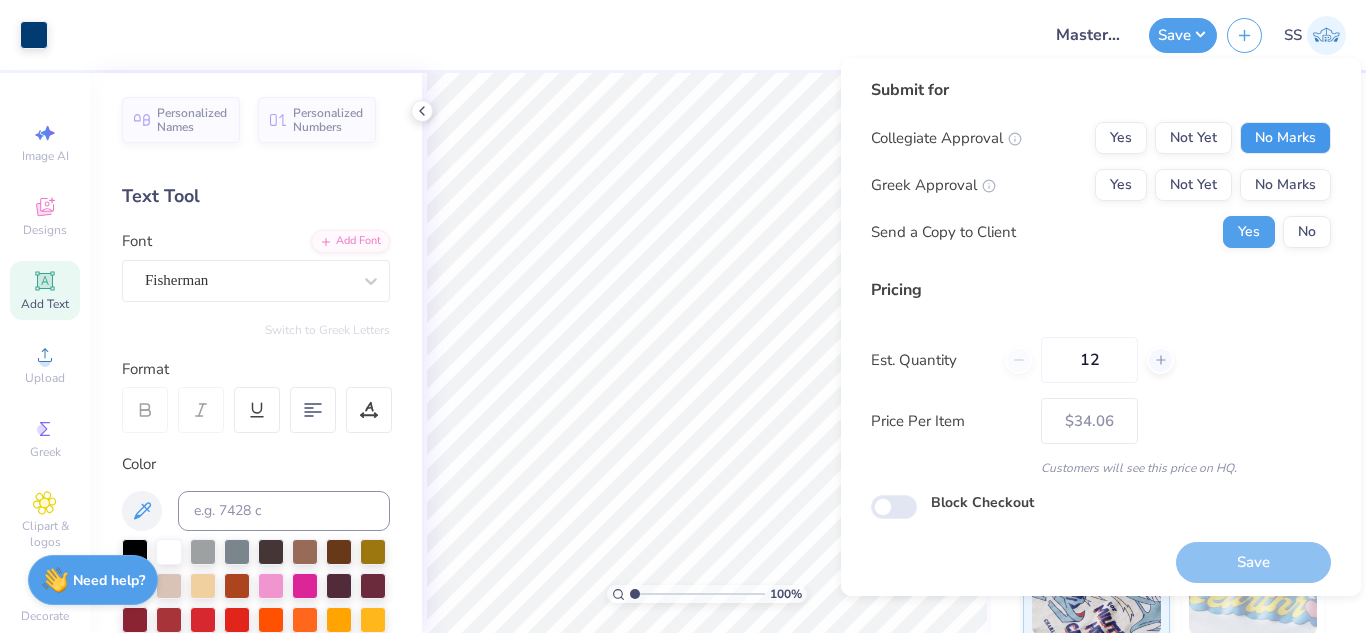 click on "No Marks" at bounding box center (1285, 138) 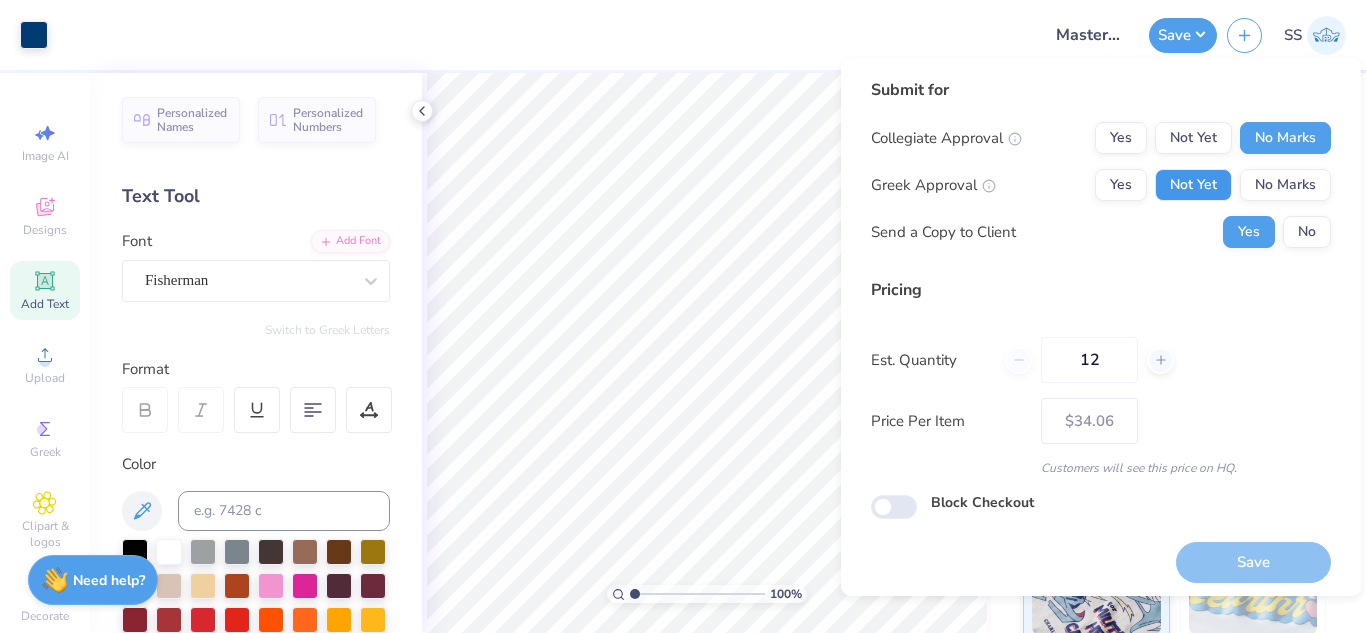 click on "Not Yet" at bounding box center [1193, 185] 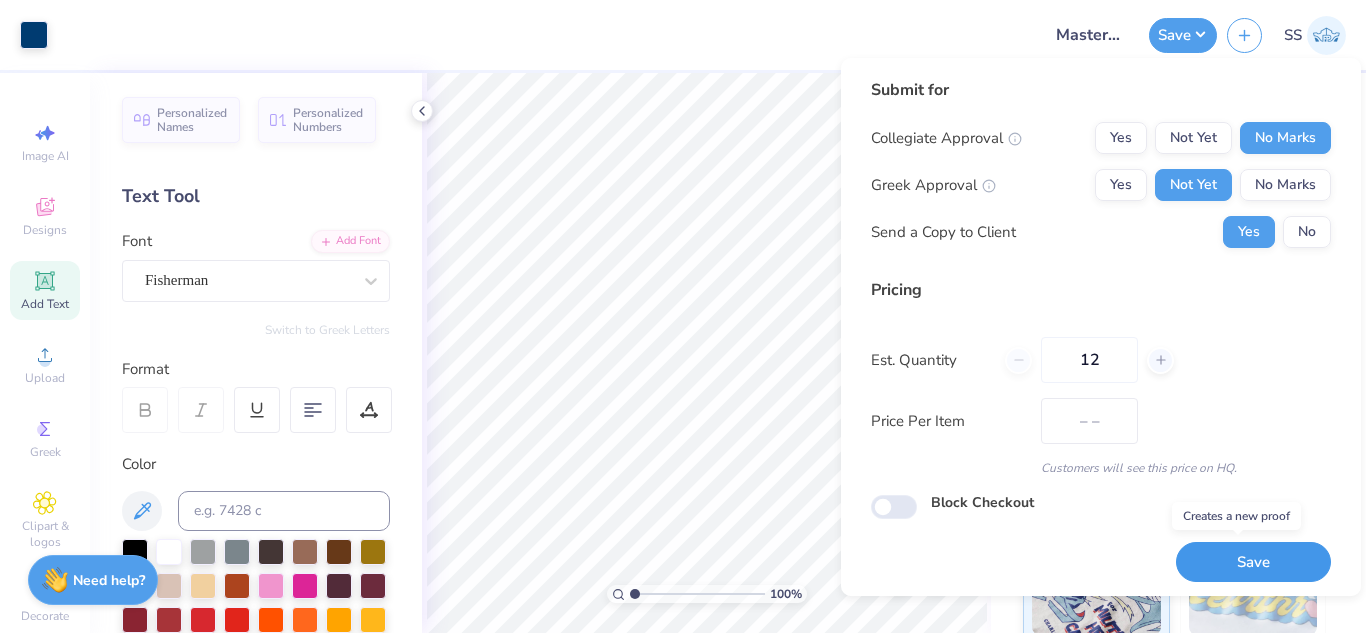 click on "Save" at bounding box center (1253, 562) 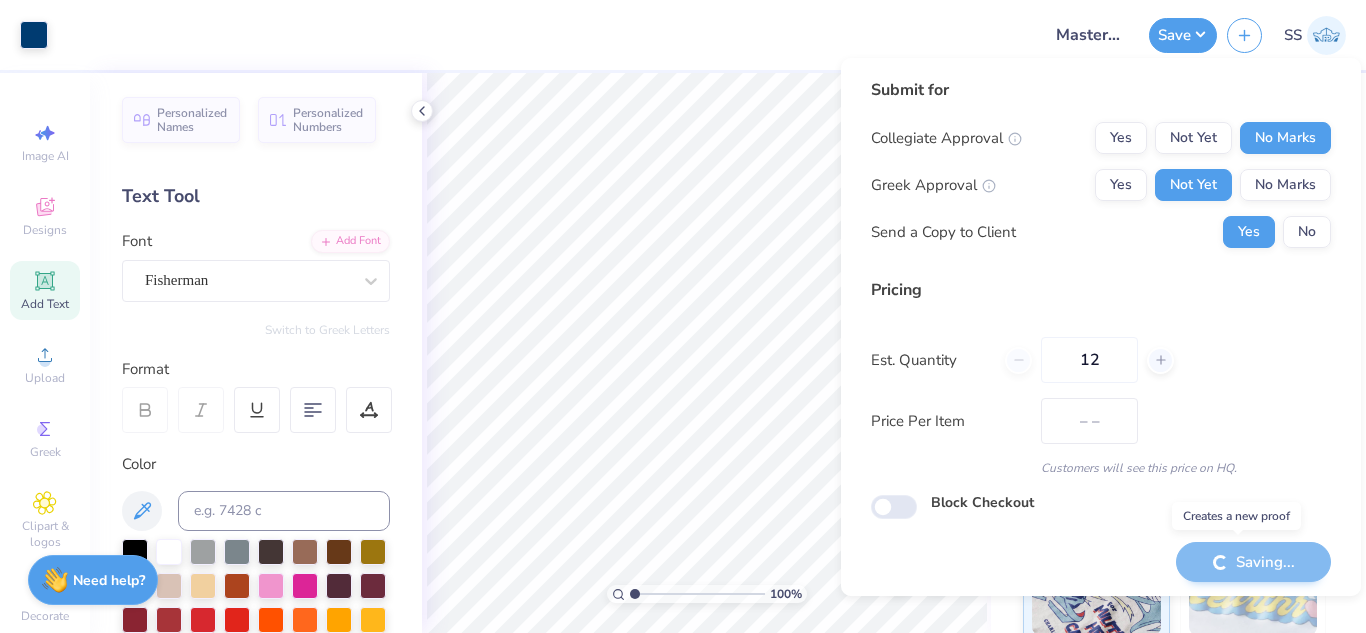 type on "$34.06" 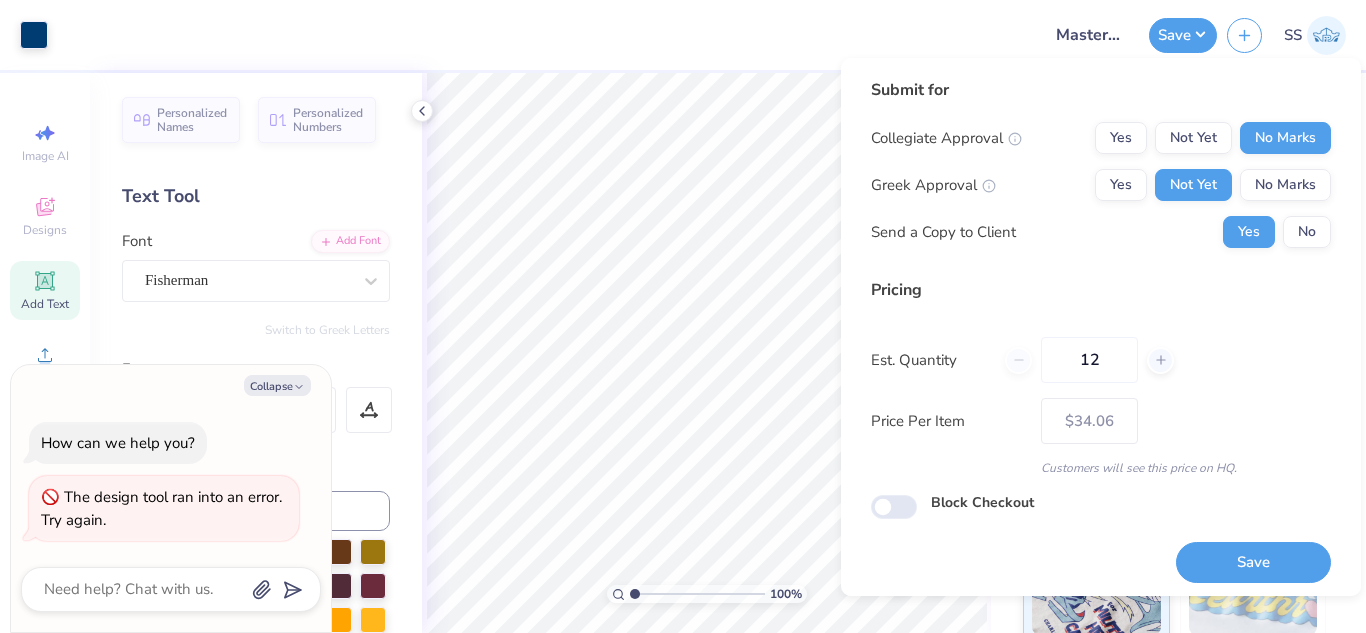 type on "x" 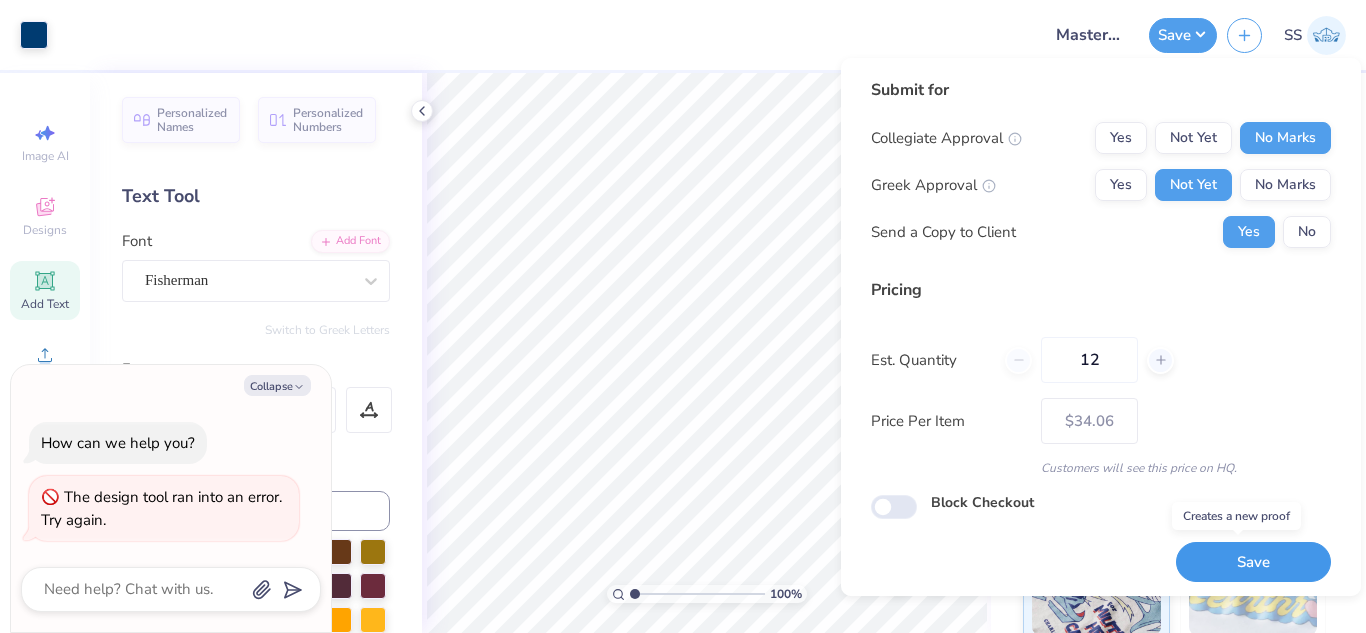 click on "Save" at bounding box center [1253, 562] 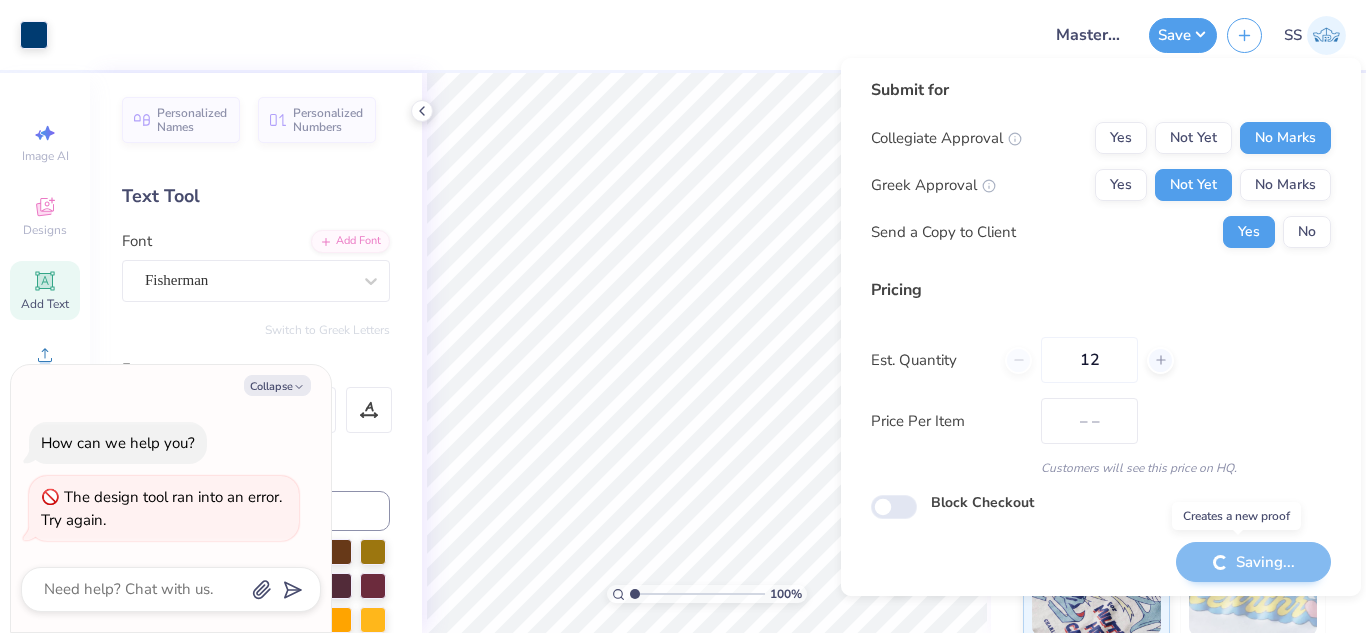 click on "Saving..." at bounding box center [1253, 562] 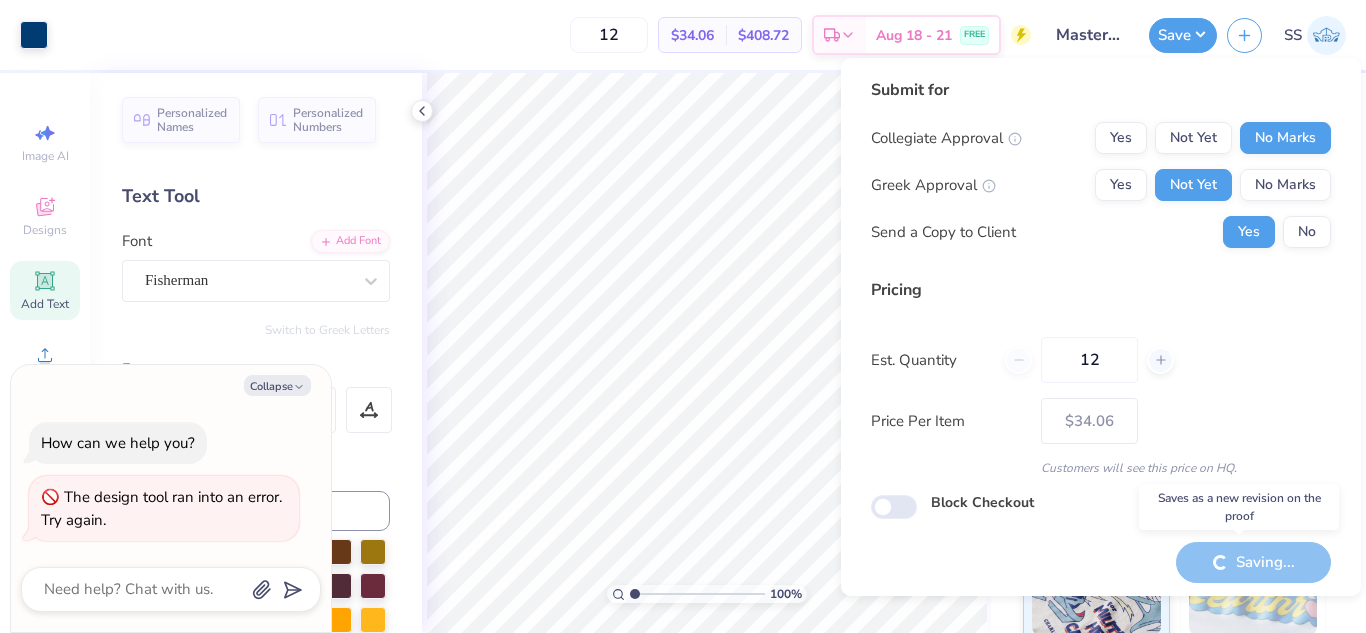 type on "x" 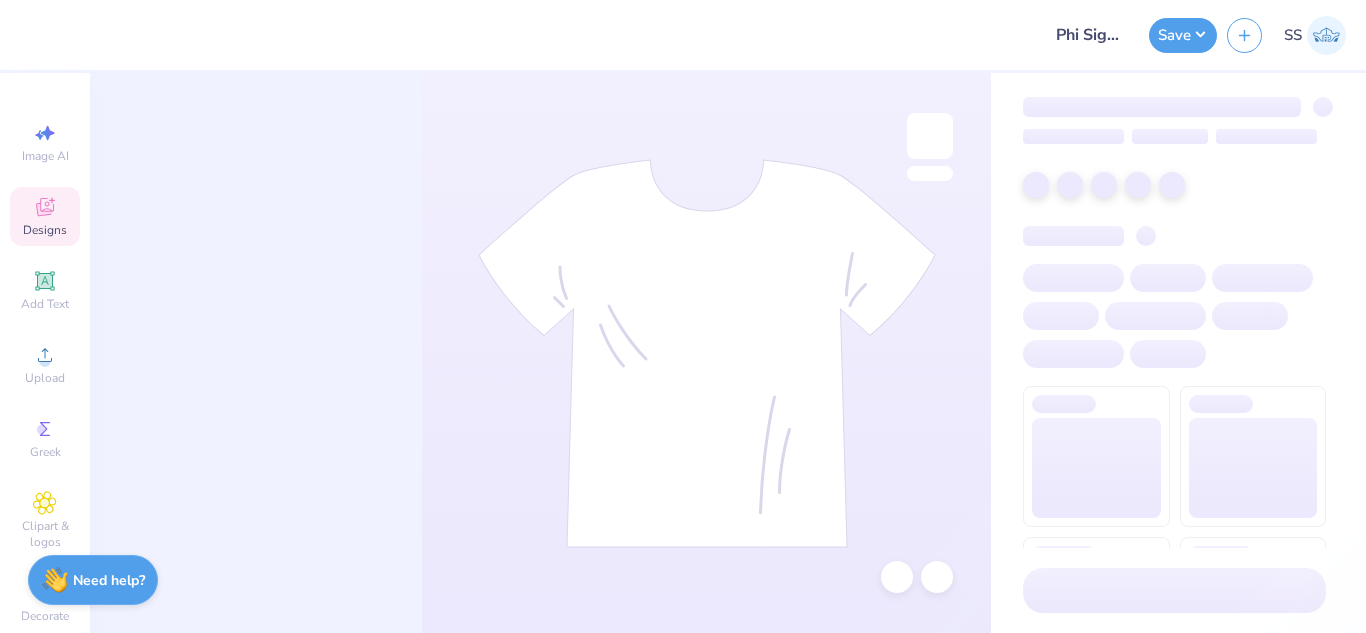 scroll, scrollTop: 0, scrollLeft: 0, axis: both 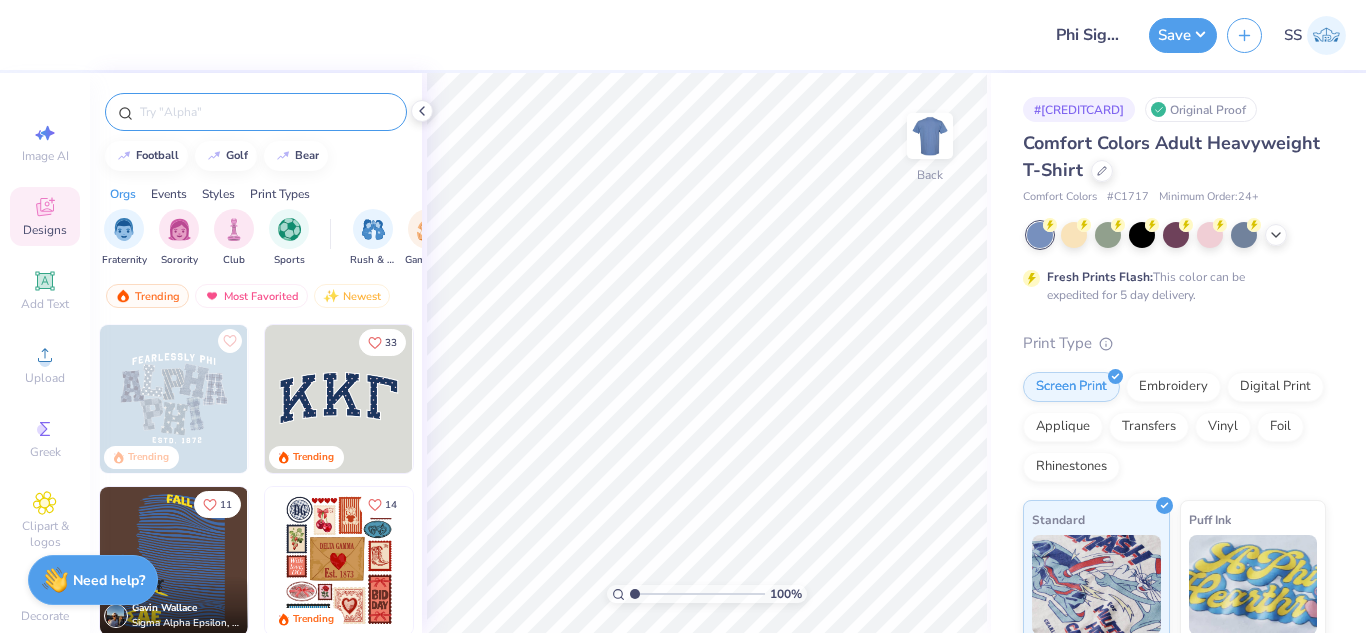 click at bounding box center [256, 112] 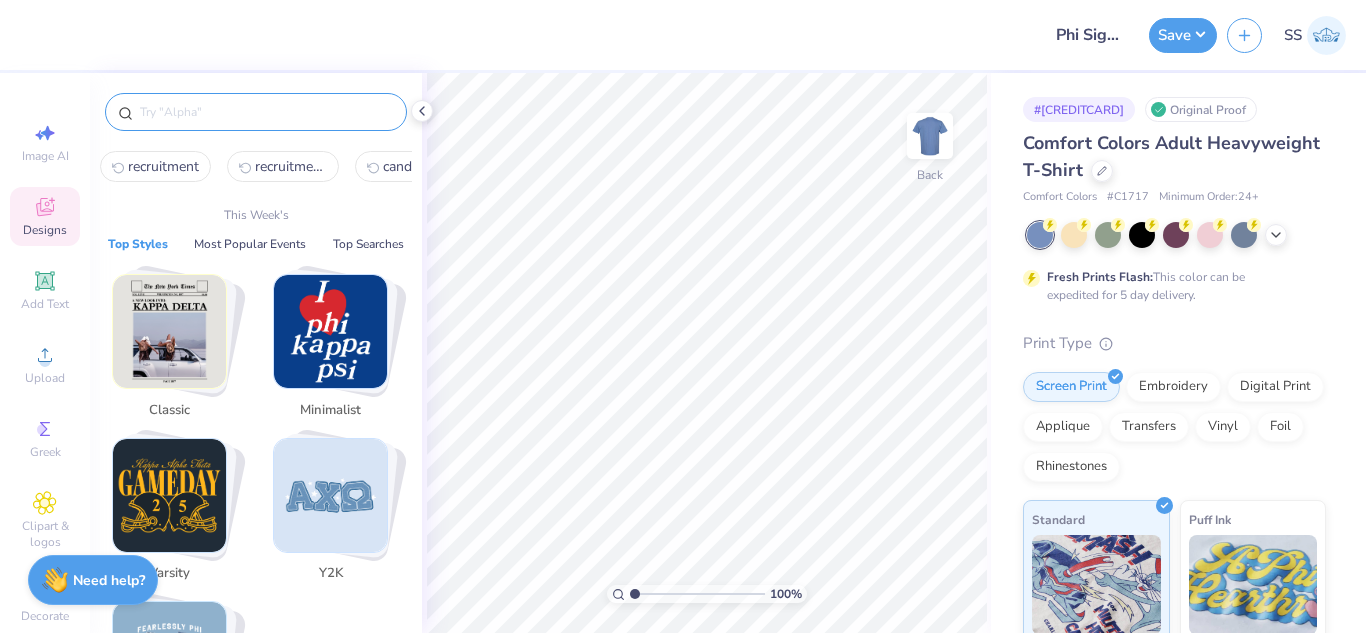 click at bounding box center [266, 112] 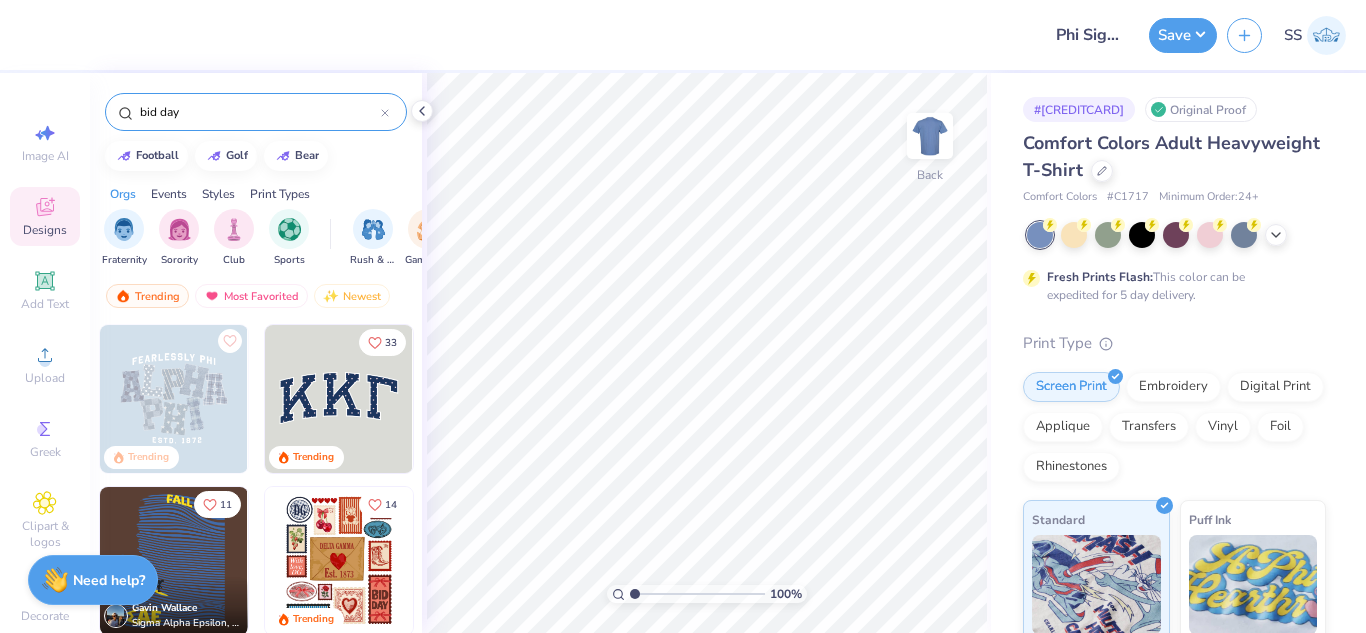 type on "bid day" 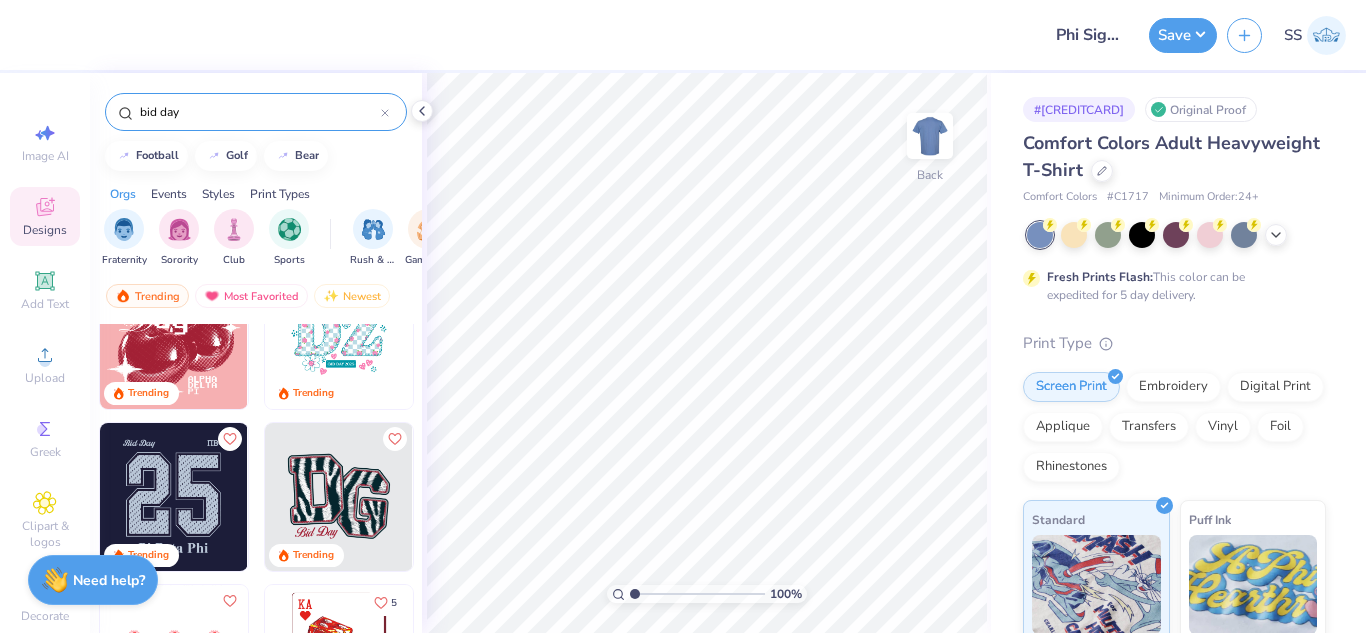scroll, scrollTop: 572, scrollLeft: 0, axis: vertical 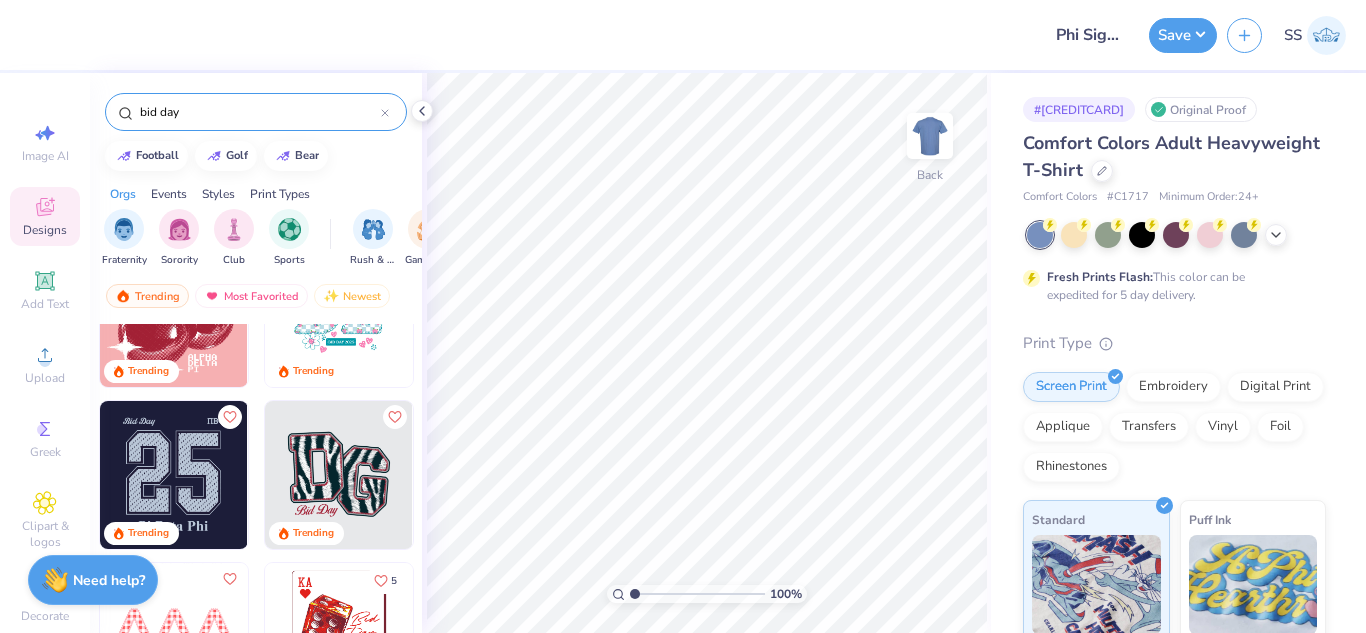 click at bounding box center (174, 475) 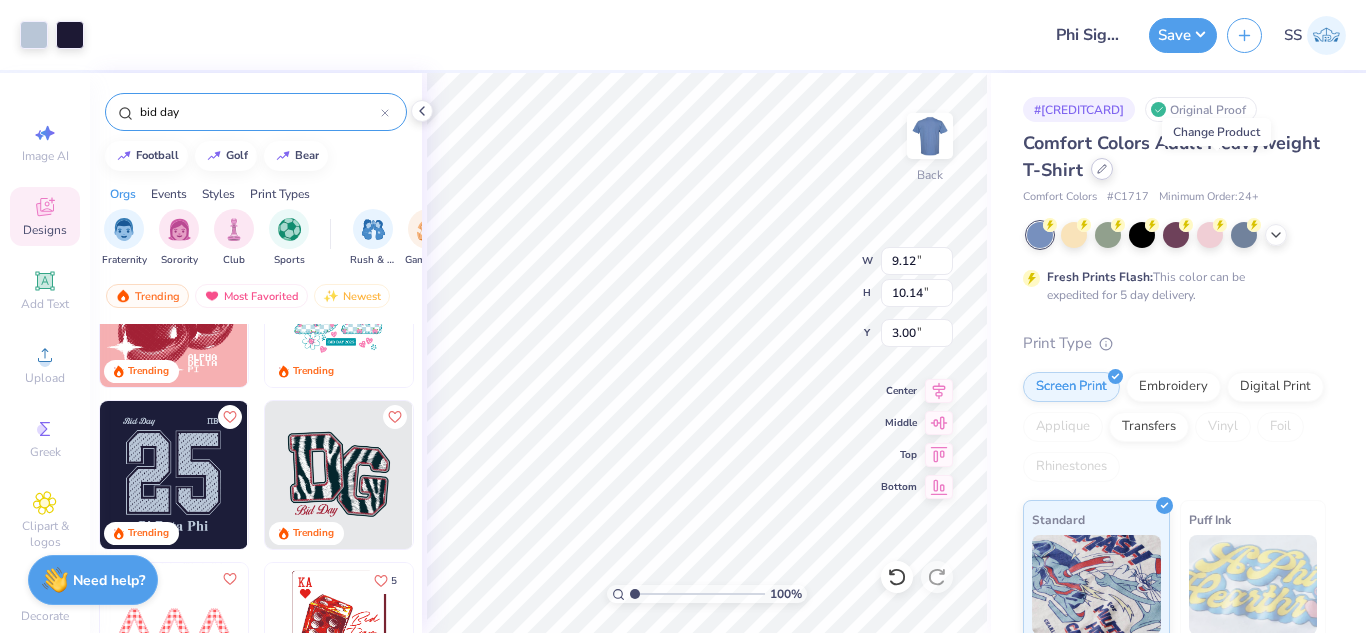 click at bounding box center [1102, 169] 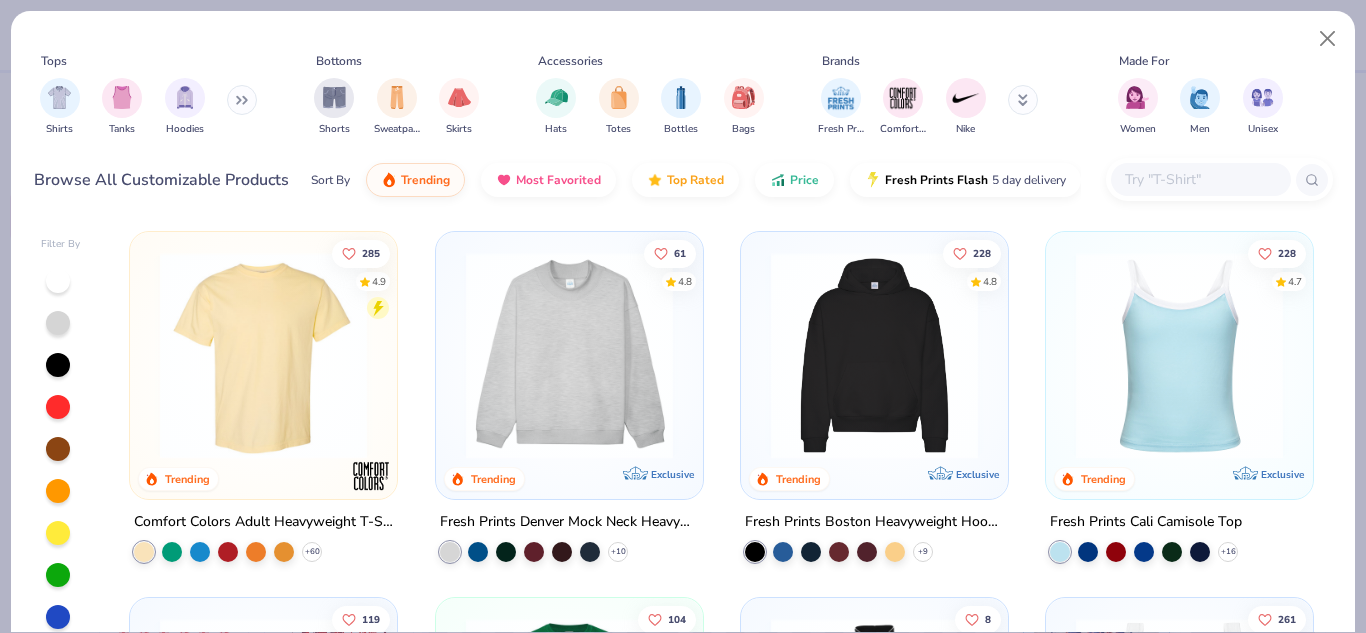 click at bounding box center (1200, 179) 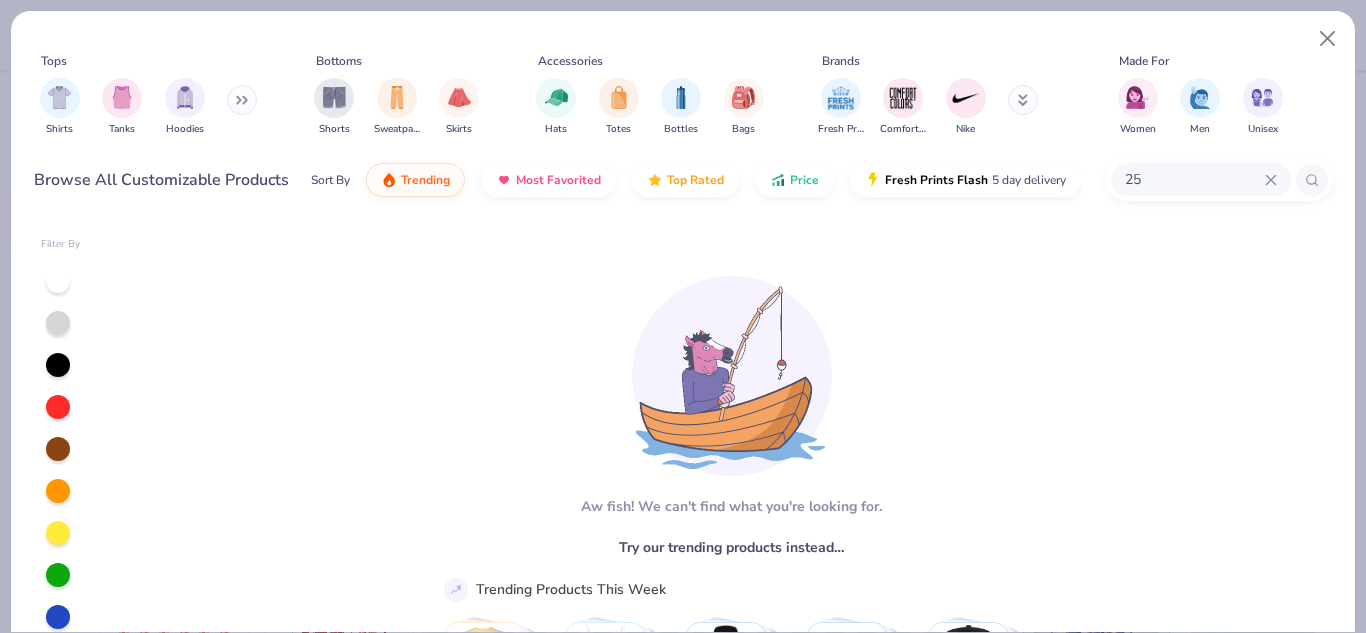 type on "2" 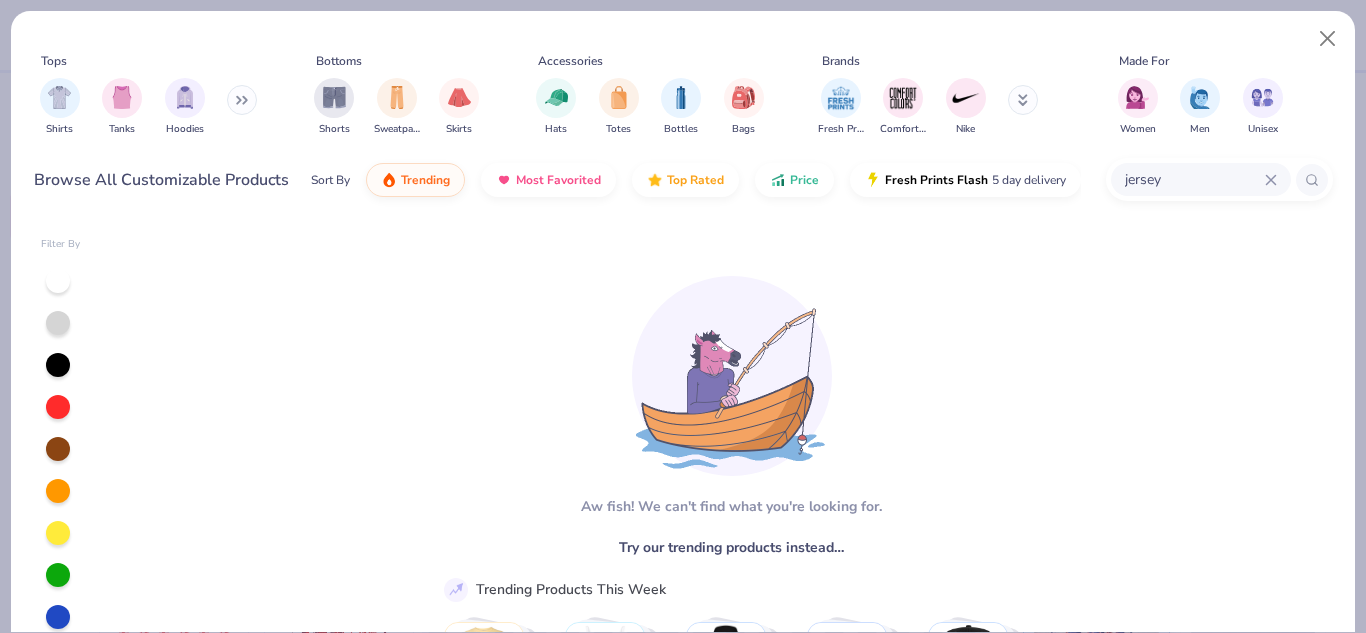 type on "jersey" 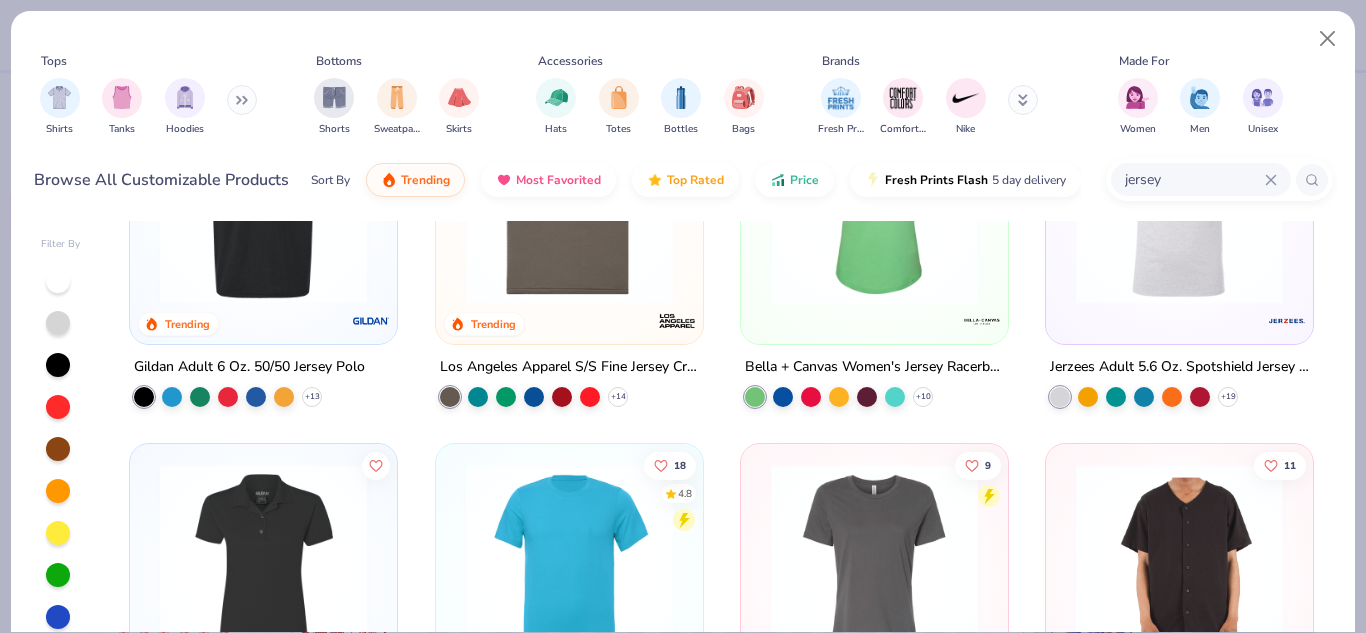 scroll, scrollTop: 531, scrollLeft: 0, axis: vertical 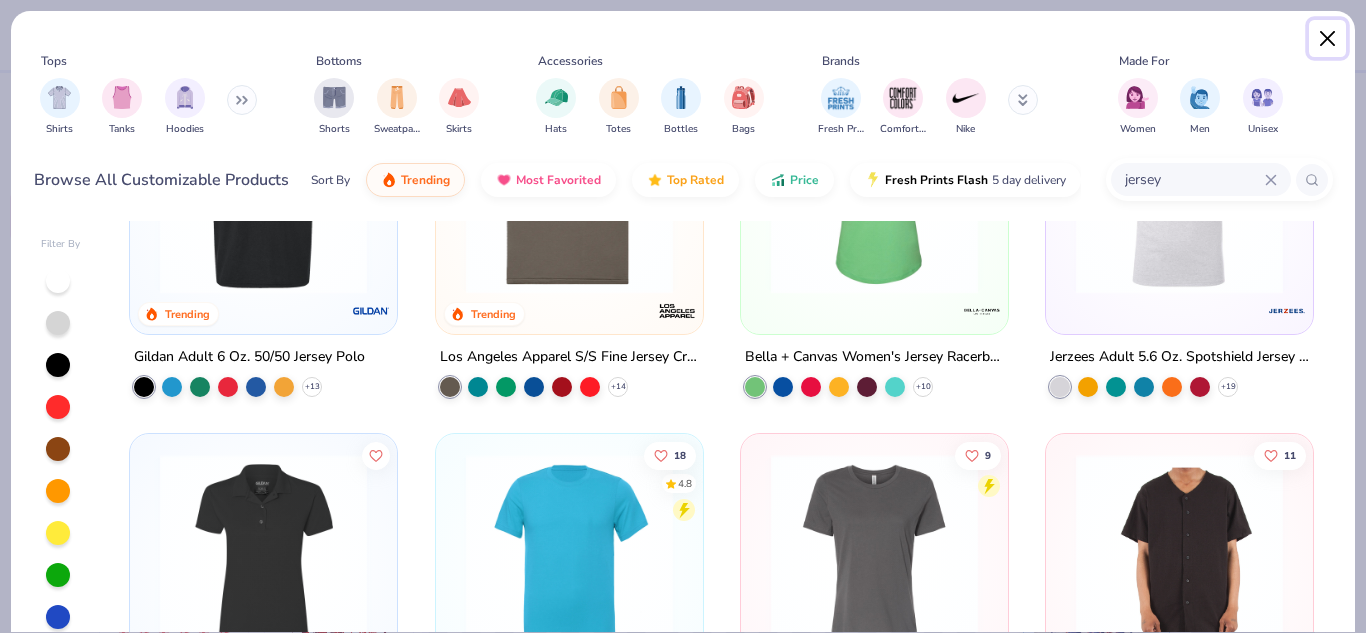 click at bounding box center [1328, 39] 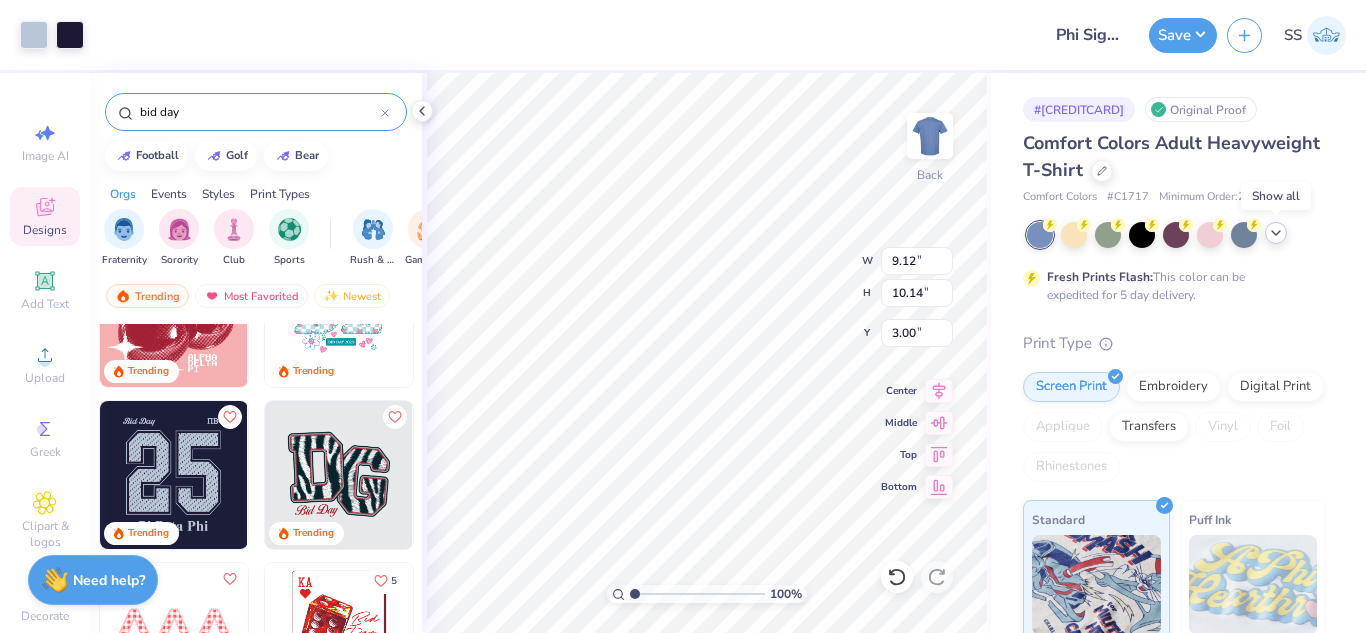 click 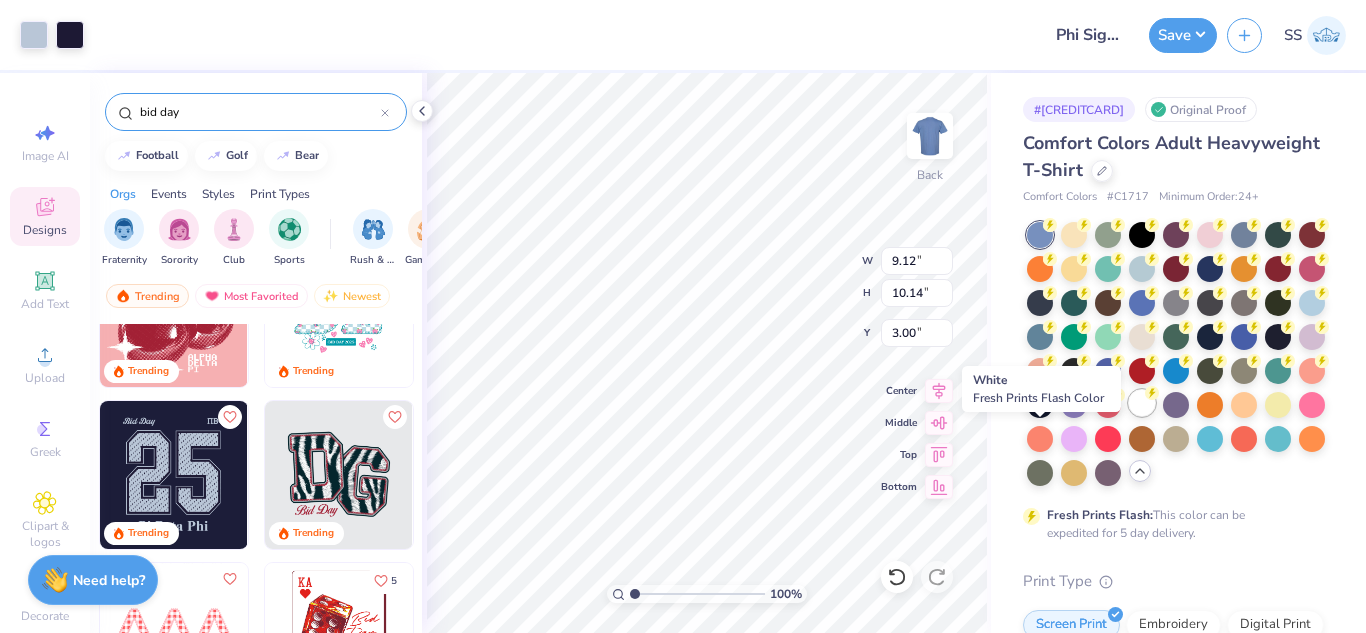 click at bounding box center (1142, 403) 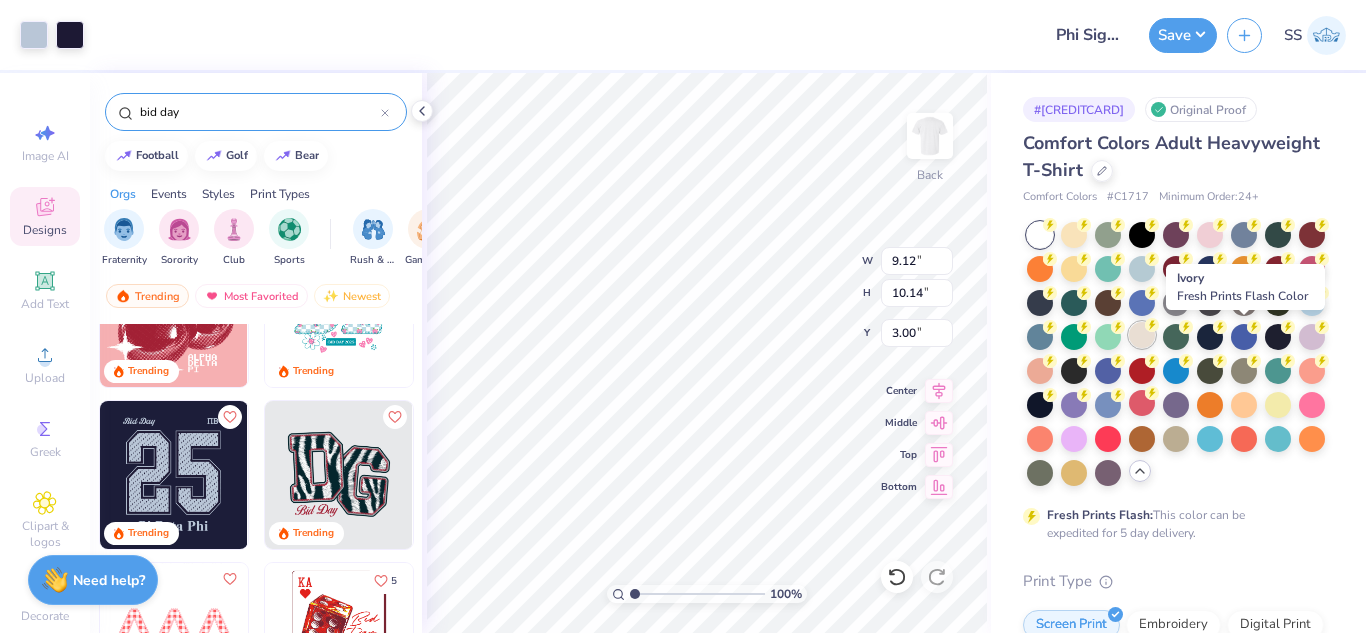 click at bounding box center [1142, 335] 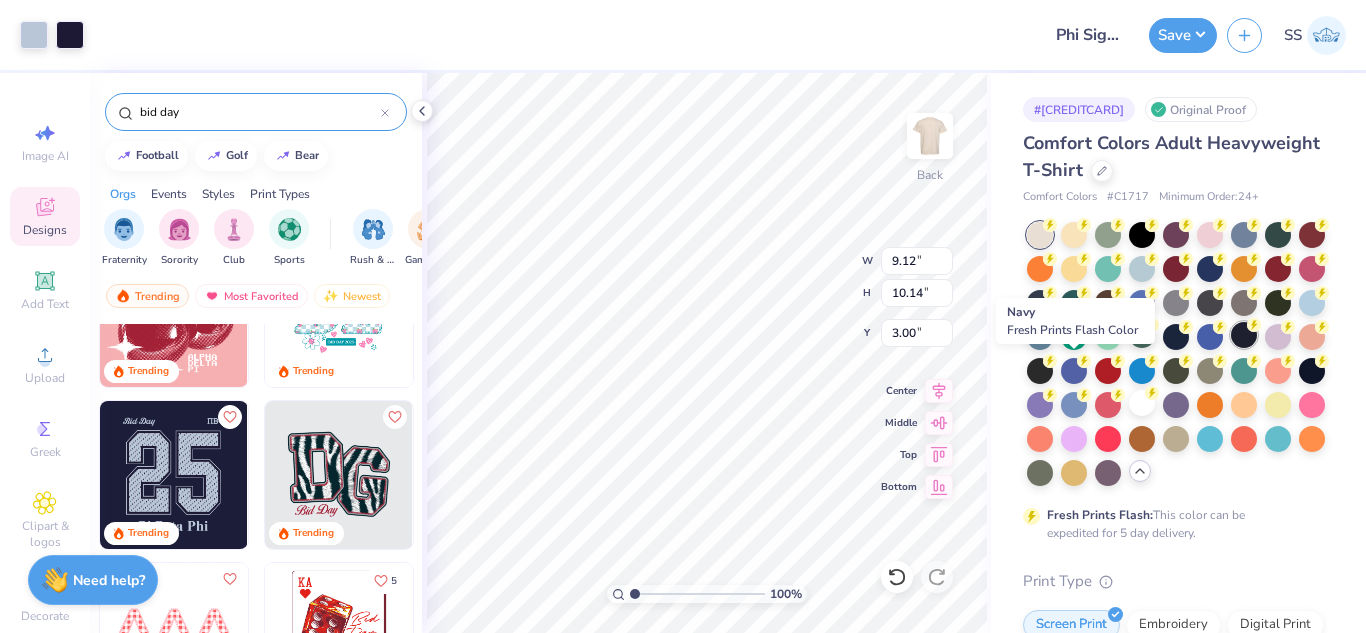 click at bounding box center (1244, 335) 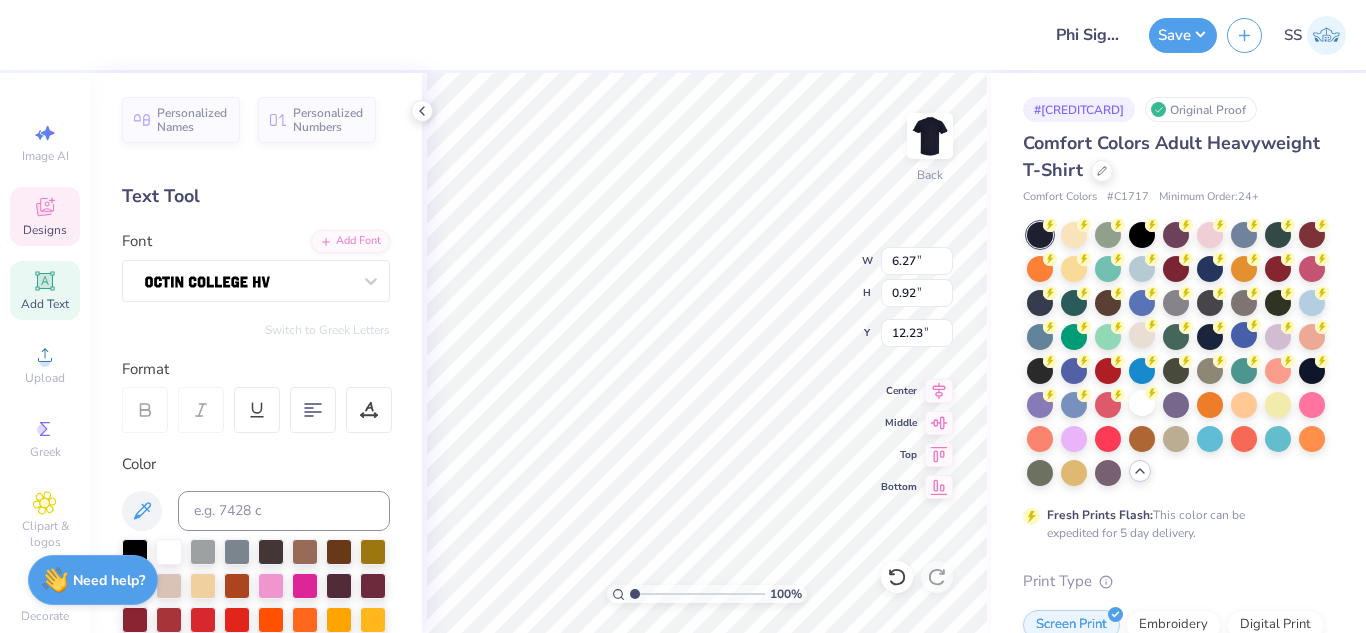 scroll, scrollTop: 16, scrollLeft: 6, axis: both 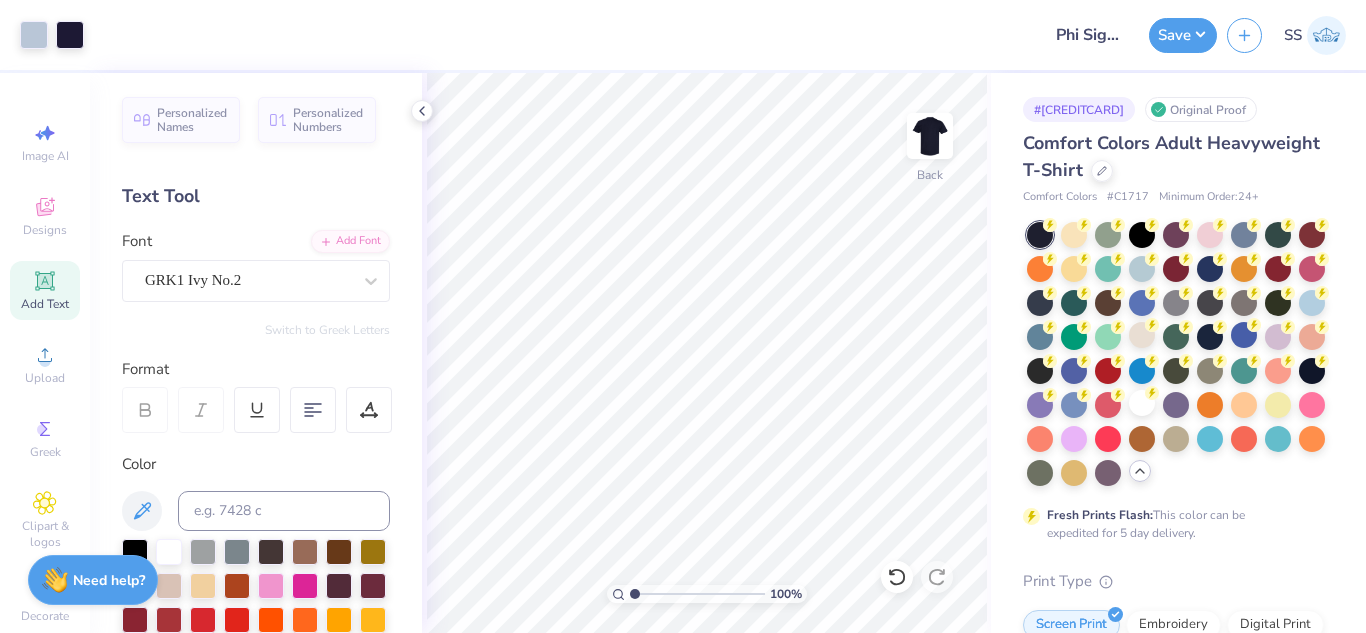click 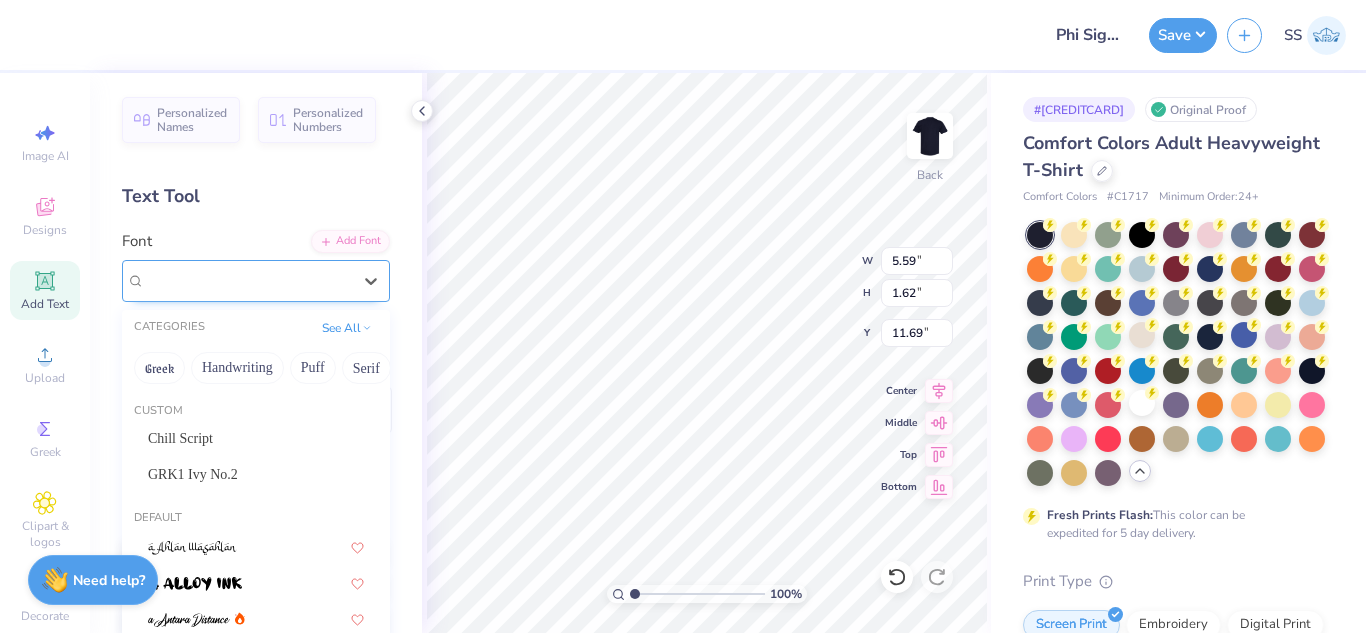 click on "Super Dream" at bounding box center (248, 280) 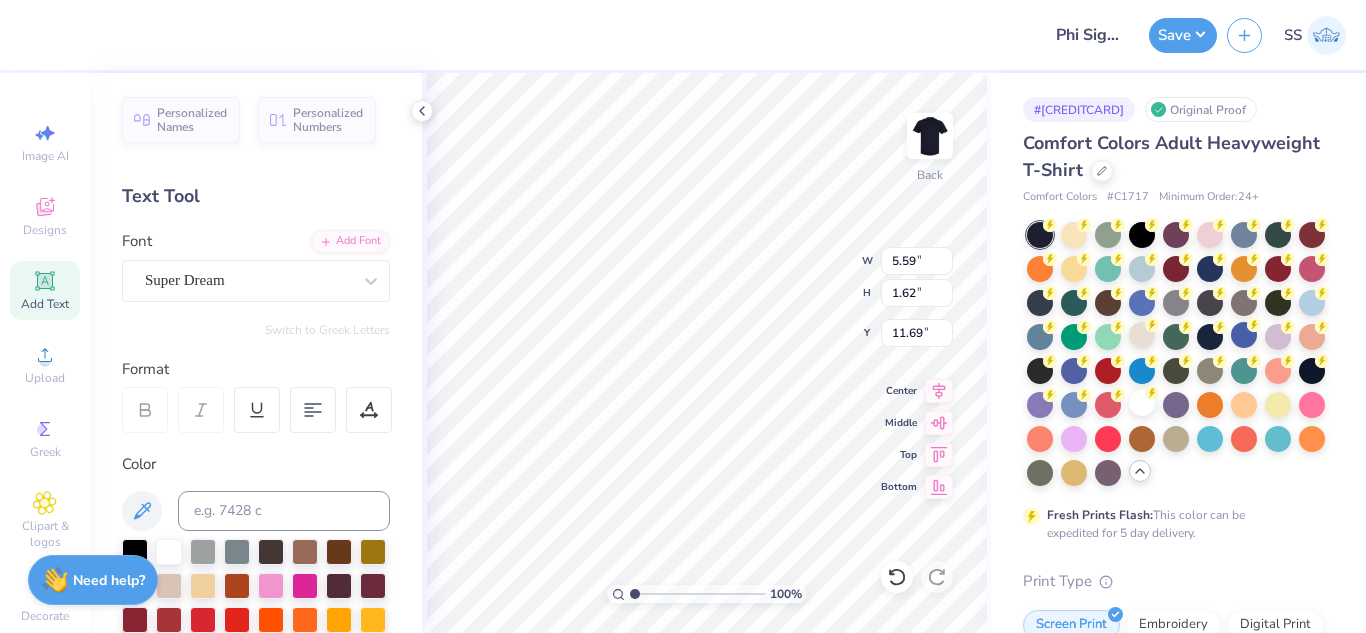 scroll, scrollTop: 17, scrollLeft: 2, axis: both 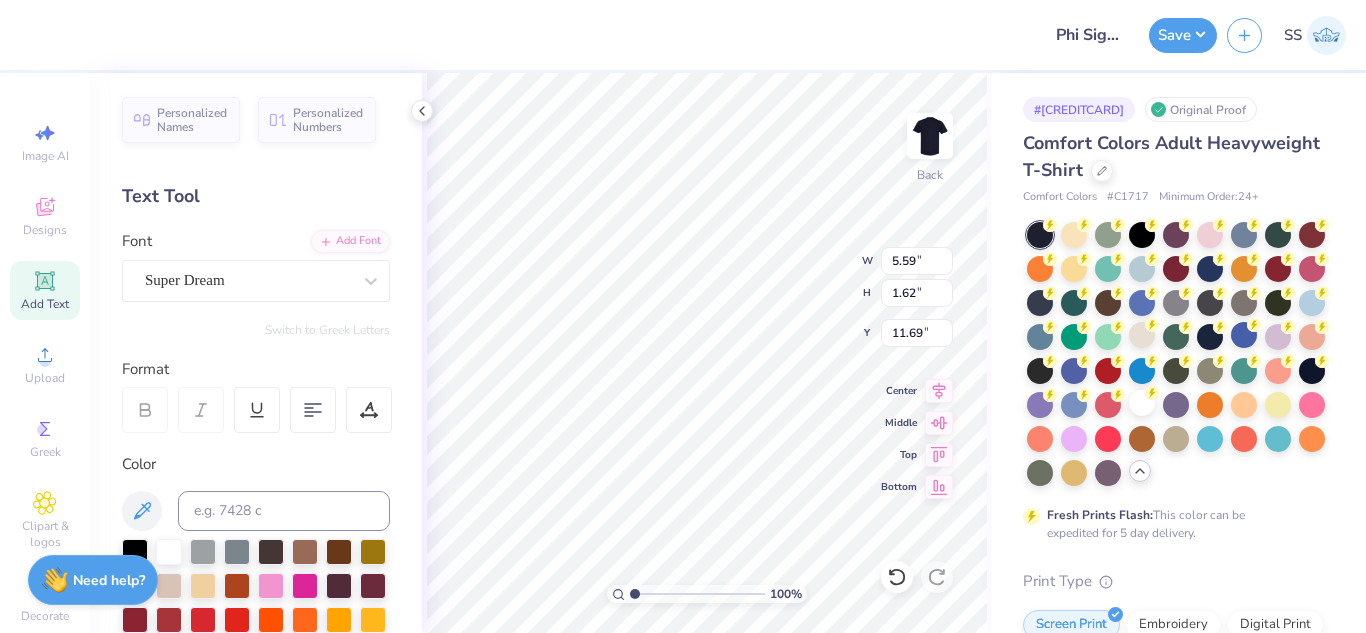 type on "T" 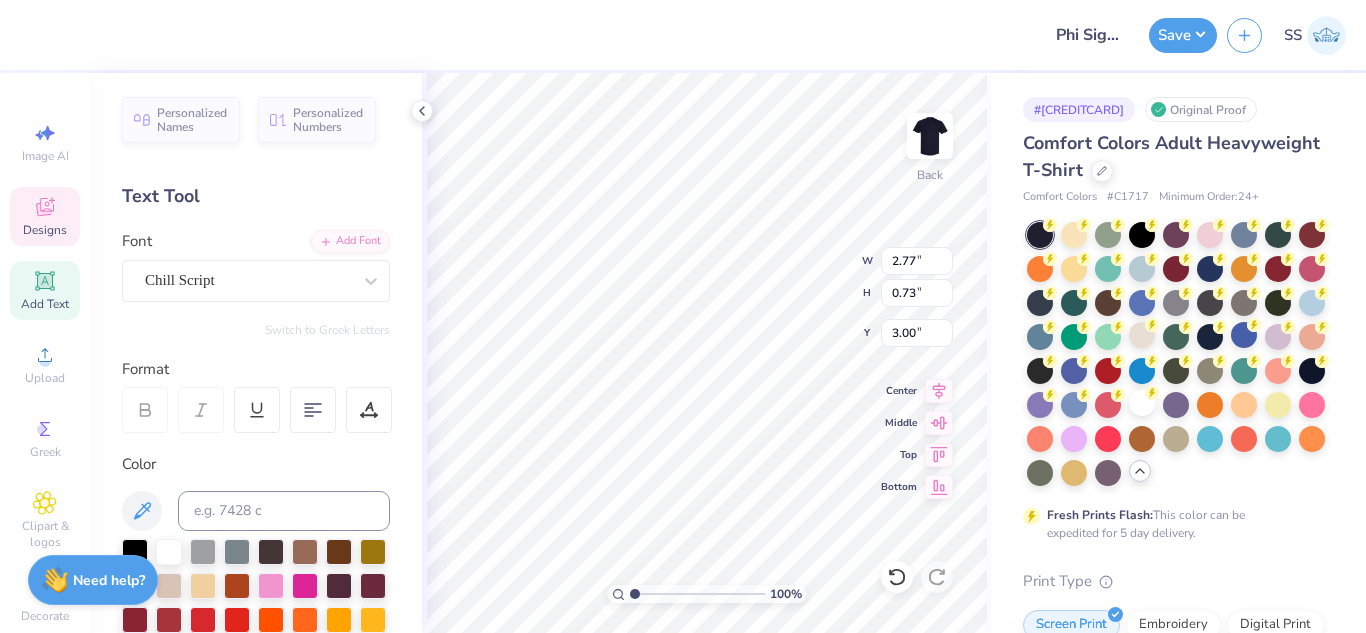 type on "2.77" 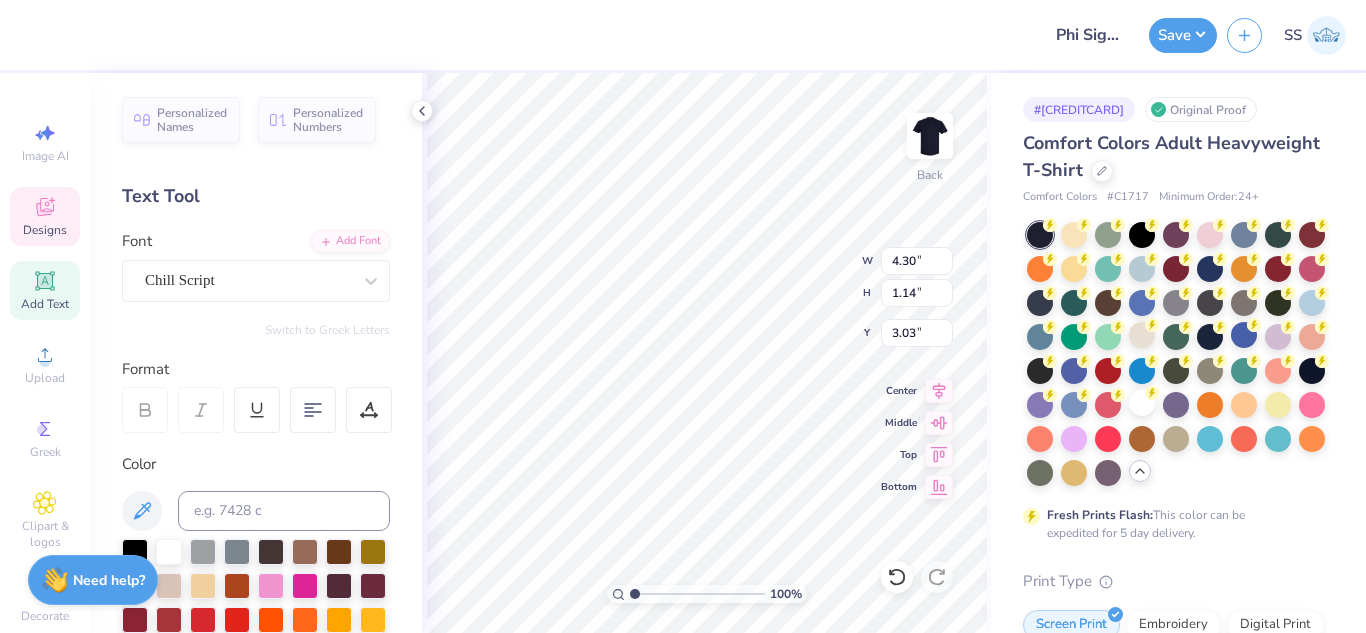 type on "4.30" 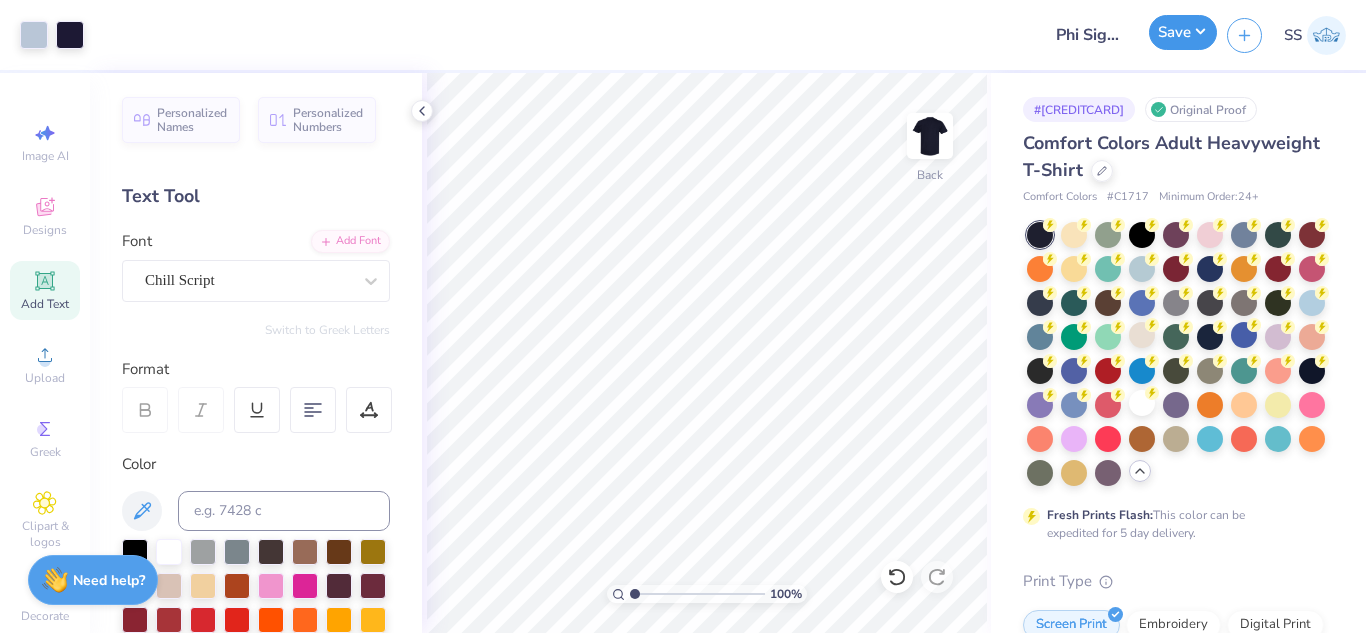 click on "Save" at bounding box center (1183, 32) 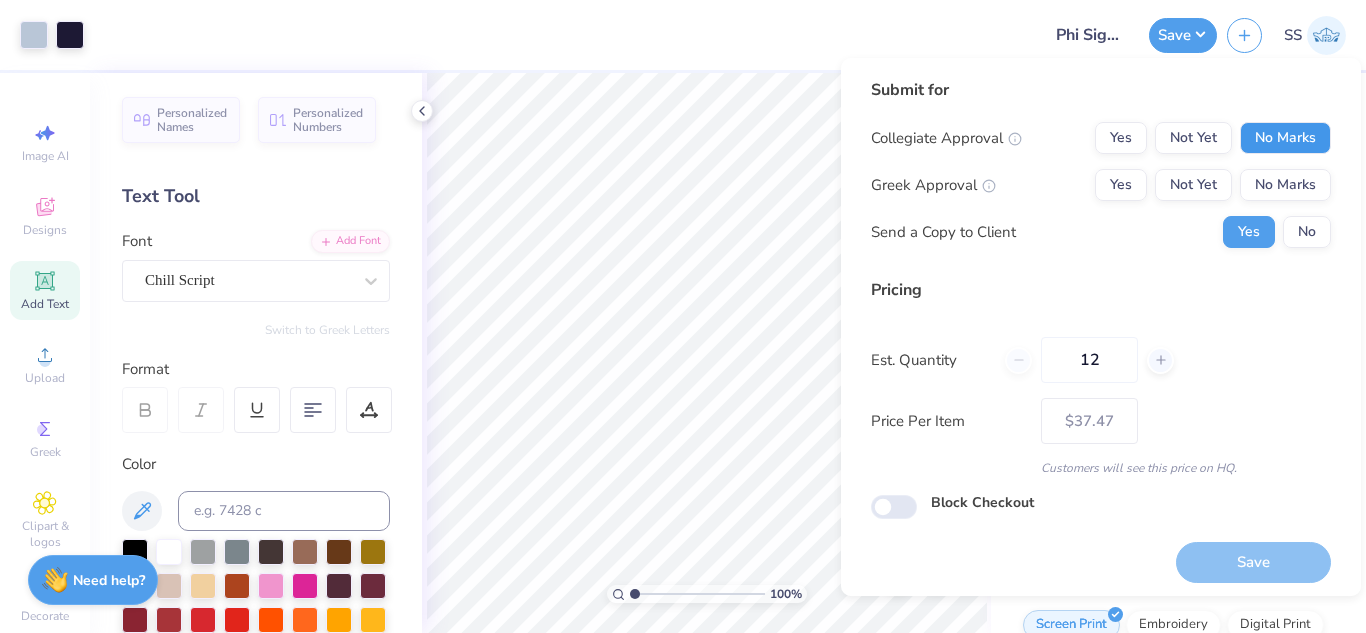 click on "No Marks" at bounding box center (1285, 138) 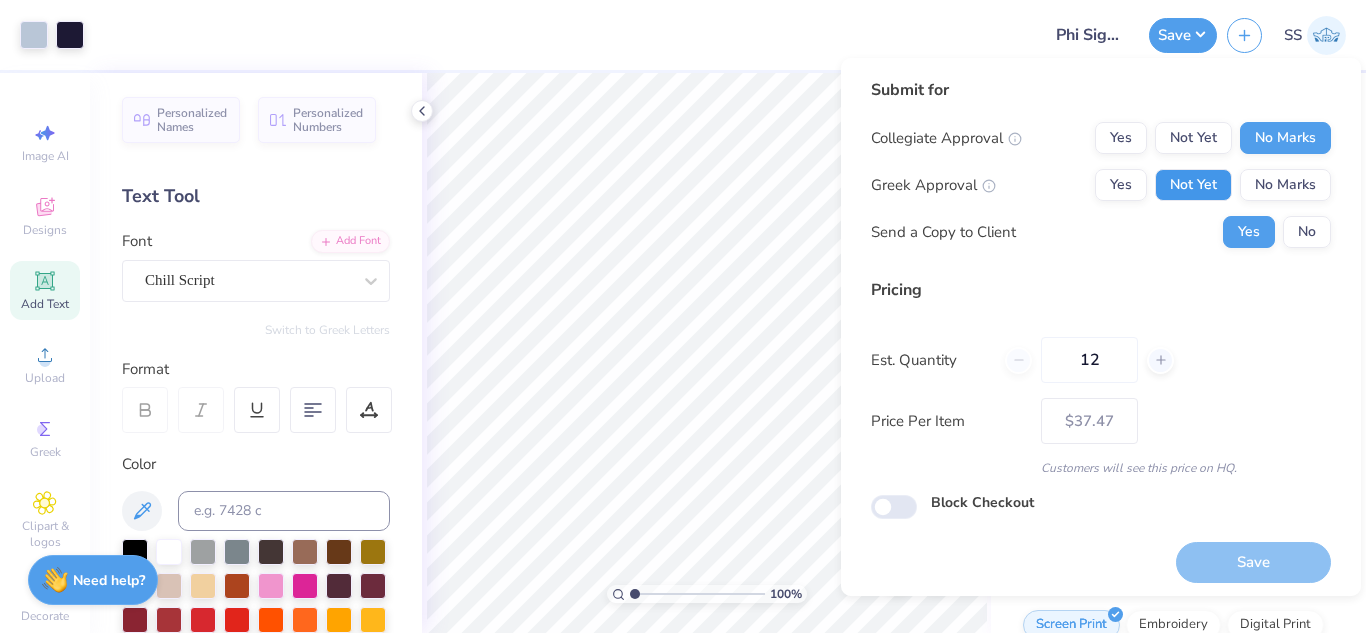 click on "Not Yet" at bounding box center [1193, 185] 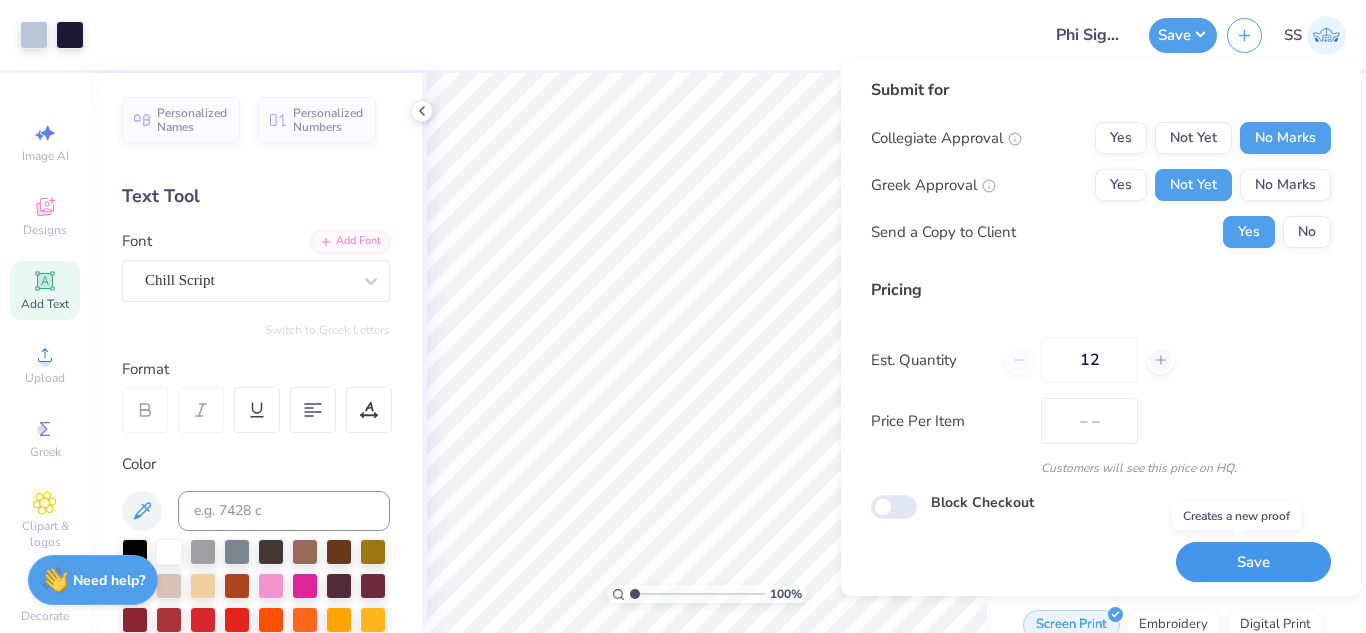 click on "Save" at bounding box center (1253, 562) 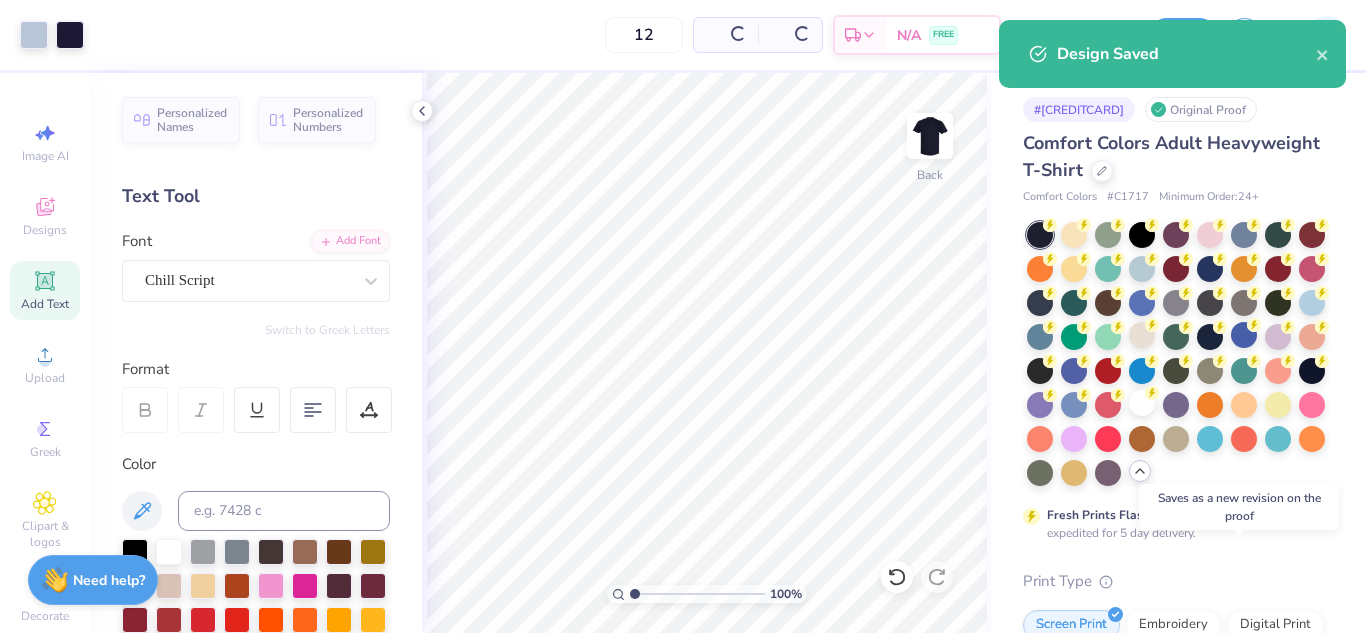 type on "– –" 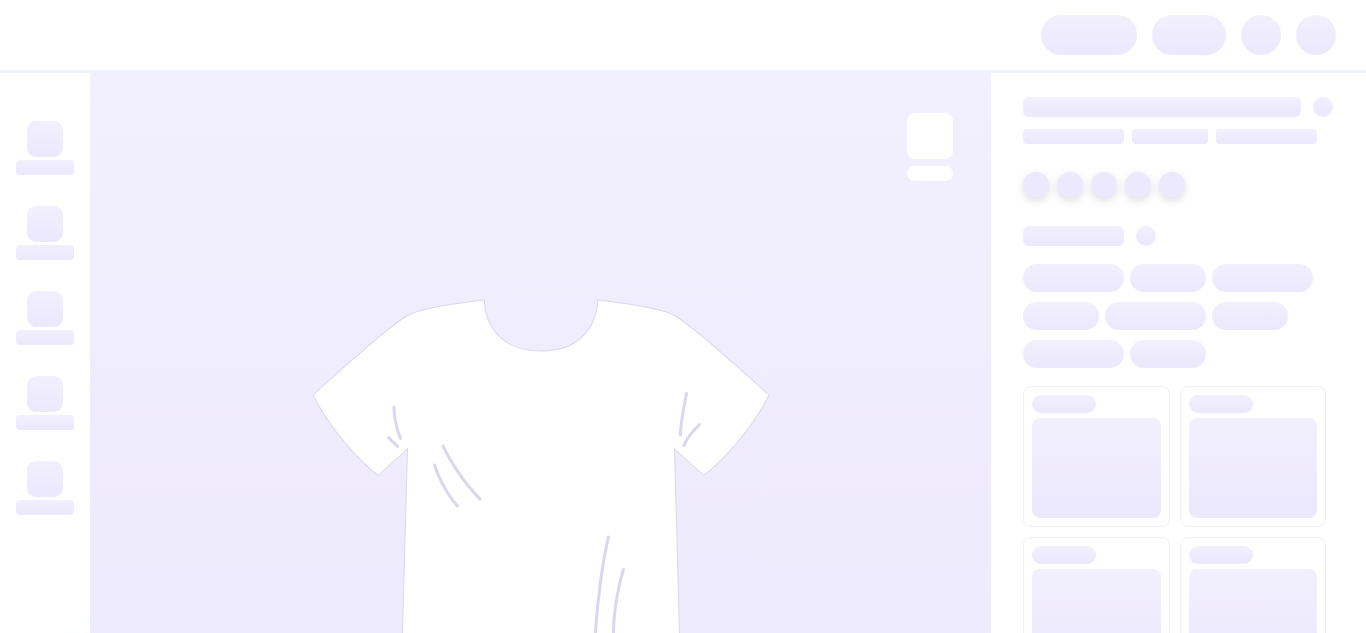scroll, scrollTop: 0, scrollLeft: 0, axis: both 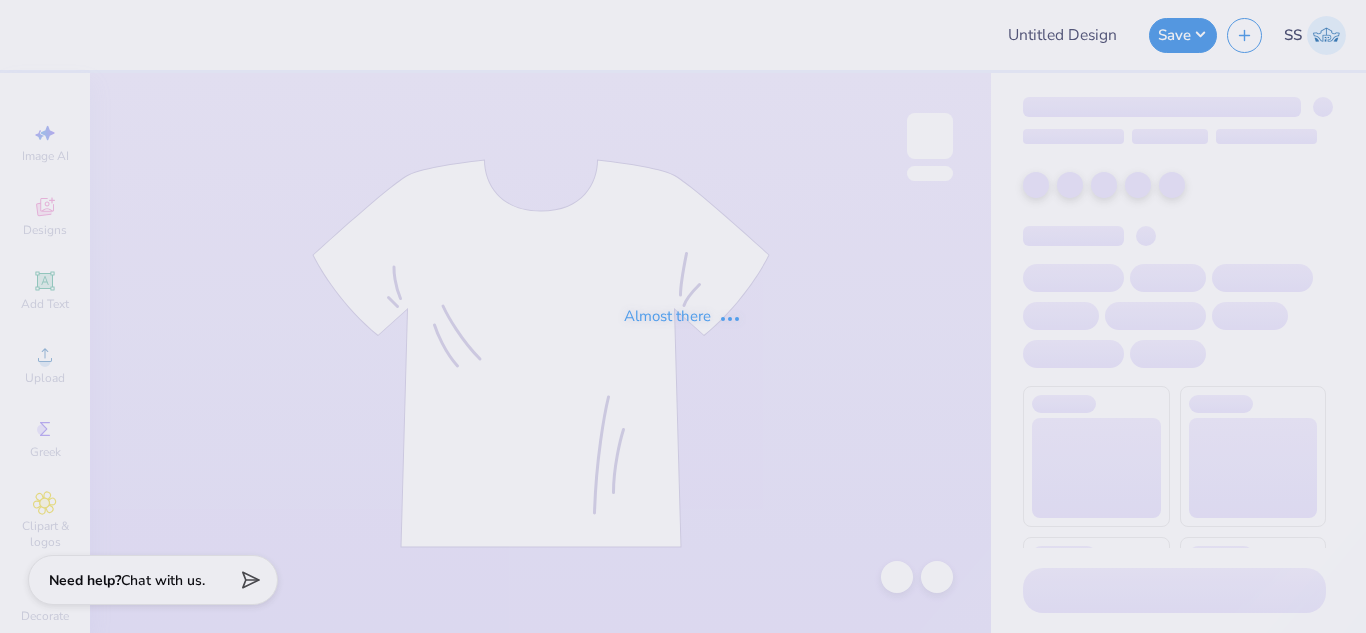 type on "Phi Sigma Rho Hoodies" 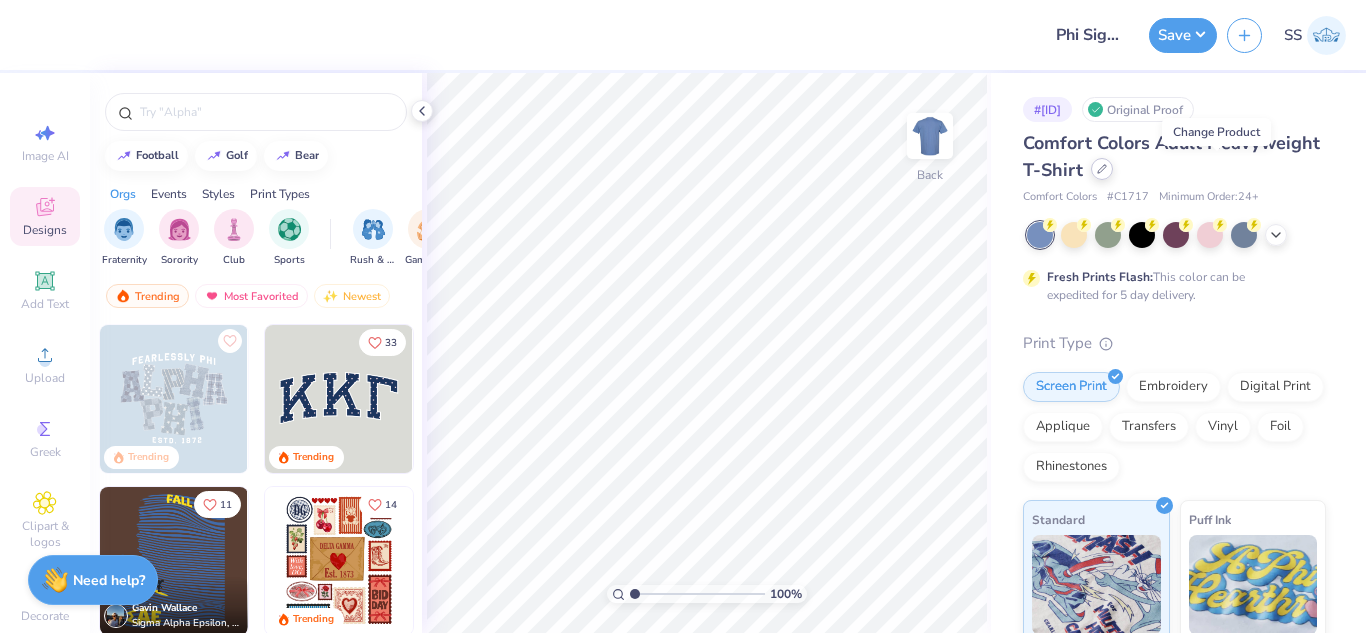 click 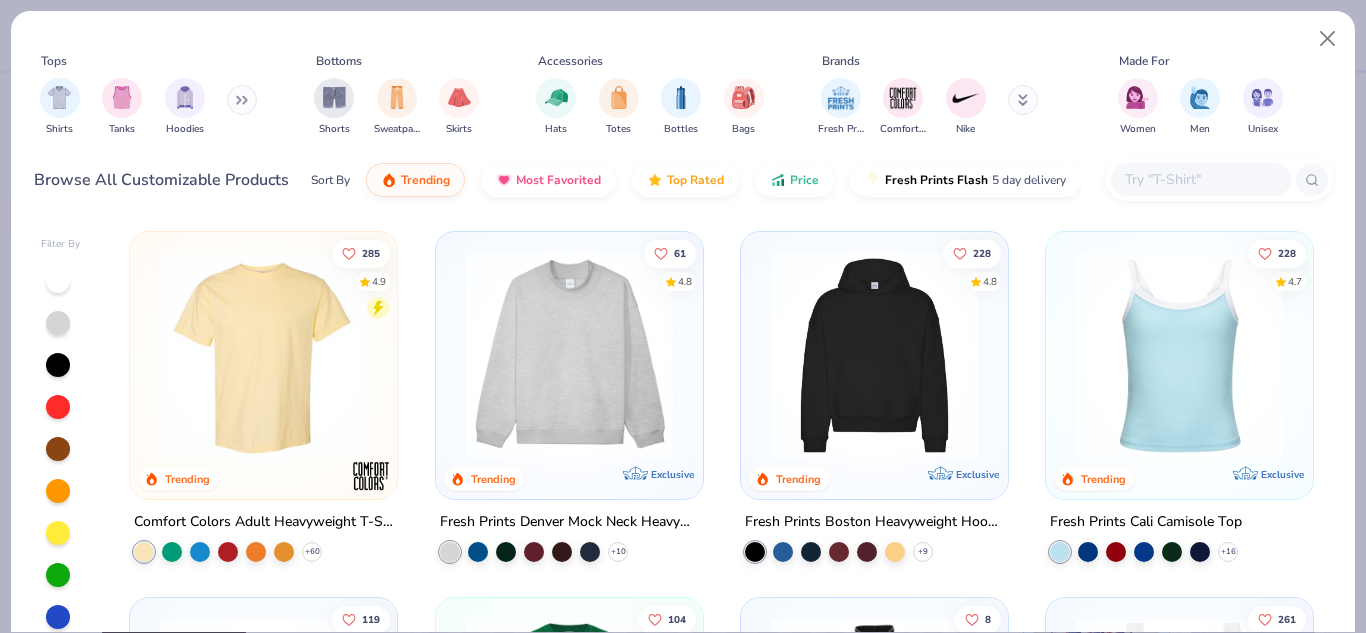 click at bounding box center (1200, 179) 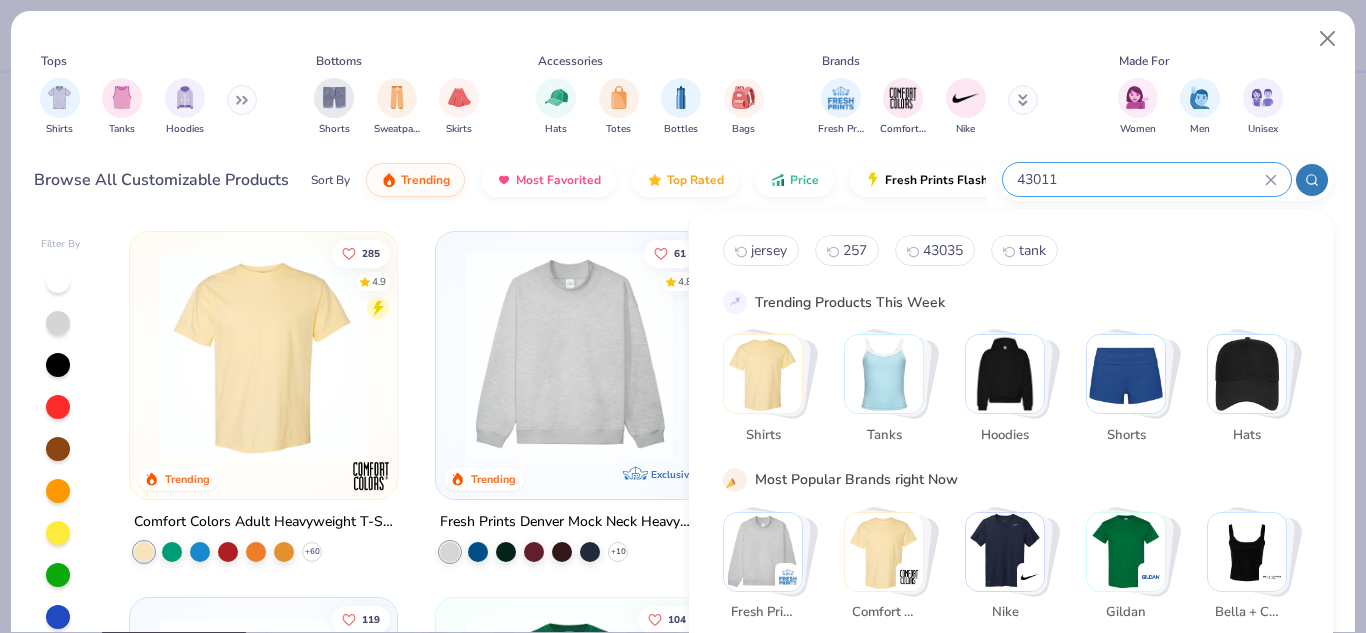 type on "43011" 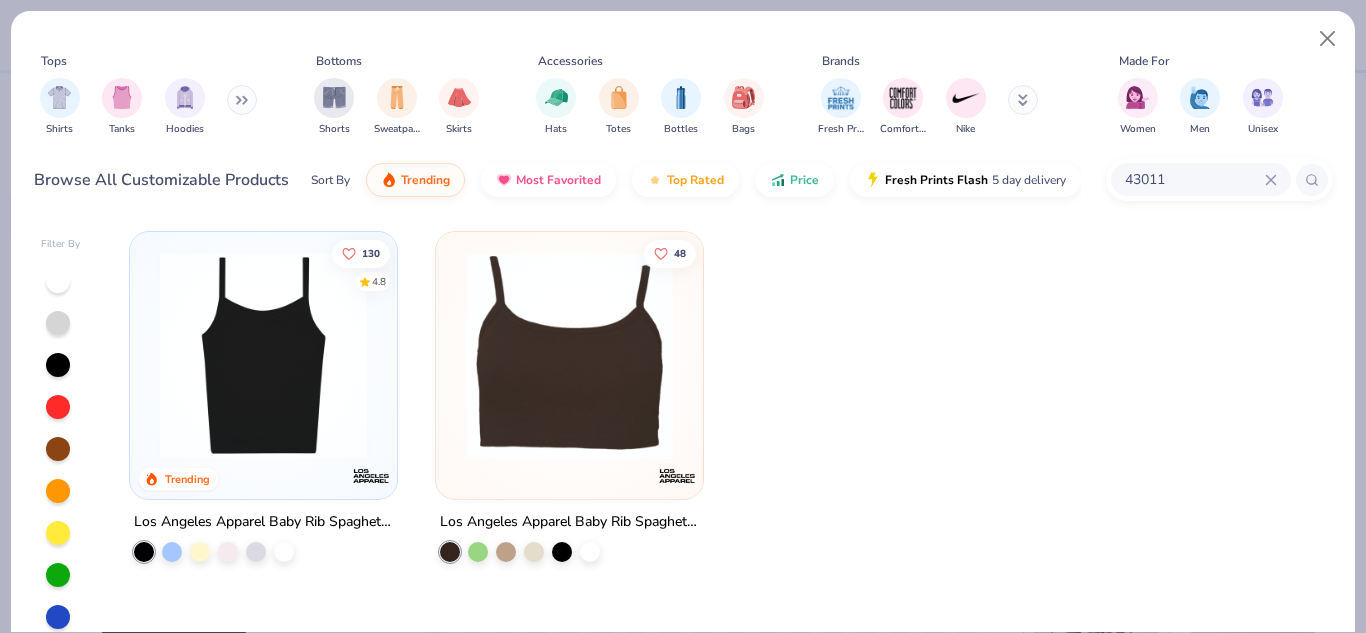 click at bounding box center [263, 355] 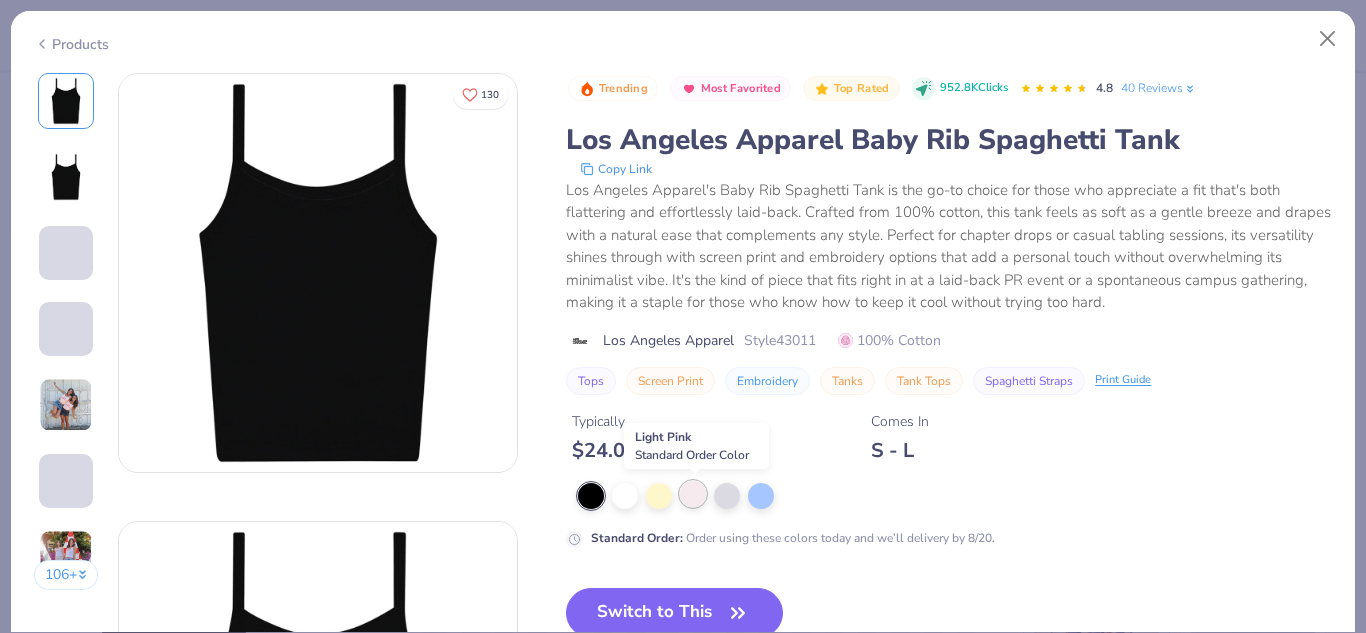 click at bounding box center [693, 494] 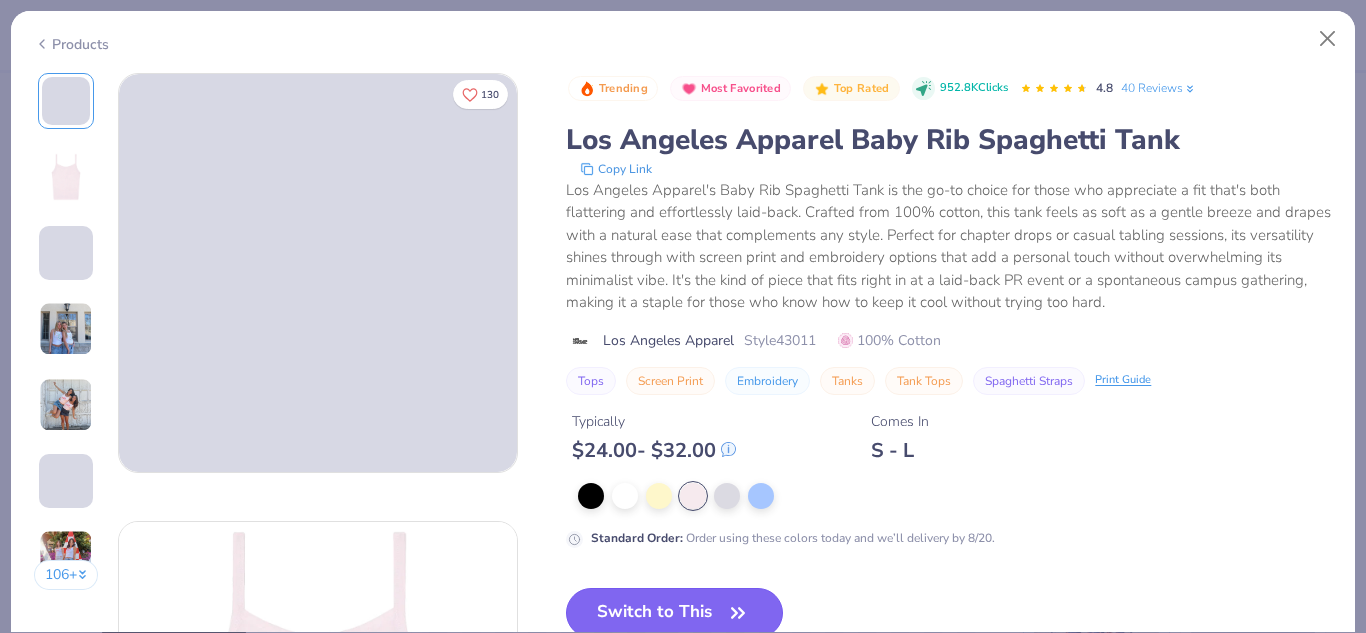 click on "Switch to This" at bounding box center [674, 613] 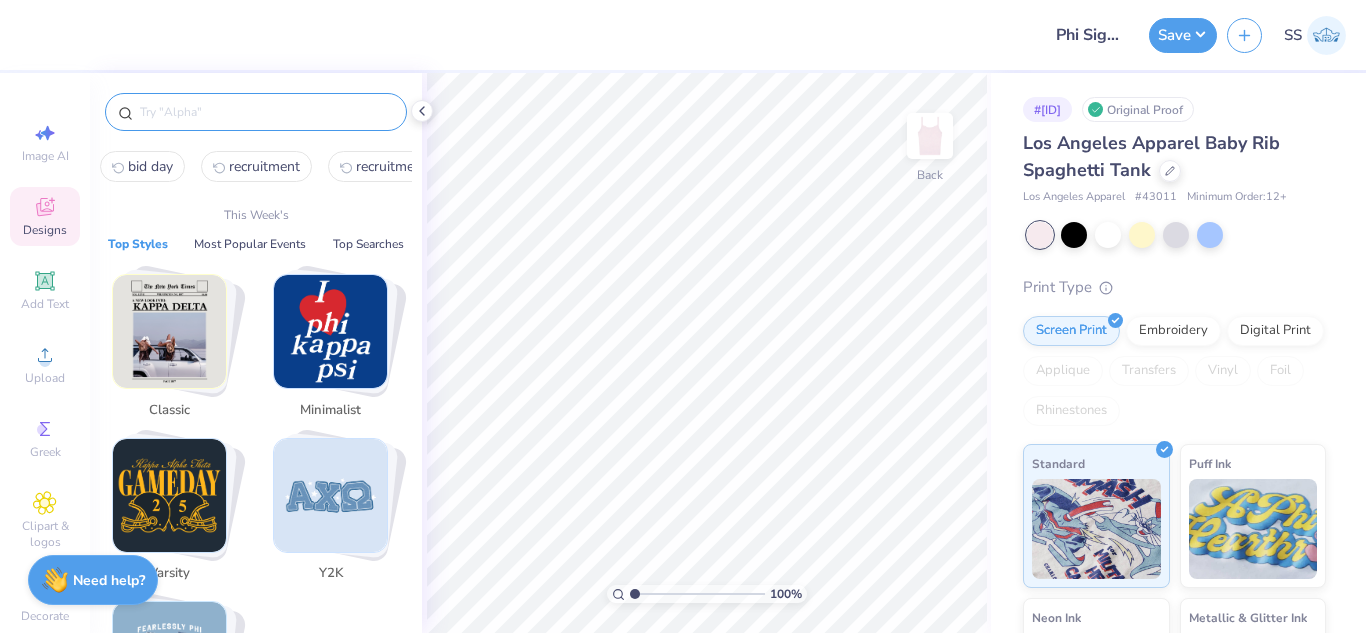 click at bounding box center (266, 112) 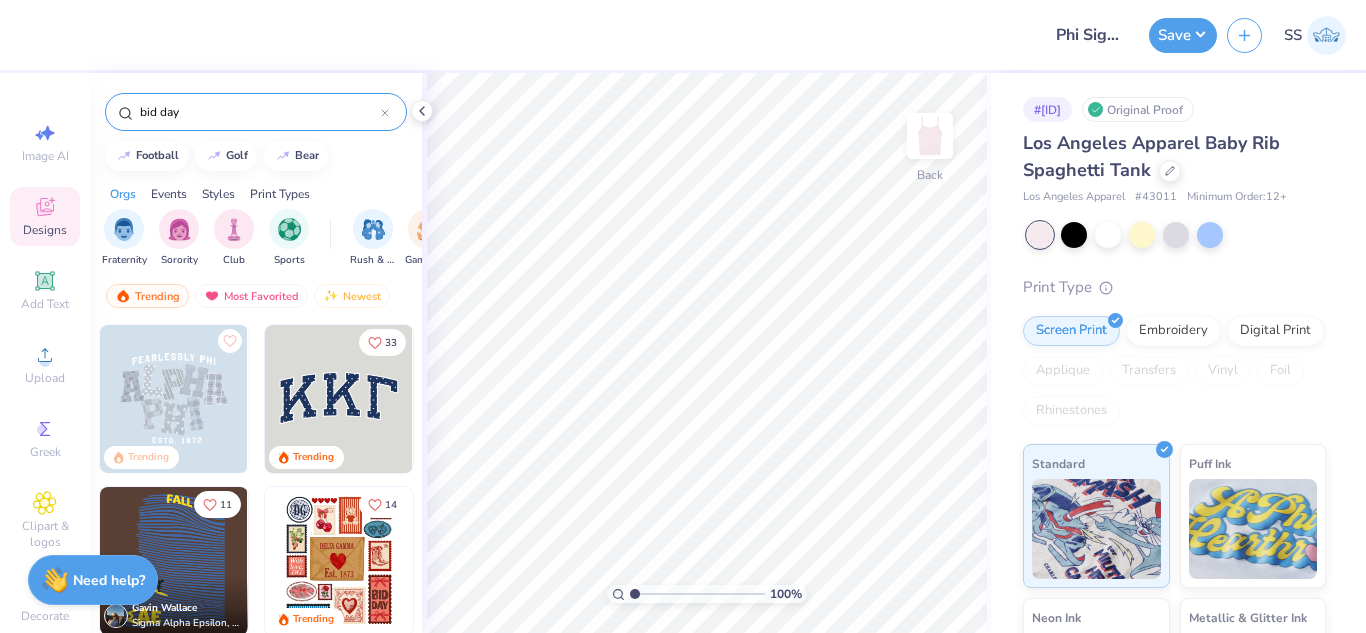 type on "bid day" 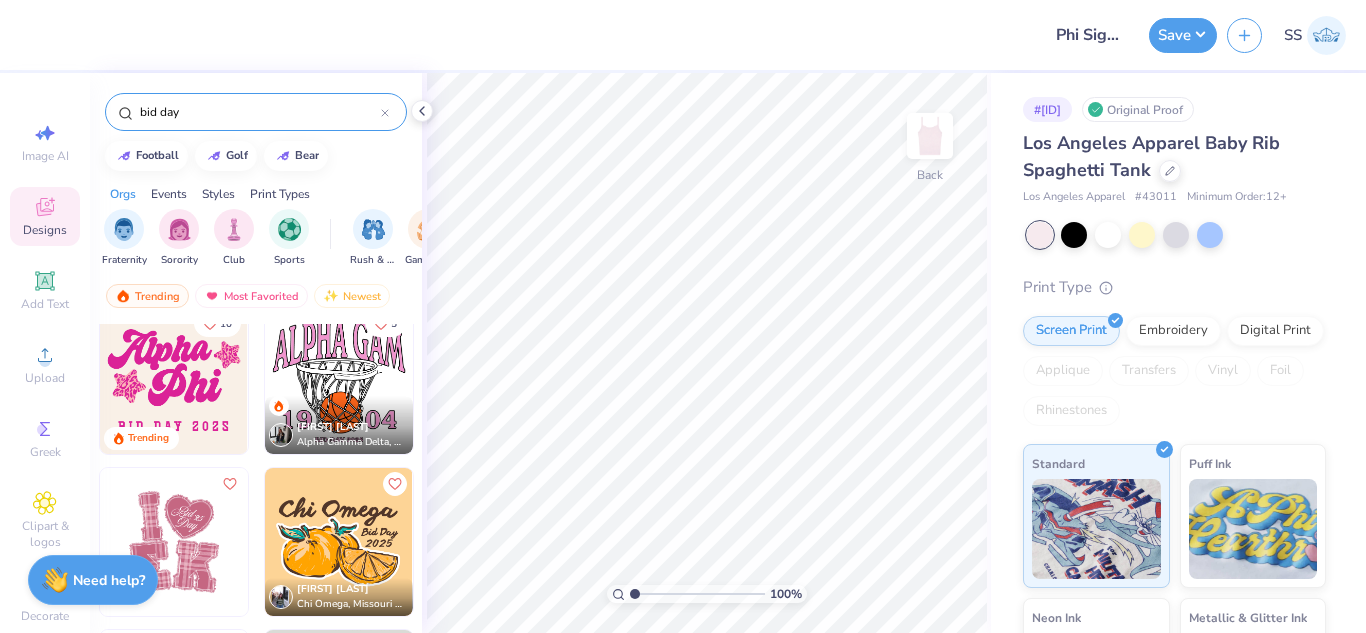 scroll, scrollTop: 1139, scrollLeft: 0, axis: vertical 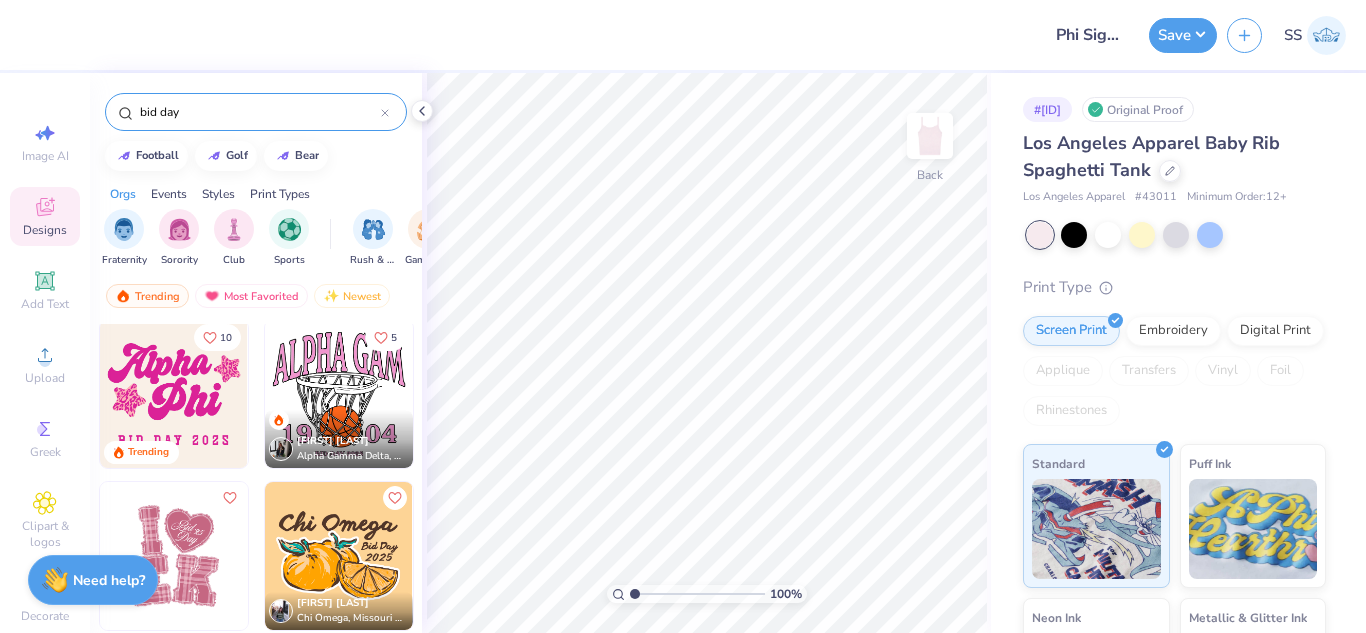 click at bounding box center [174, 394] 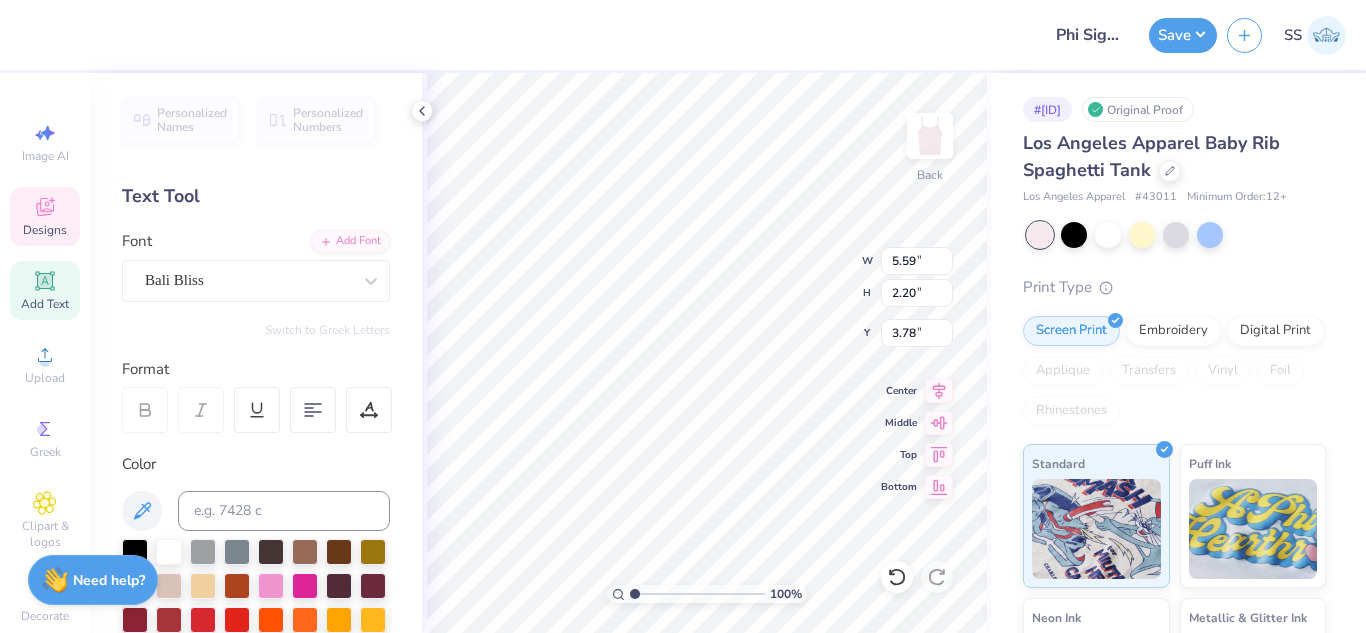 scroll, scrollTop: 17, scrollLeft: 3, axis: both 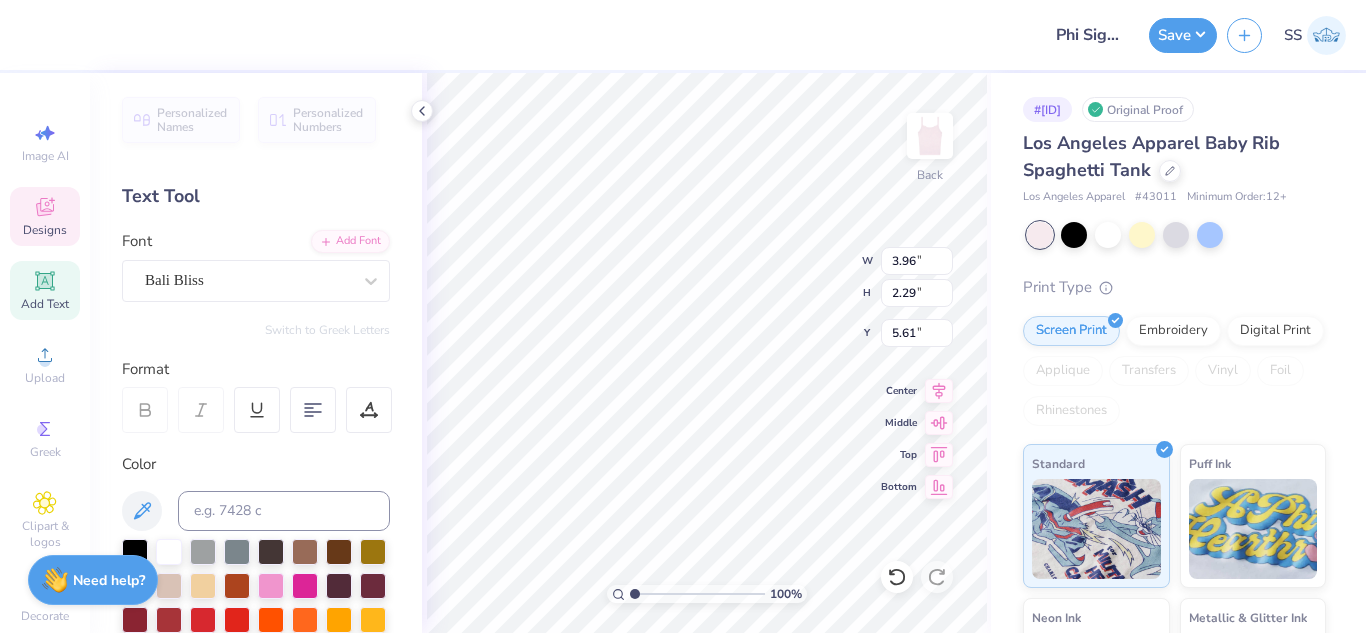 type on "3.96" 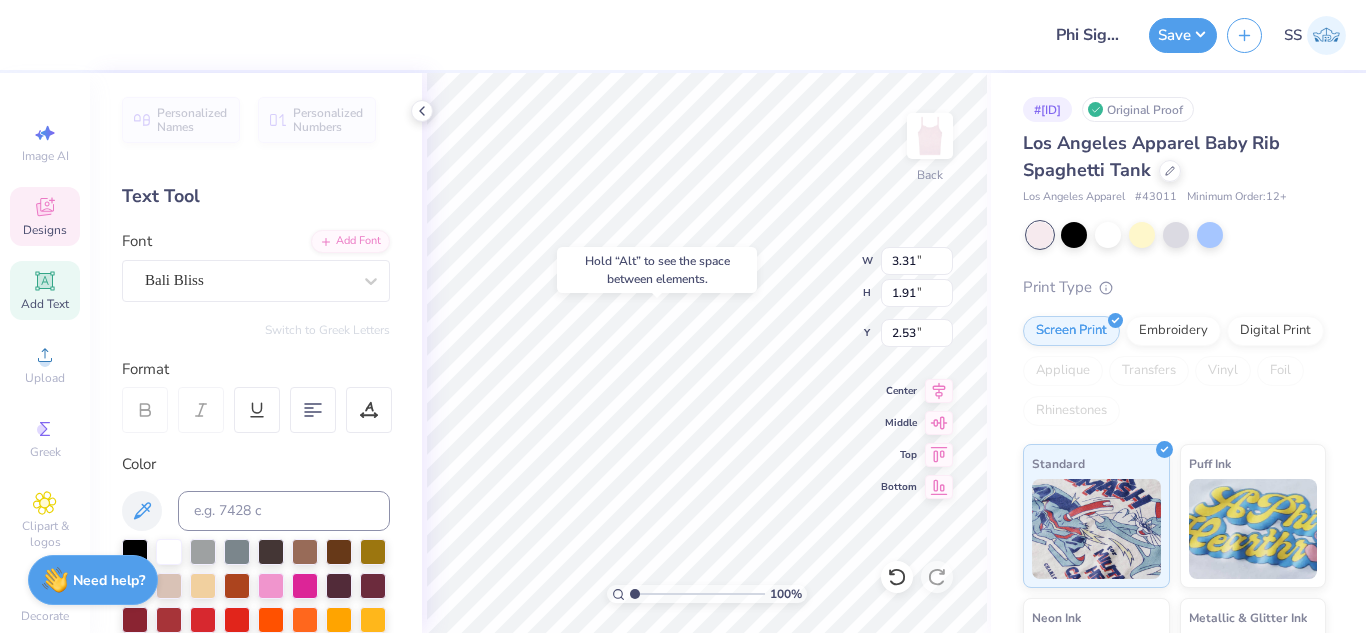 type on "2.53" 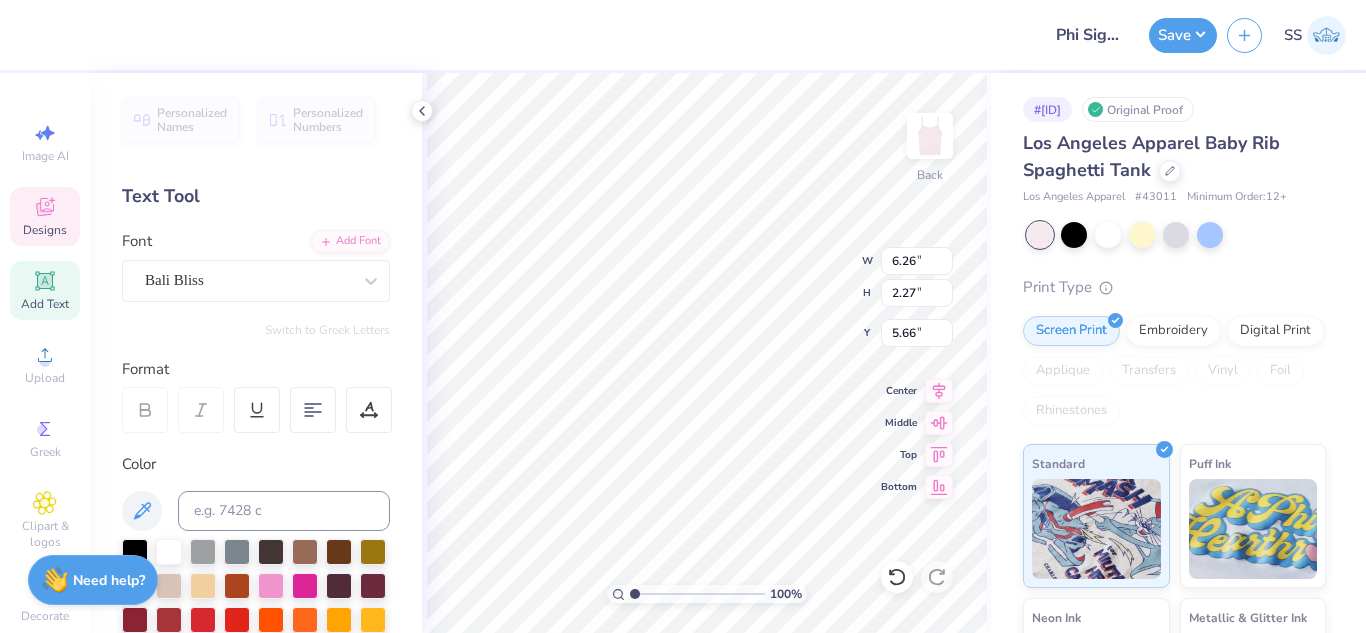 type on "4.44" 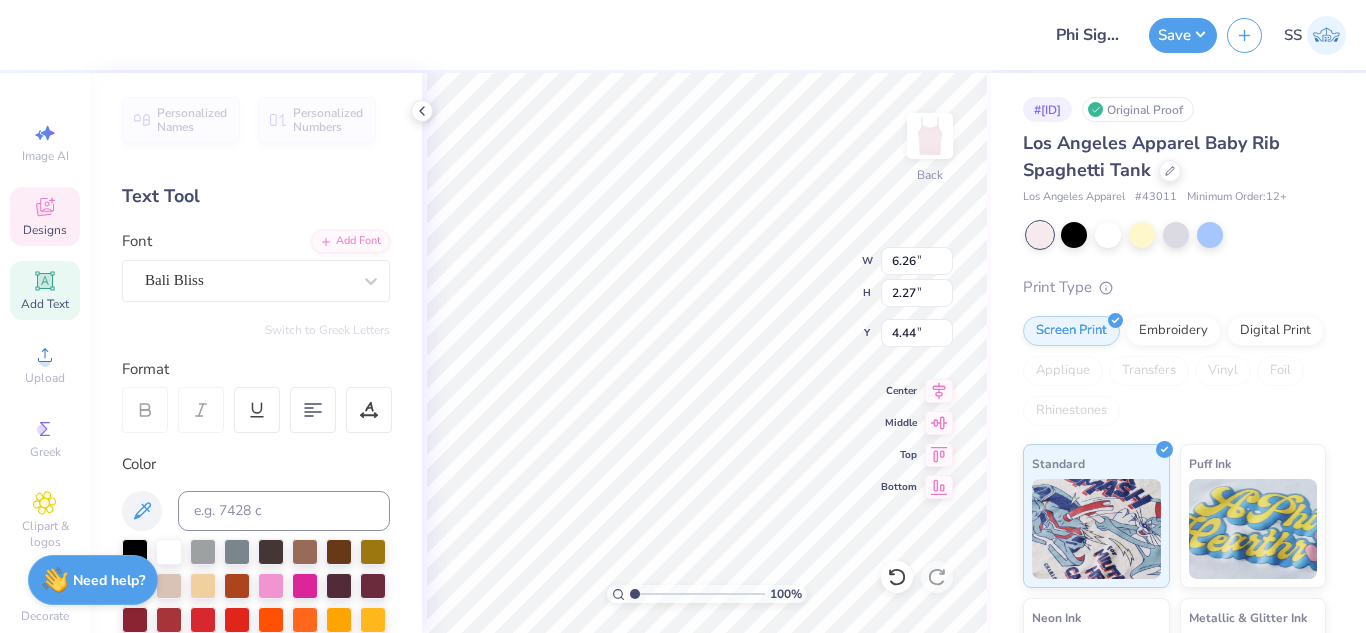 type on "3.31" 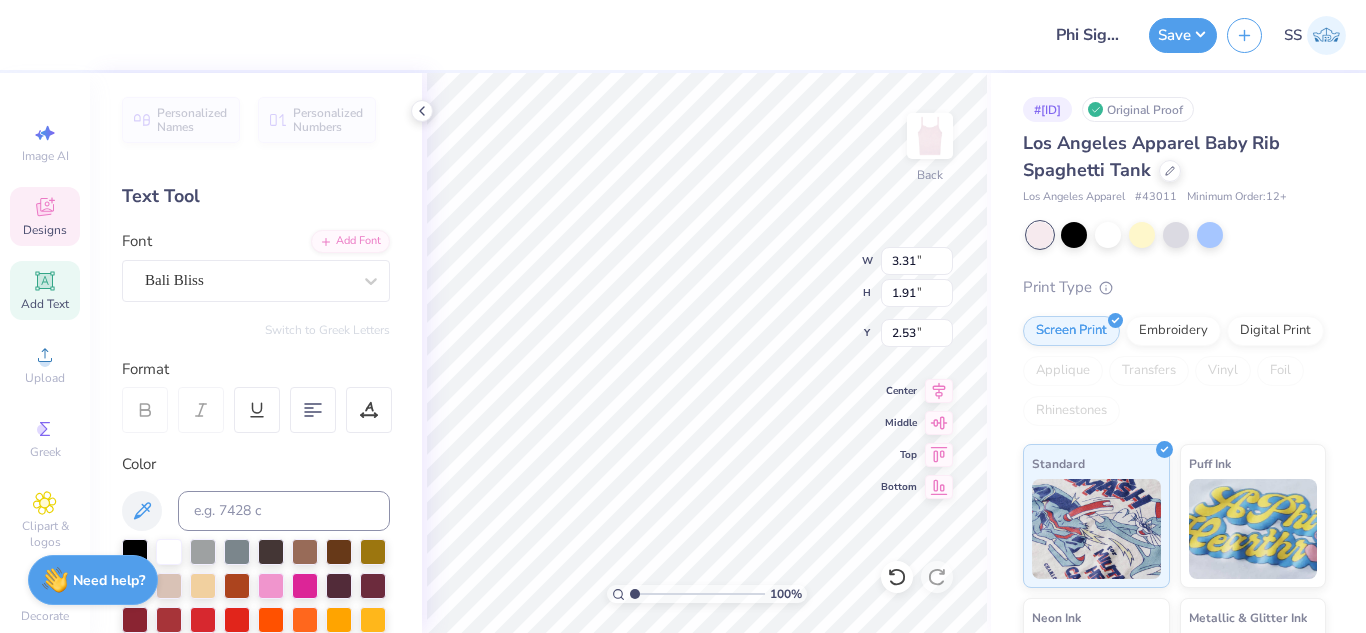 type on "1.15" 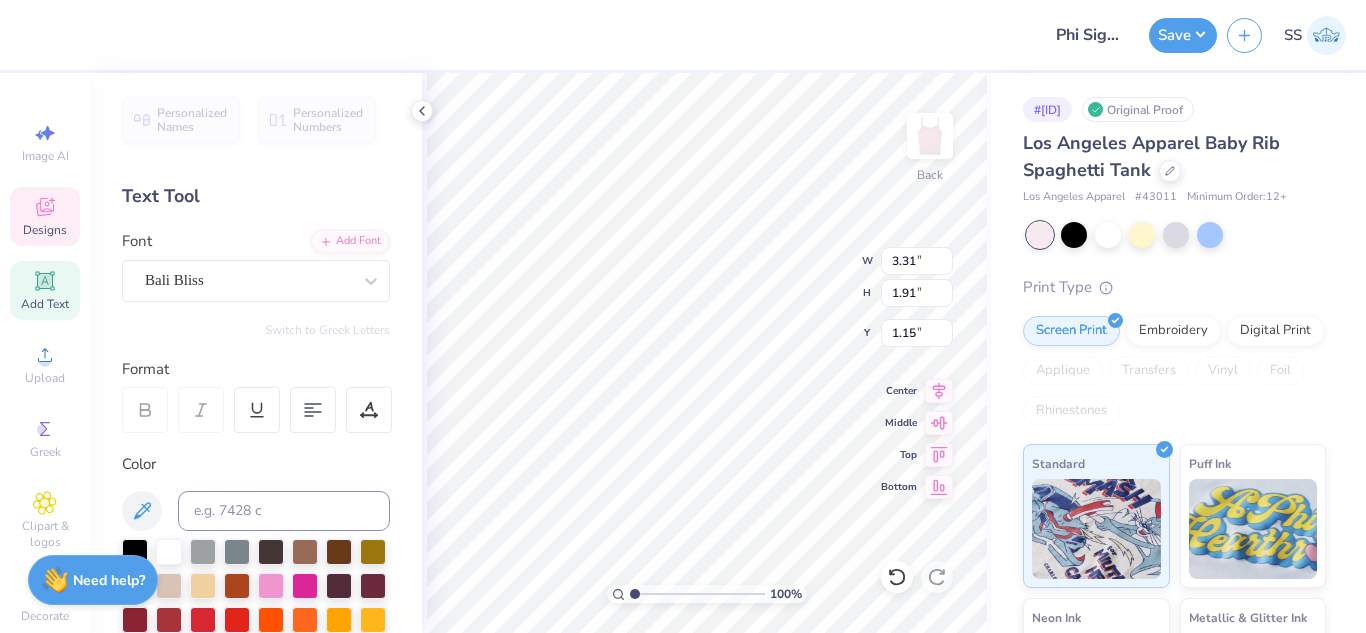 type on "6.26" 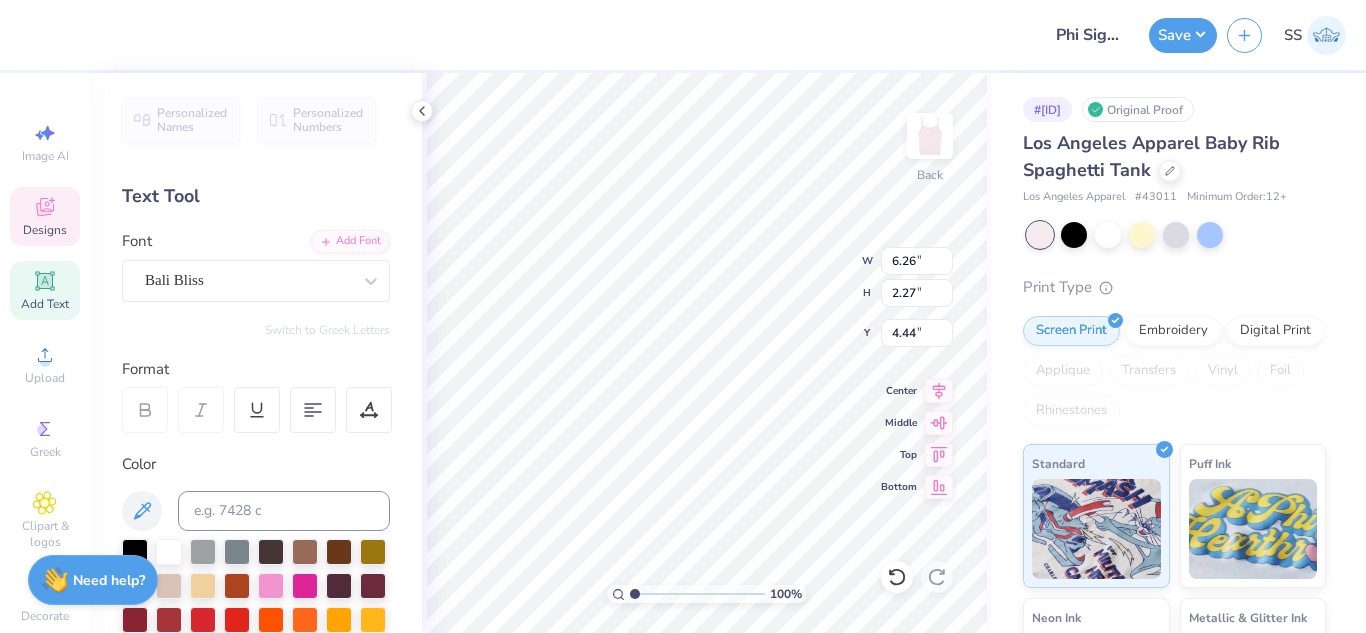 type on "3.67" 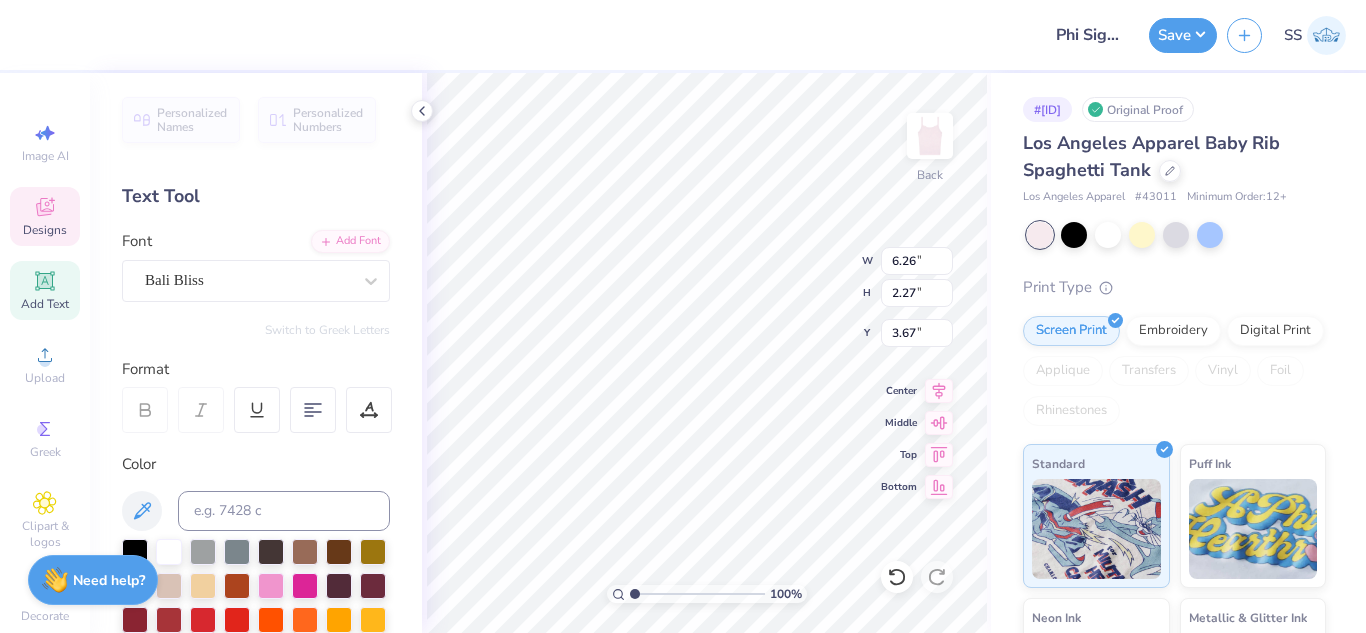 type on "3.31" 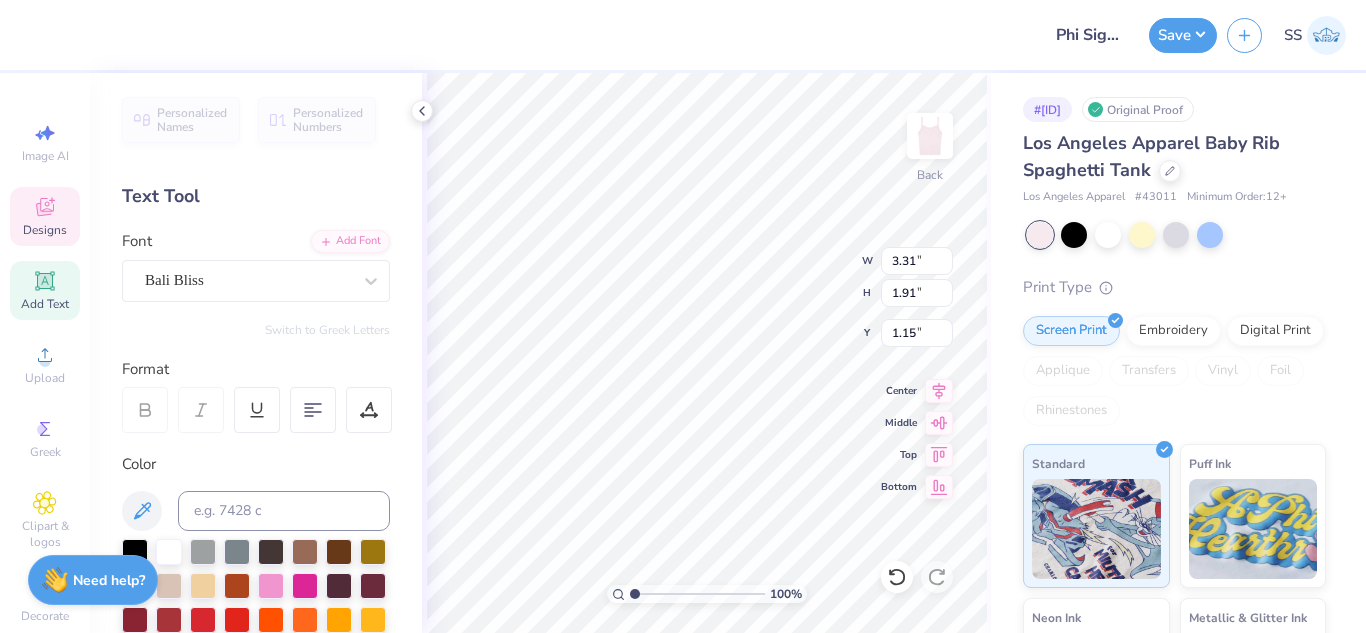 type on "2.09" 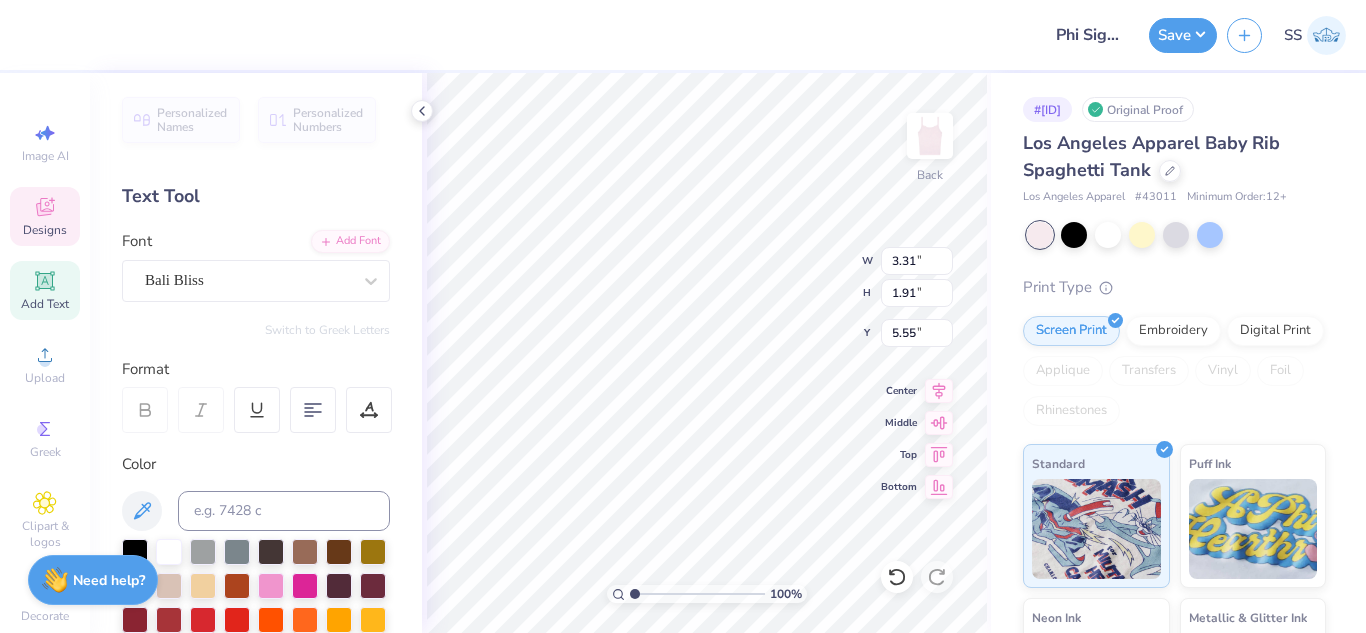 type on "5.55" 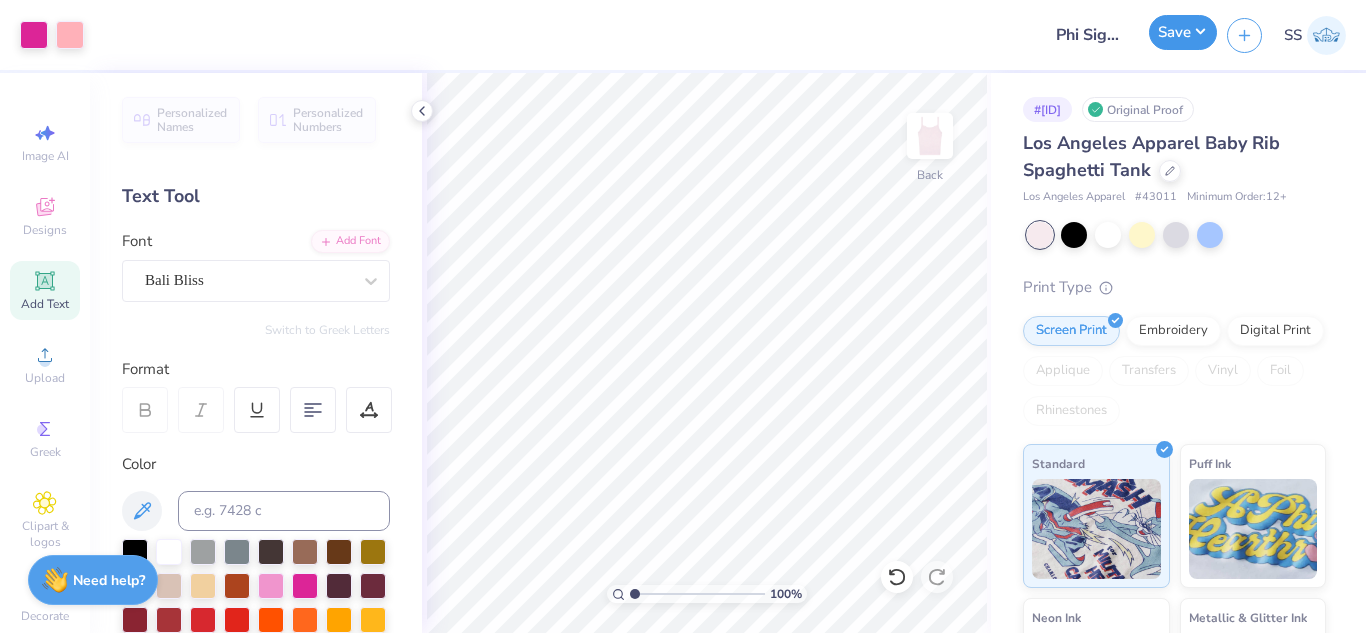 click on "Save" at bounding box center (1183, 32) 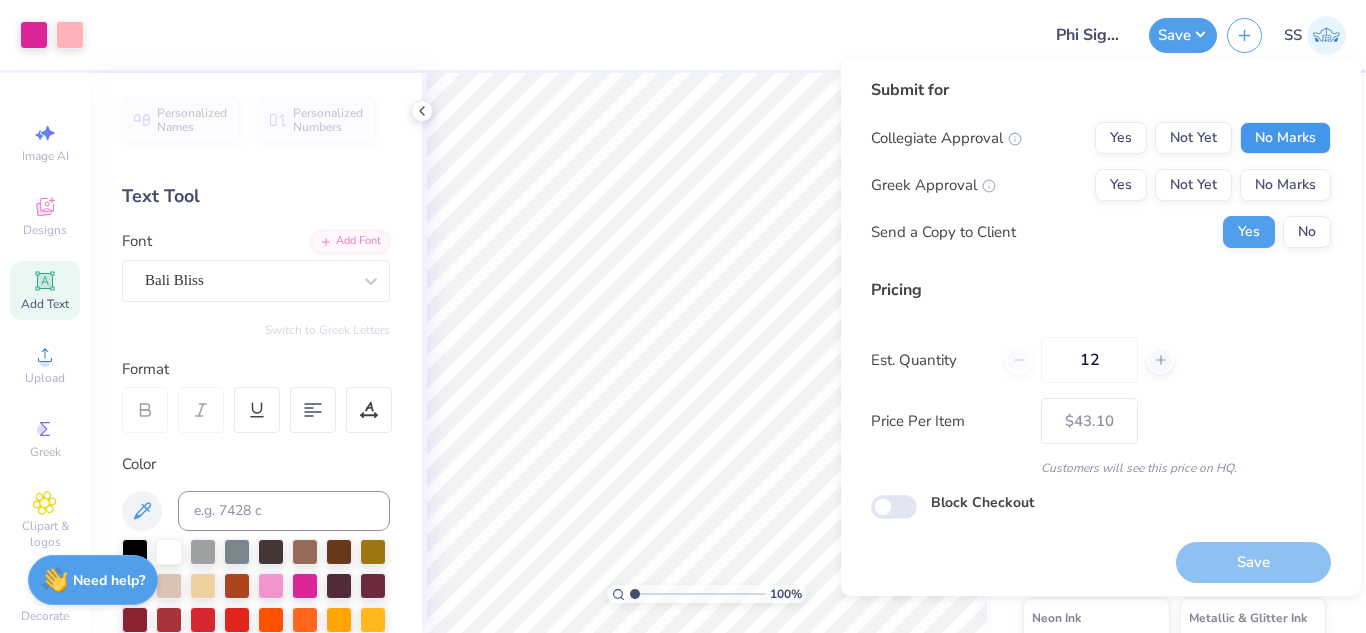 click on "No Marks" at bounding box center (1285, 138) 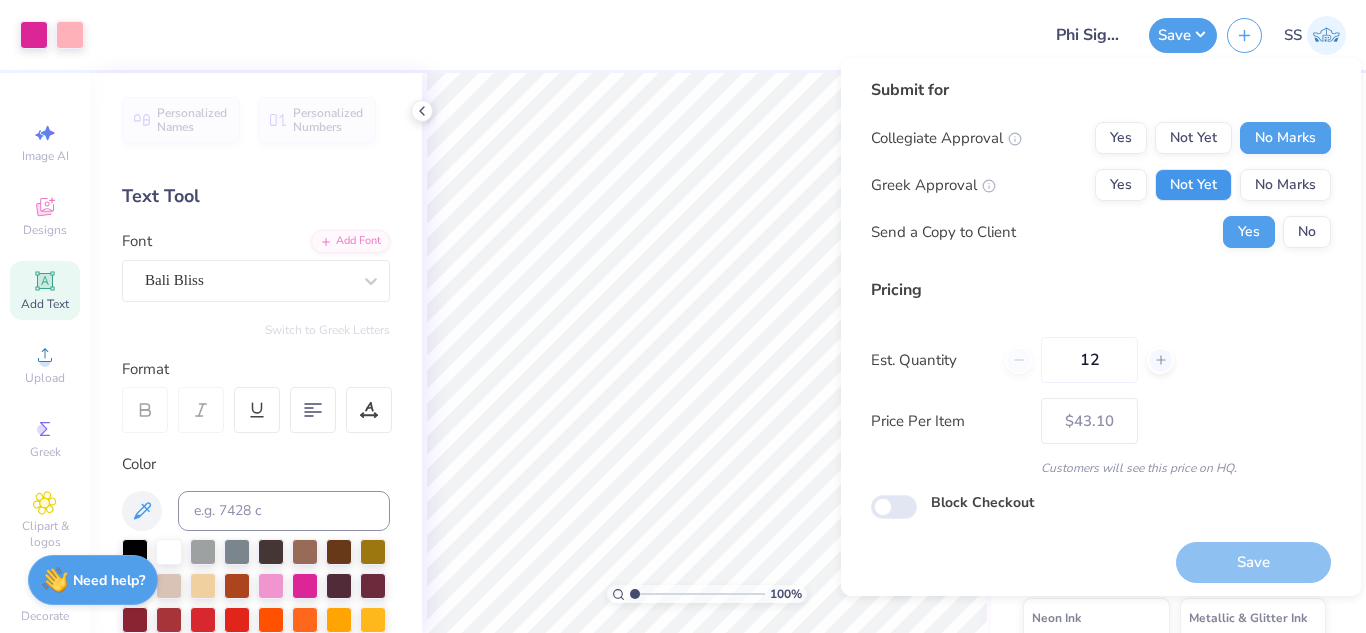 click on "Not Yet" at bounding box center [1193, 185] 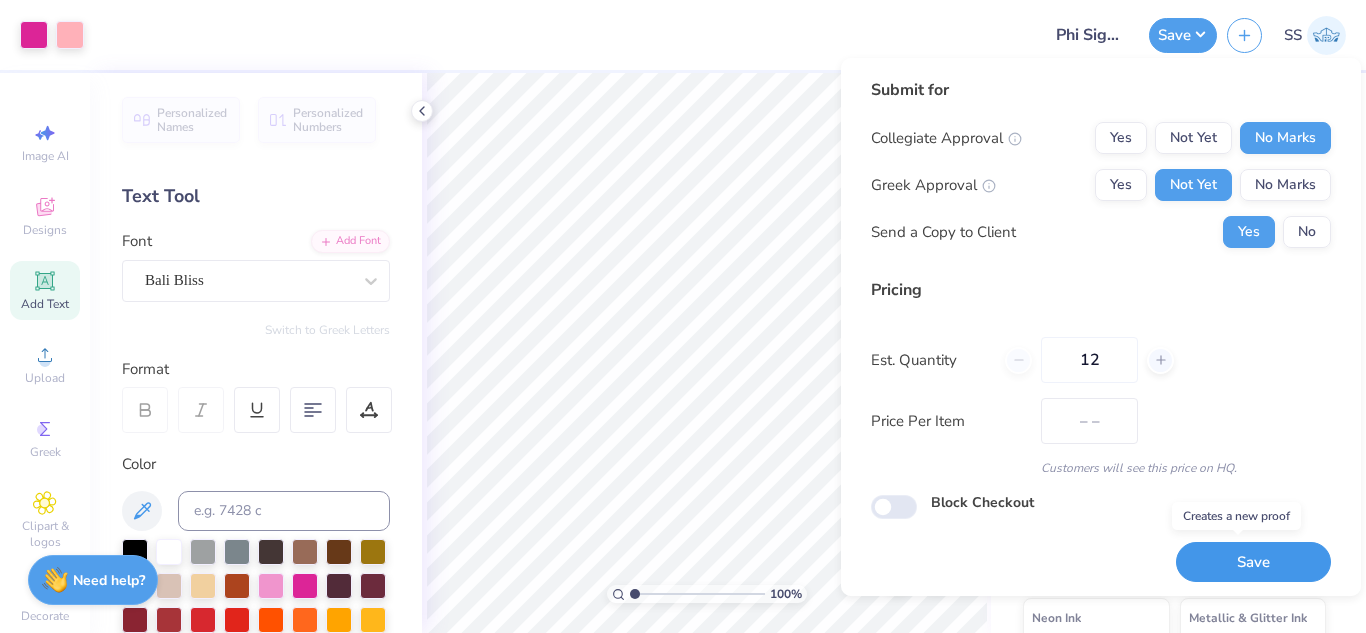 click on "Save" at bounding box center (1253, 562) 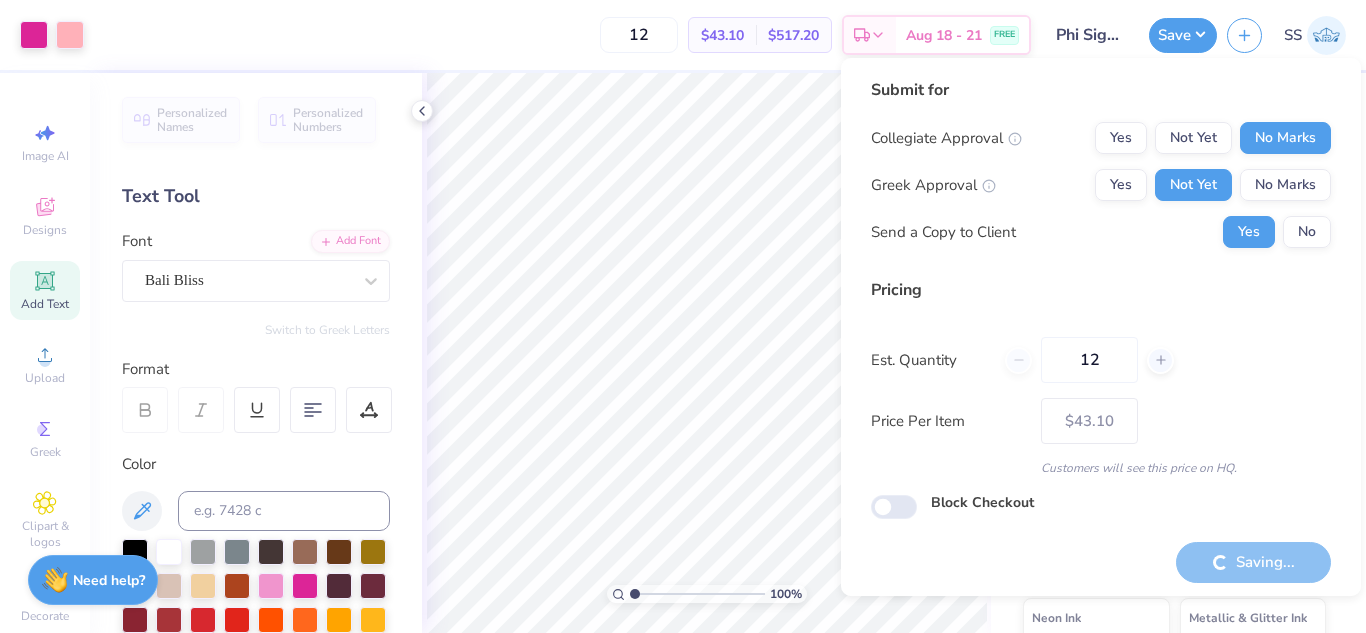 type on "– –" 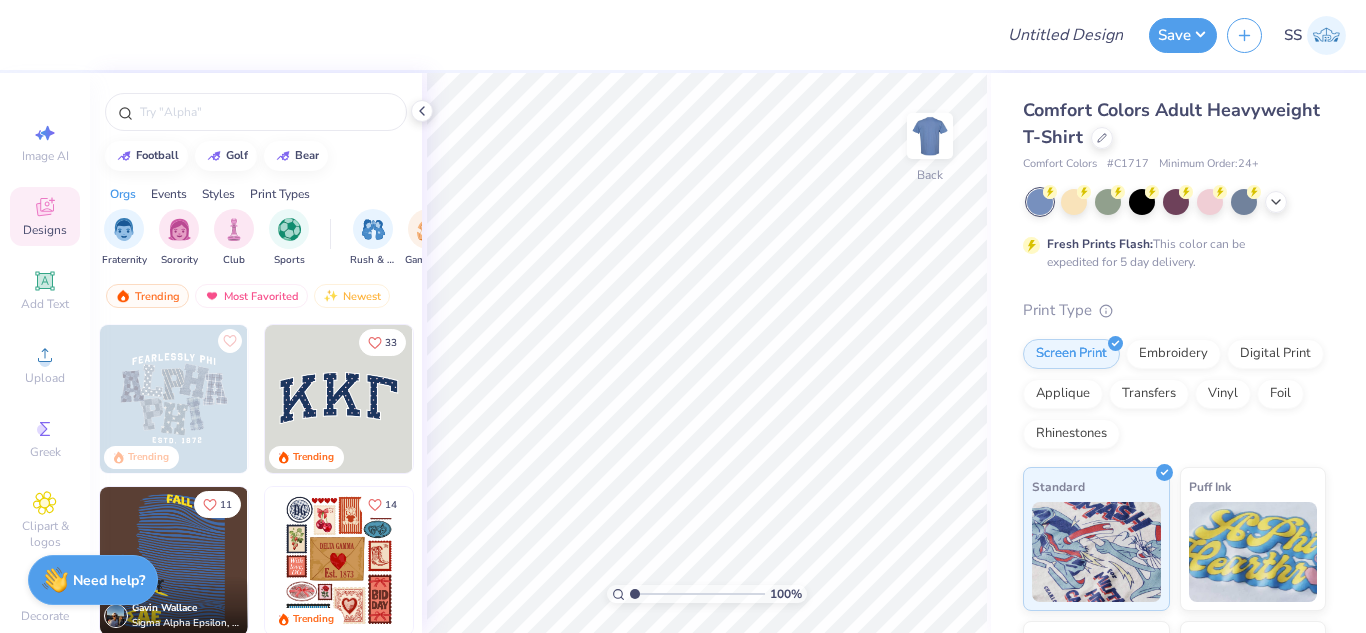 scroll, scrollTop: 0, scrollLeft: 0, axis: both 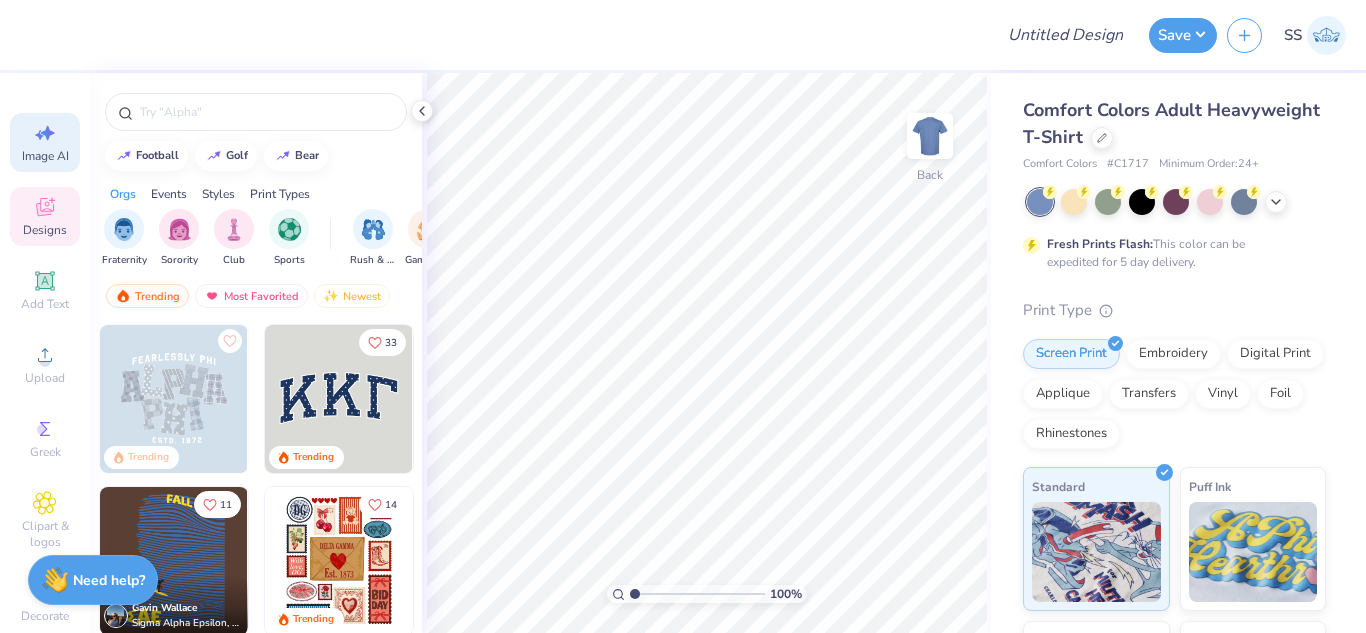 click on "Image AI" at bounding box center (45, 156) 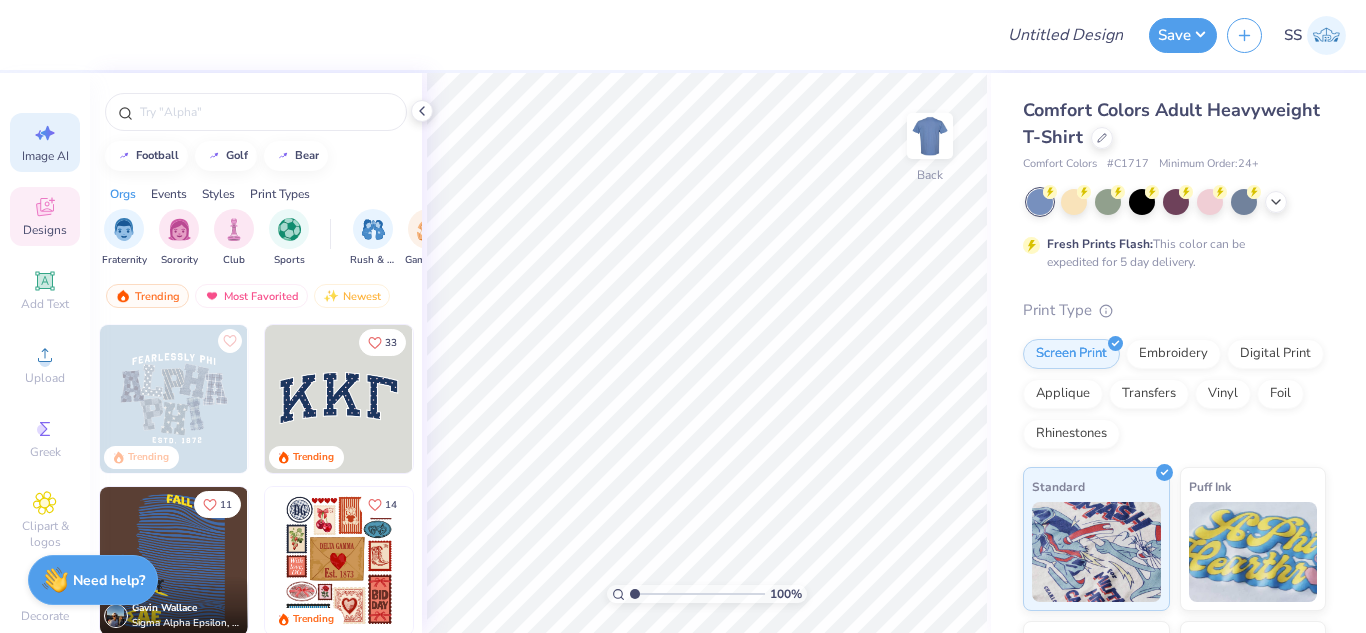 select on "4" 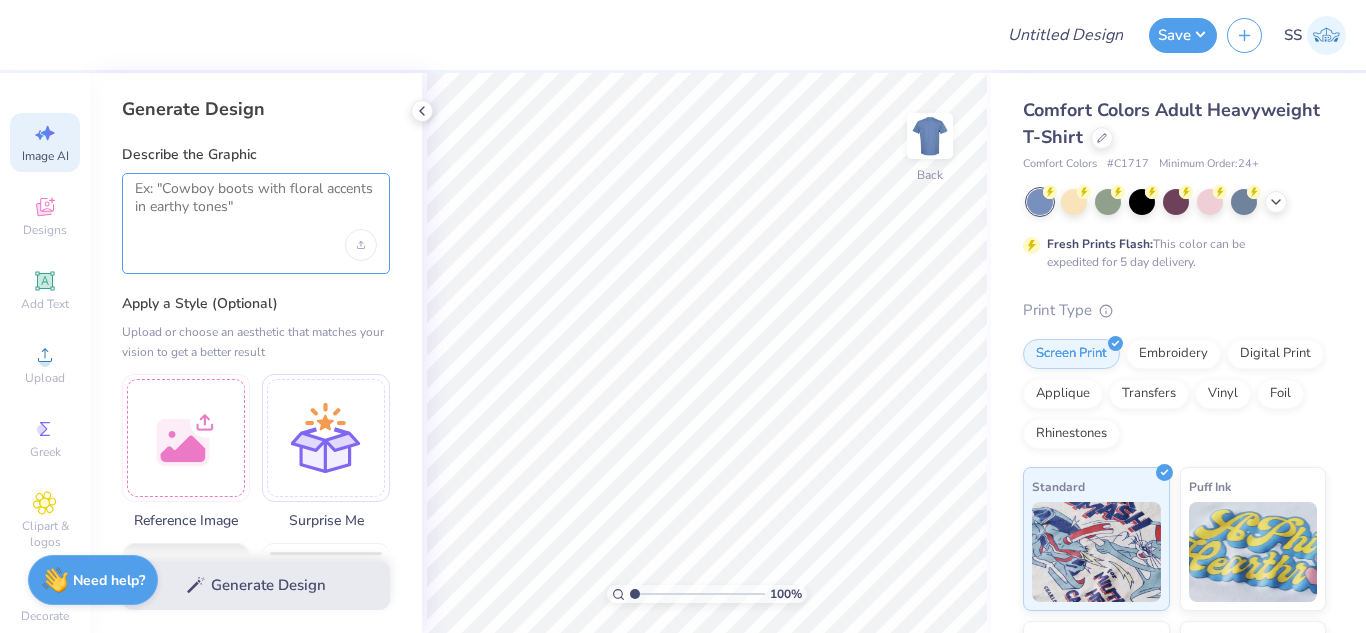 click at bounding box center [256, 205] 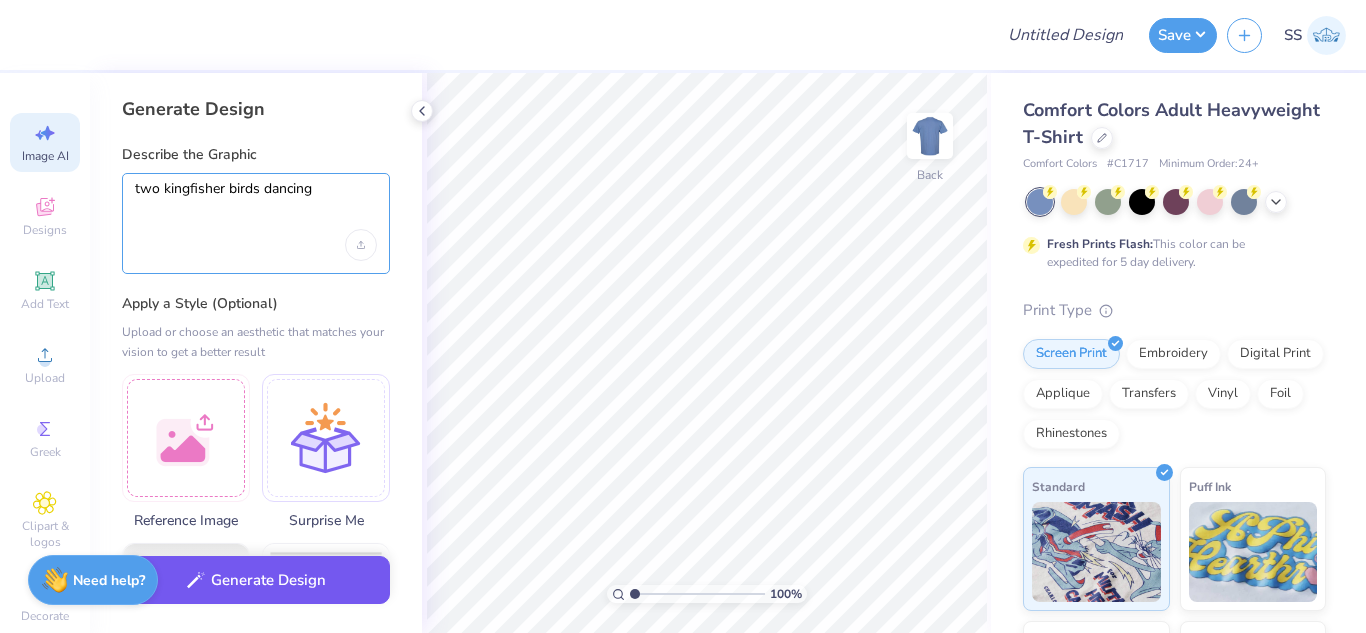 type on "two kingfisher birds dancing" 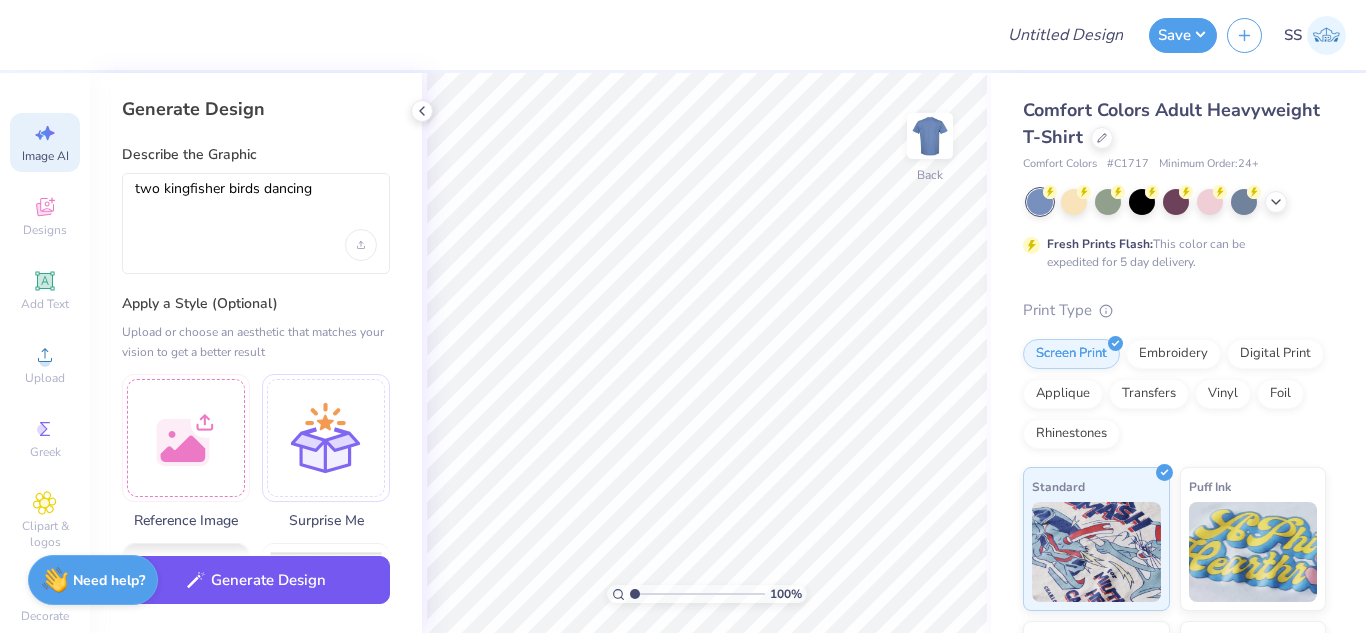 click on "Generate Design" at bounding box center (256, 580) 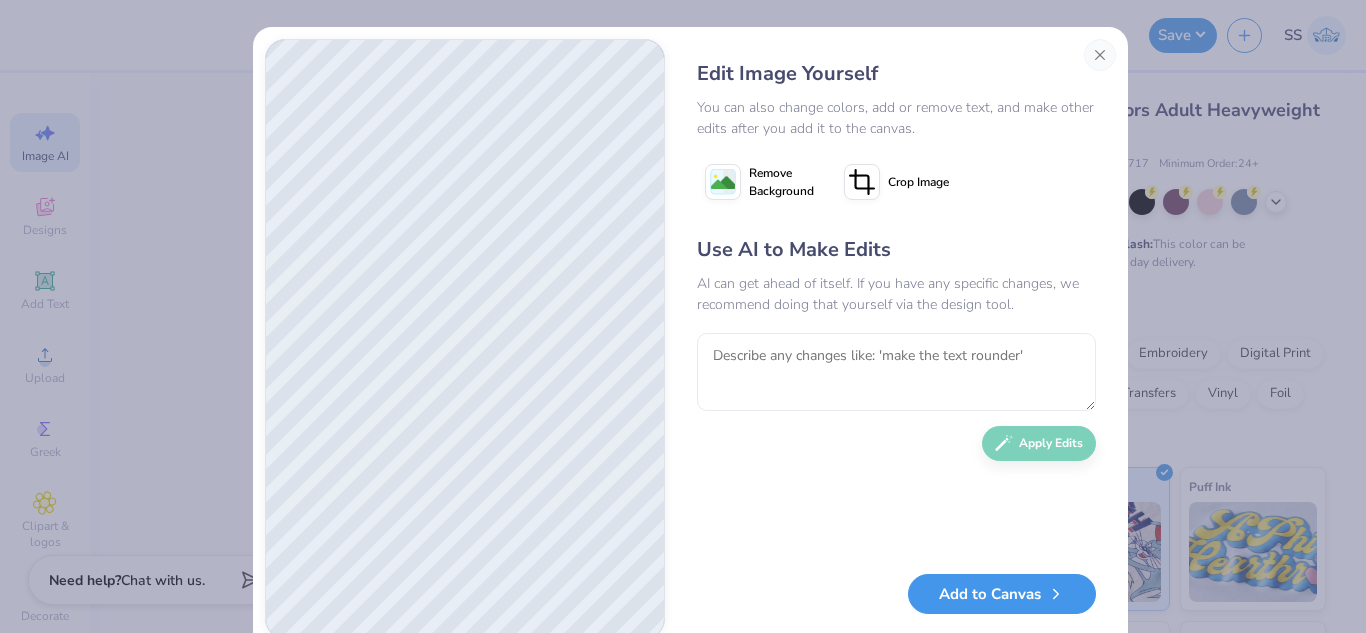 click on "Add to Canvas" at bounding box center [1002, 594] 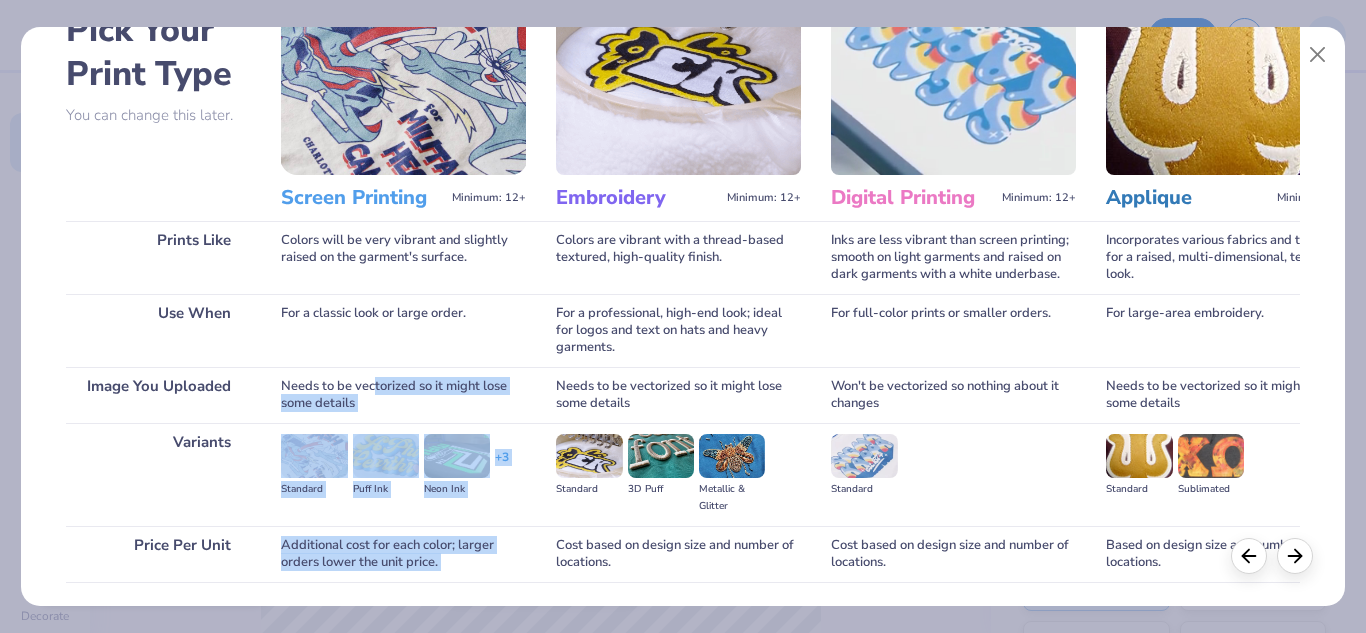 scroll, scrollTop: 264, scrollLeft: 0, axis: vertical 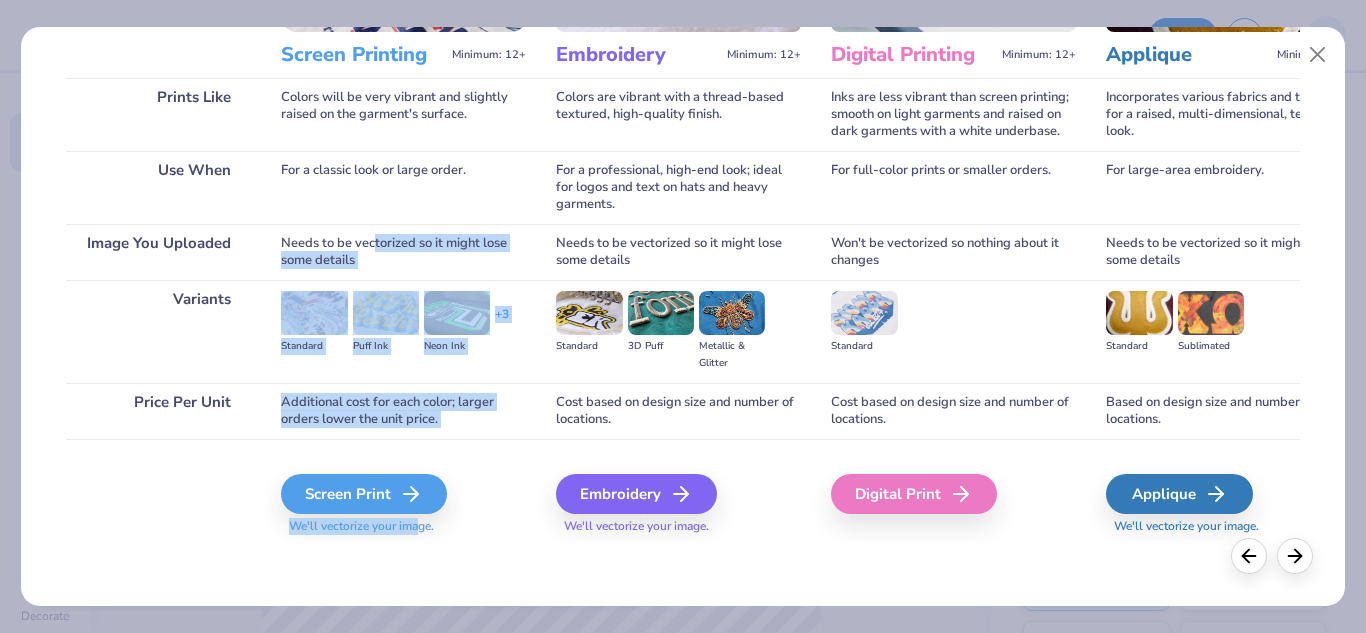 drag, startPoint x: 377, startPoint y: 508, endPoint x: 424, endPoint y: 631, distance: 131.67384 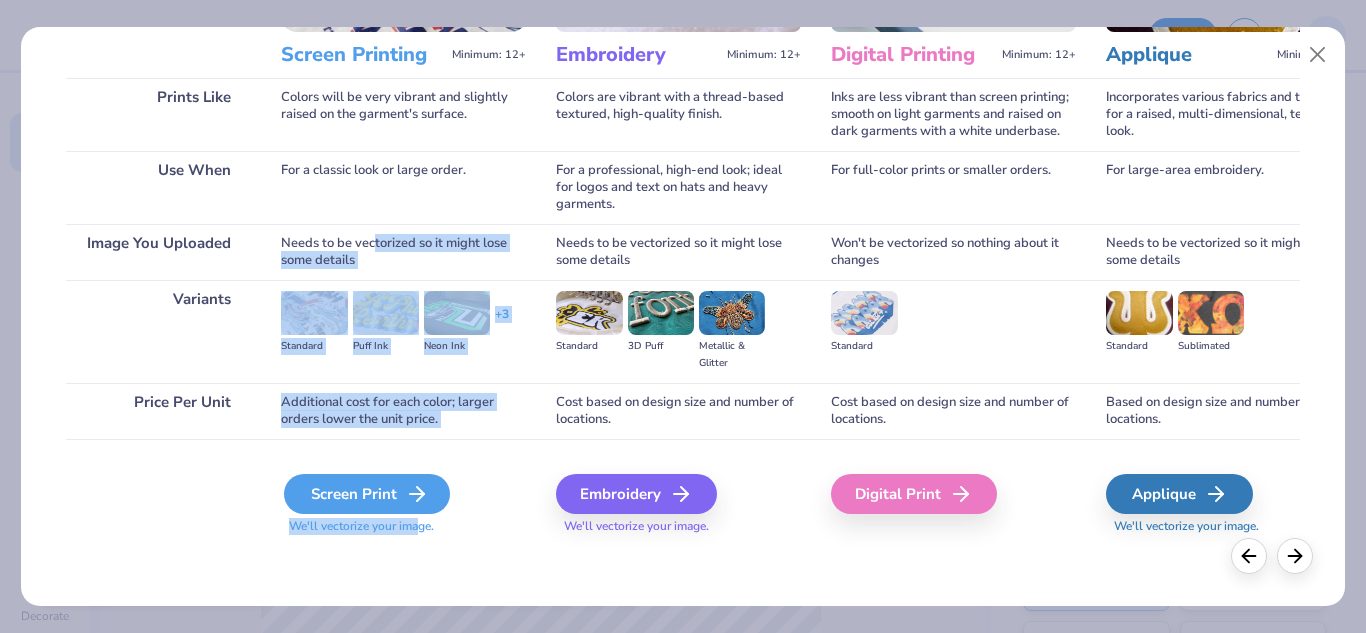 click on "Screen Print" at bounding box center (367, 494) 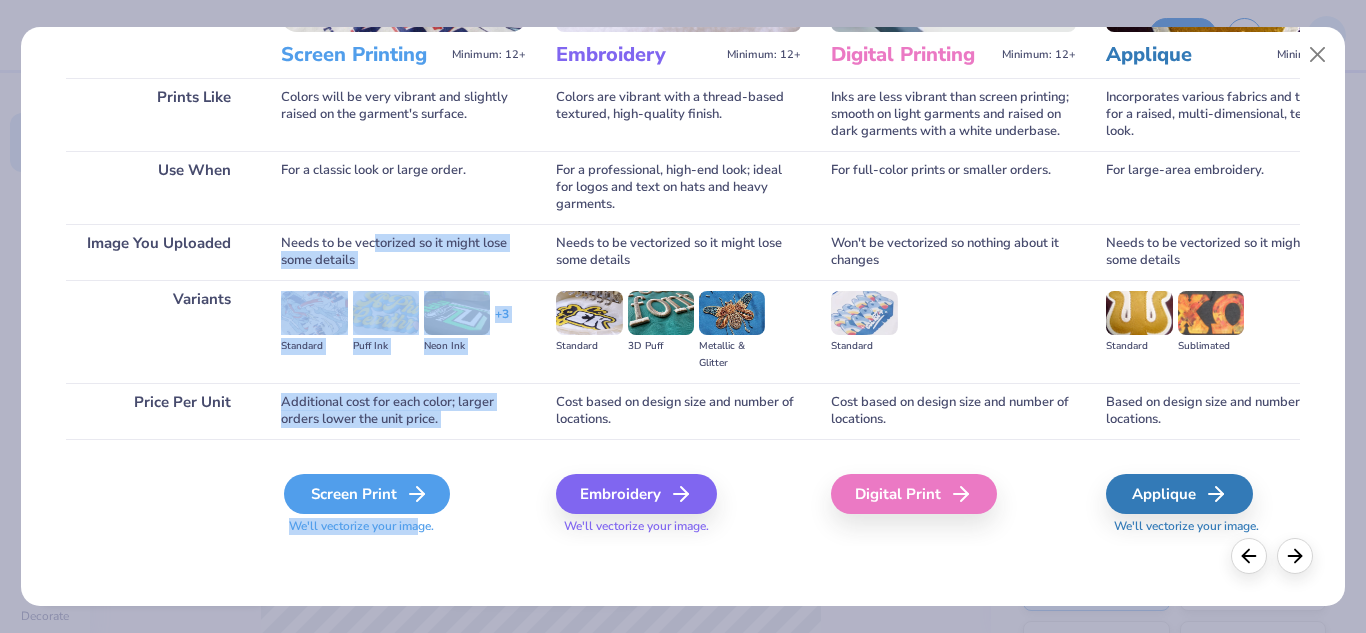 type 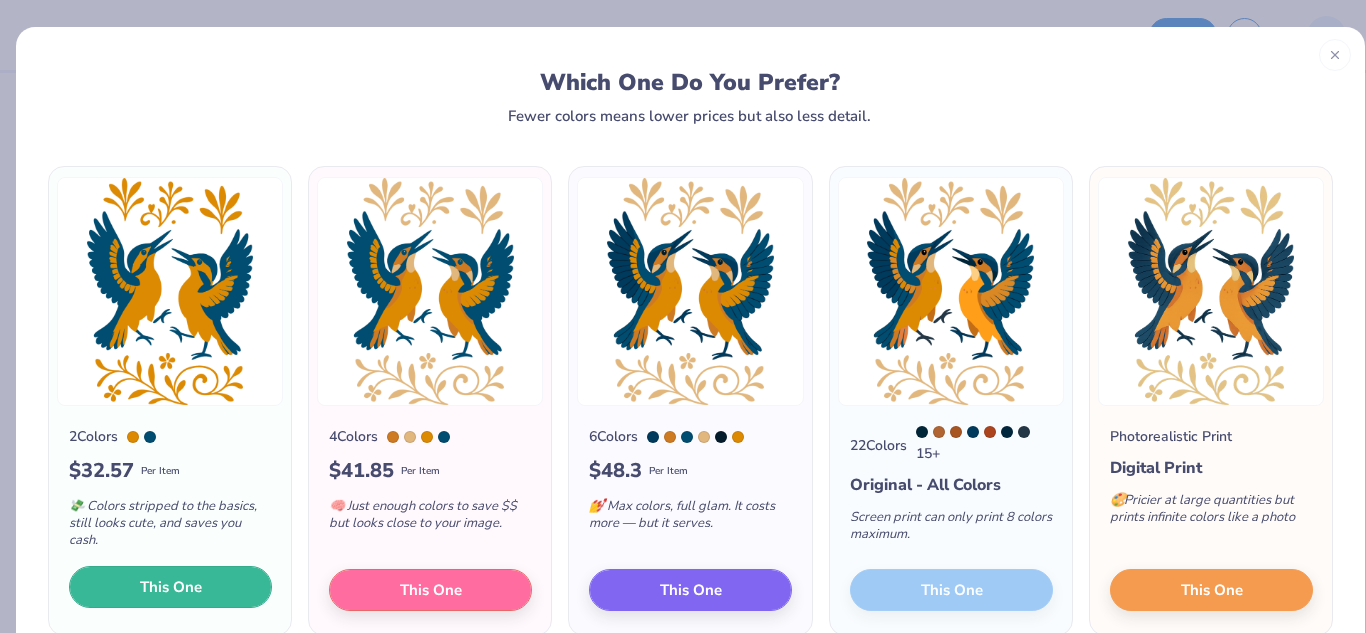 click on "This One" at bounding box center (170, 587) 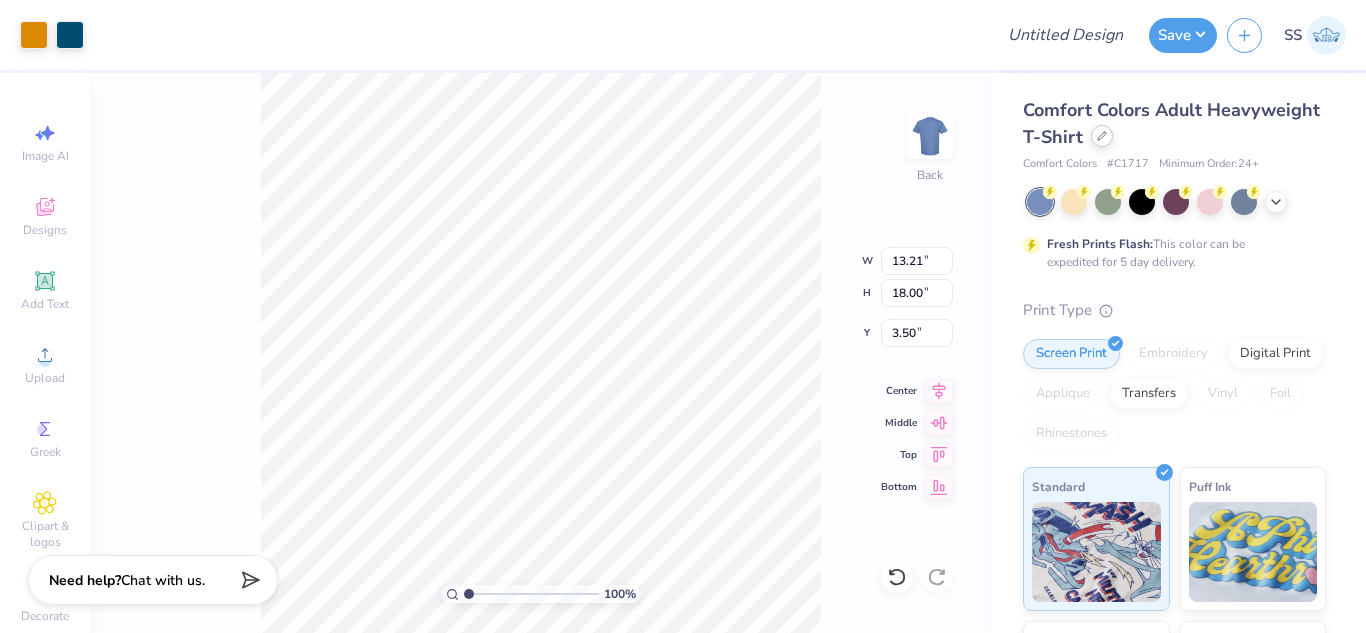 click at bounding box center (1102, 136) 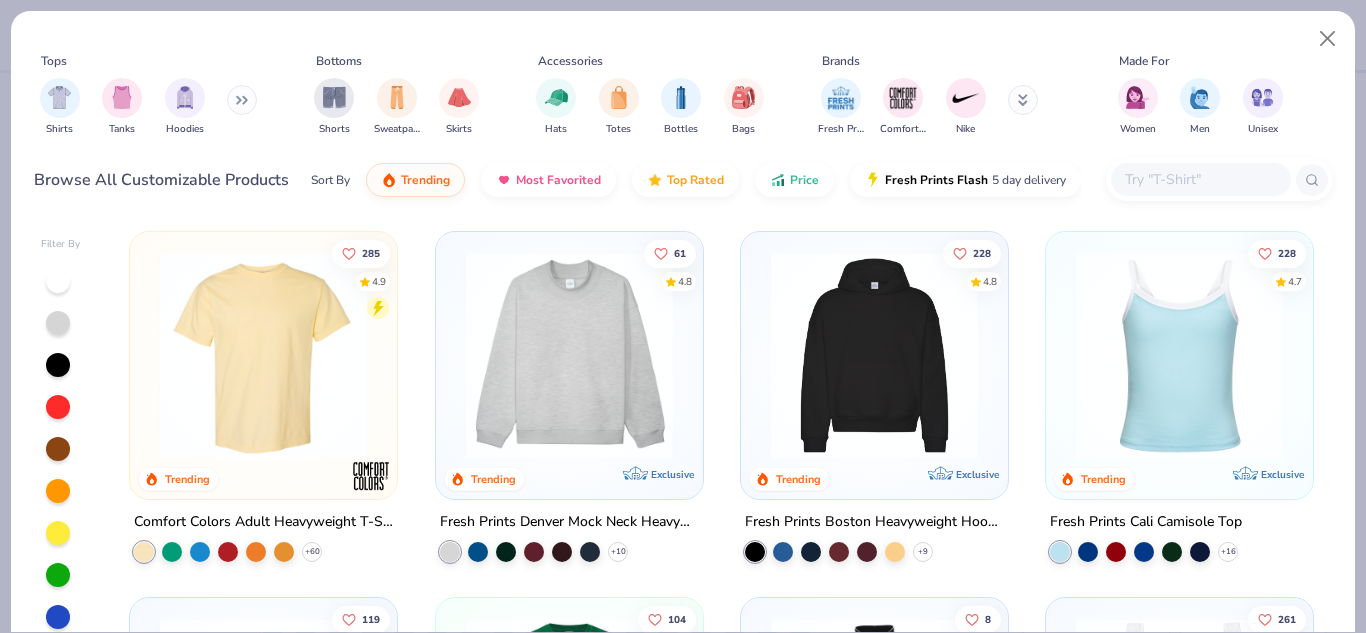 click at bounding box center (1200, 179) 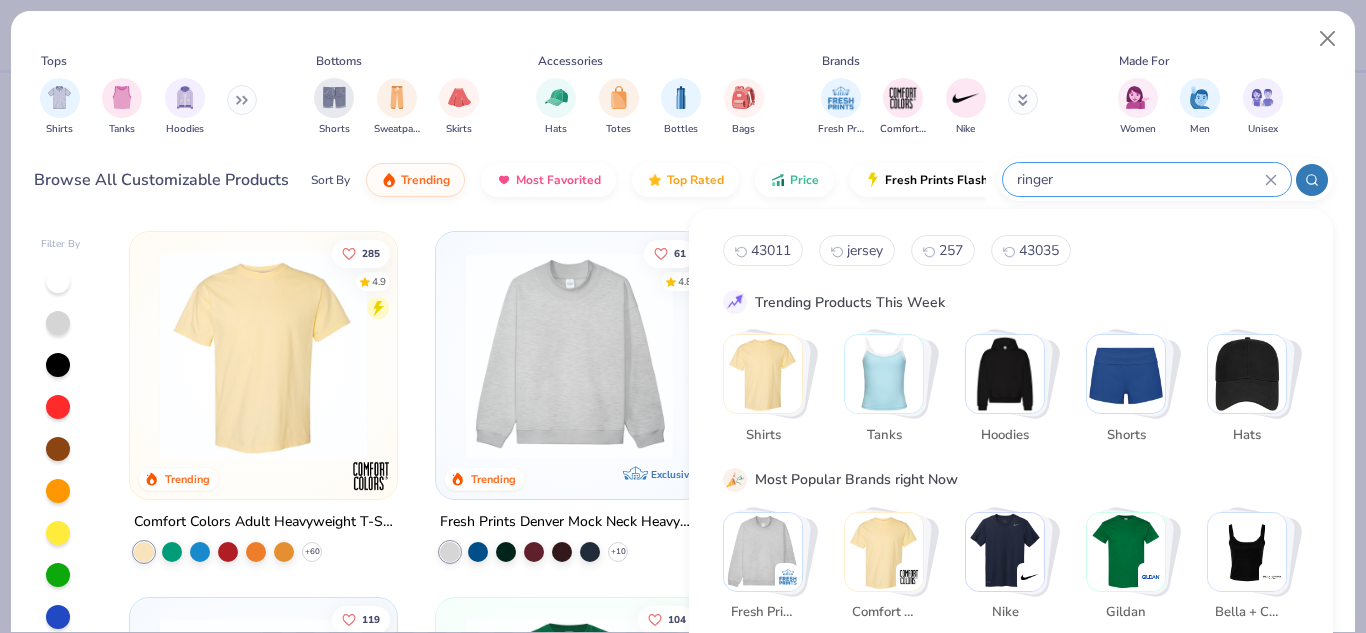 type on "ringer" 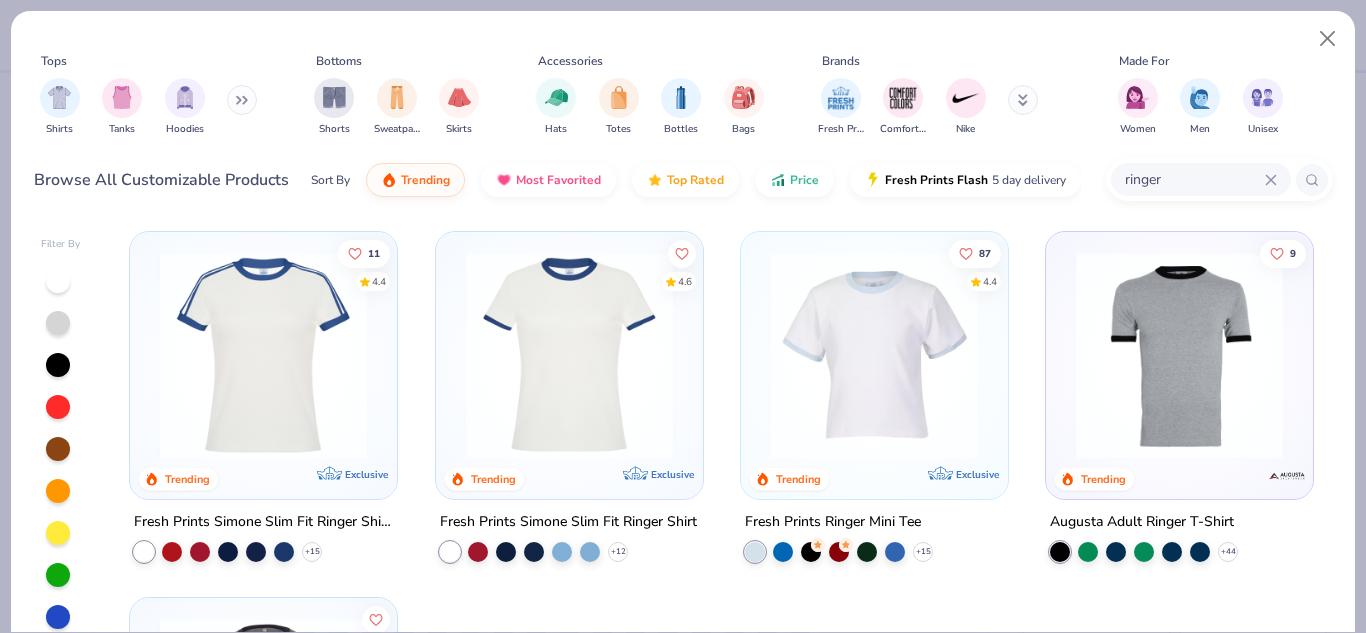 click at bounding box center [874, 355] 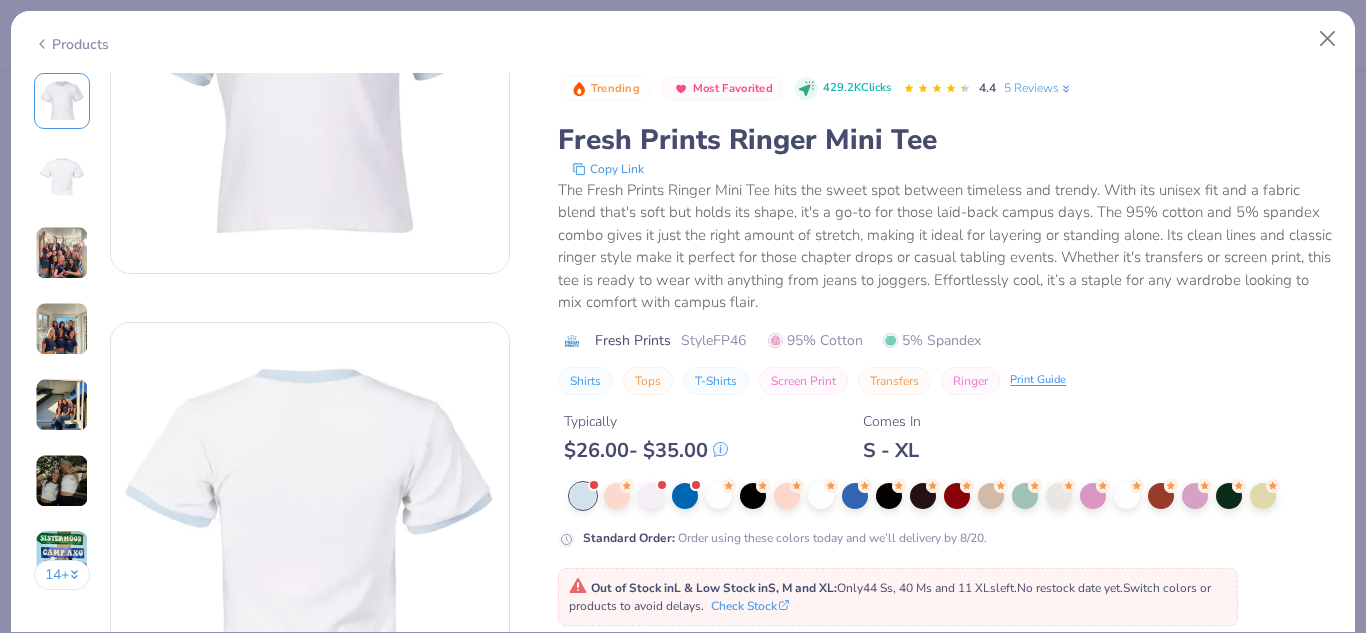 scroll, scrollTop: 213, scrollLeft: 0, axis: vertical 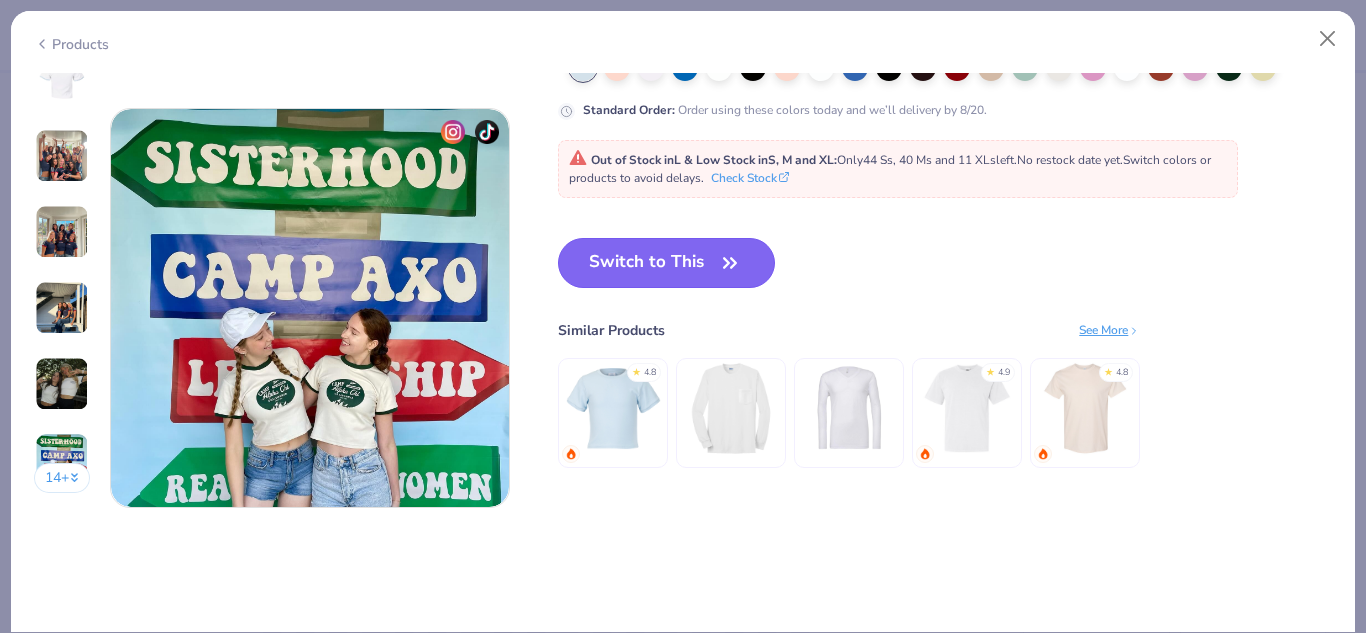 click on "Switch to This" at bounding box center [666, 263] 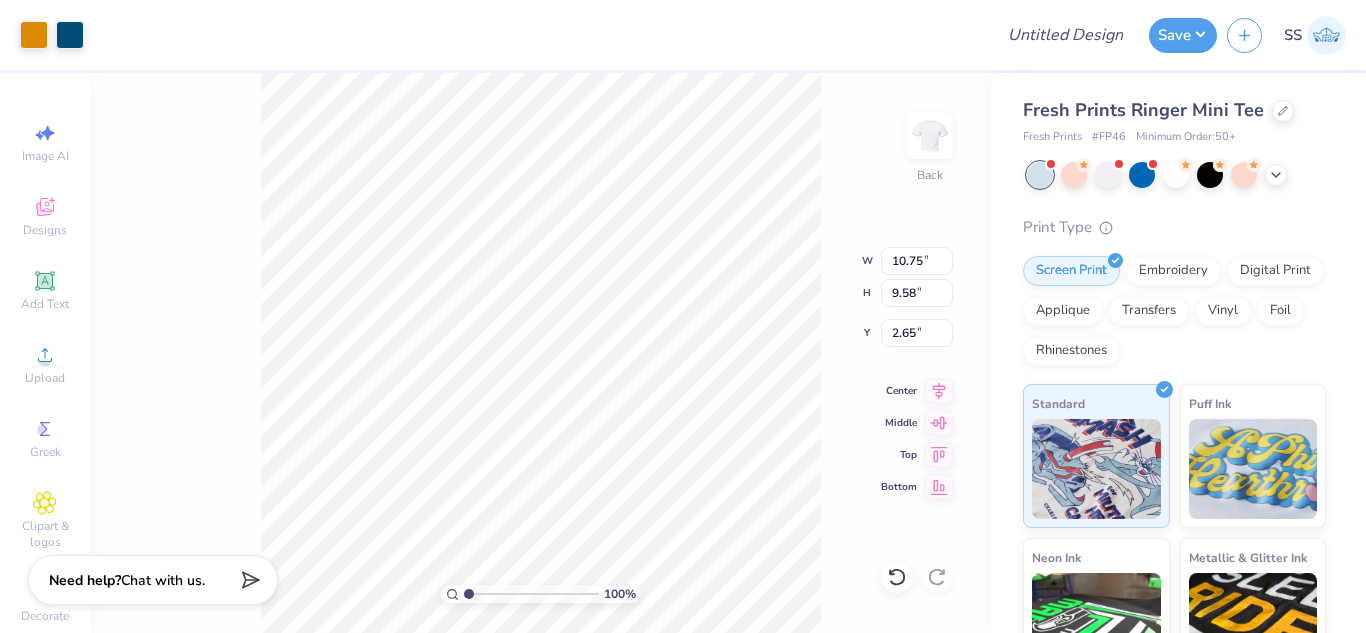 type on "8.15" 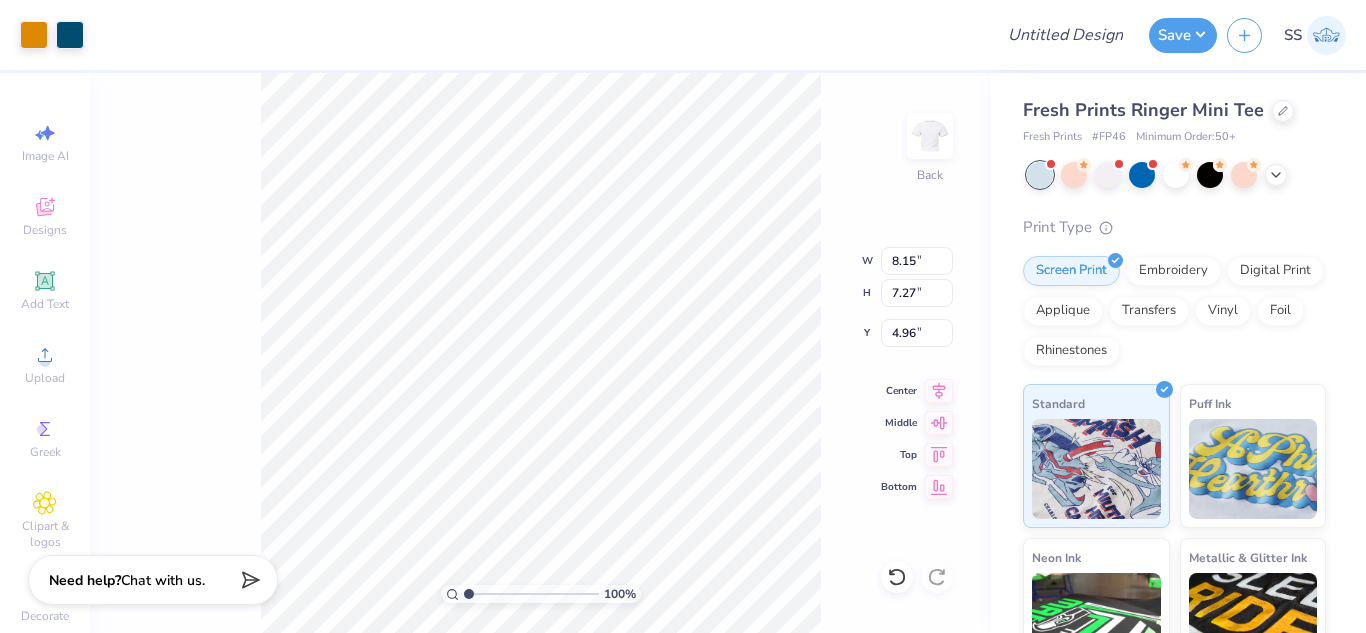 type on "3.00" 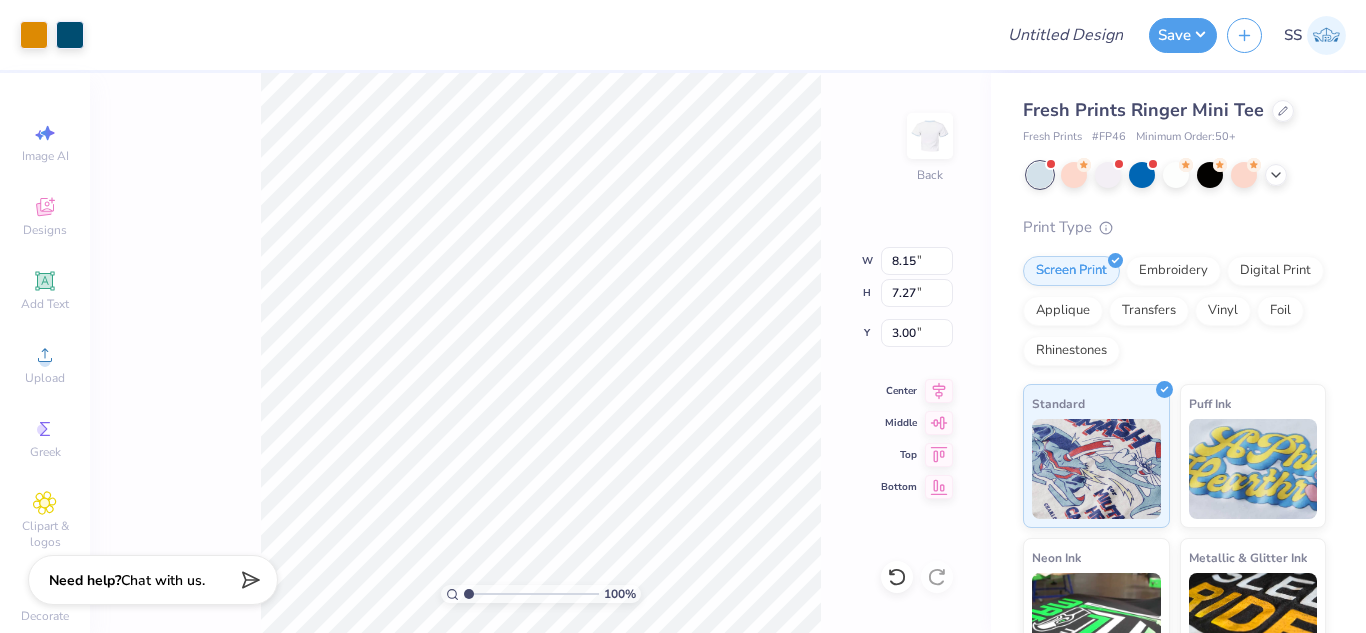 type on "5.86" 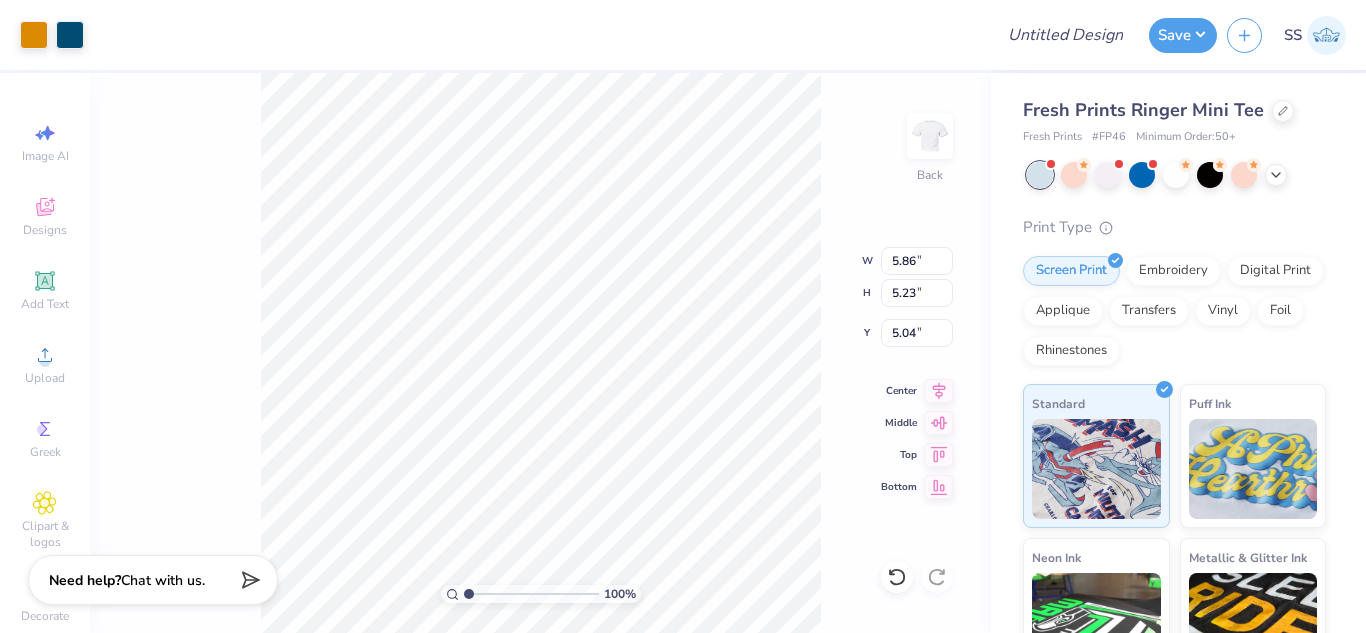 type on "1.55" 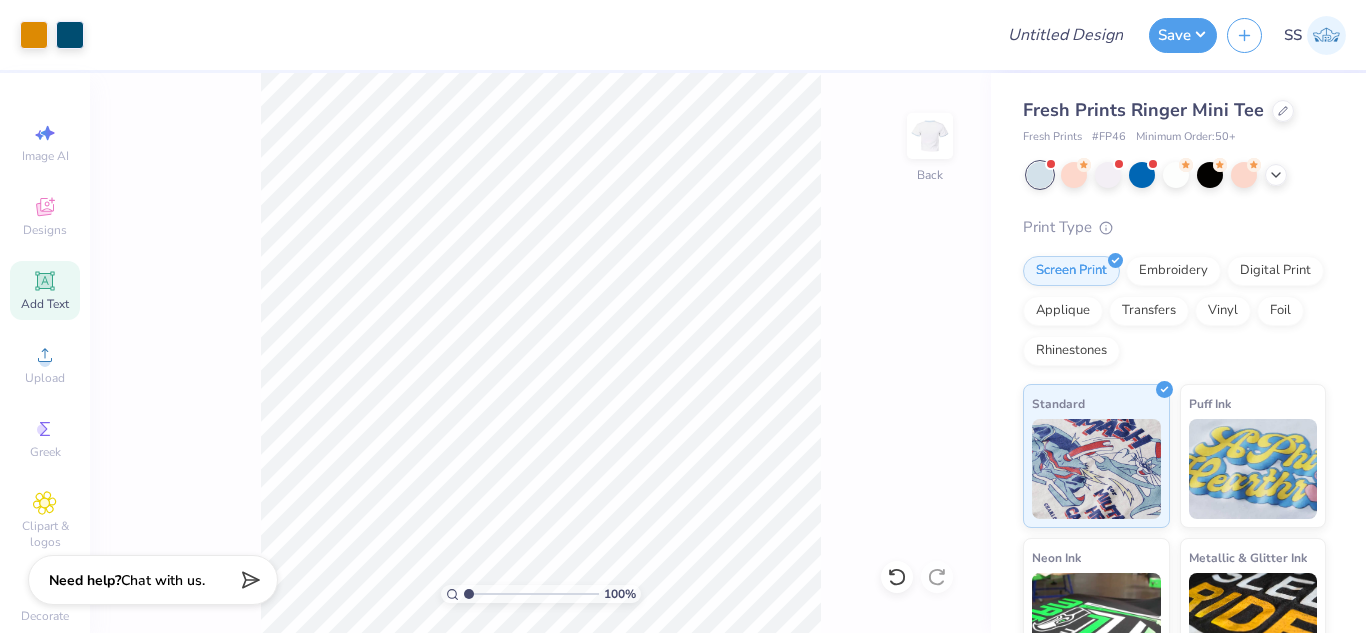 click 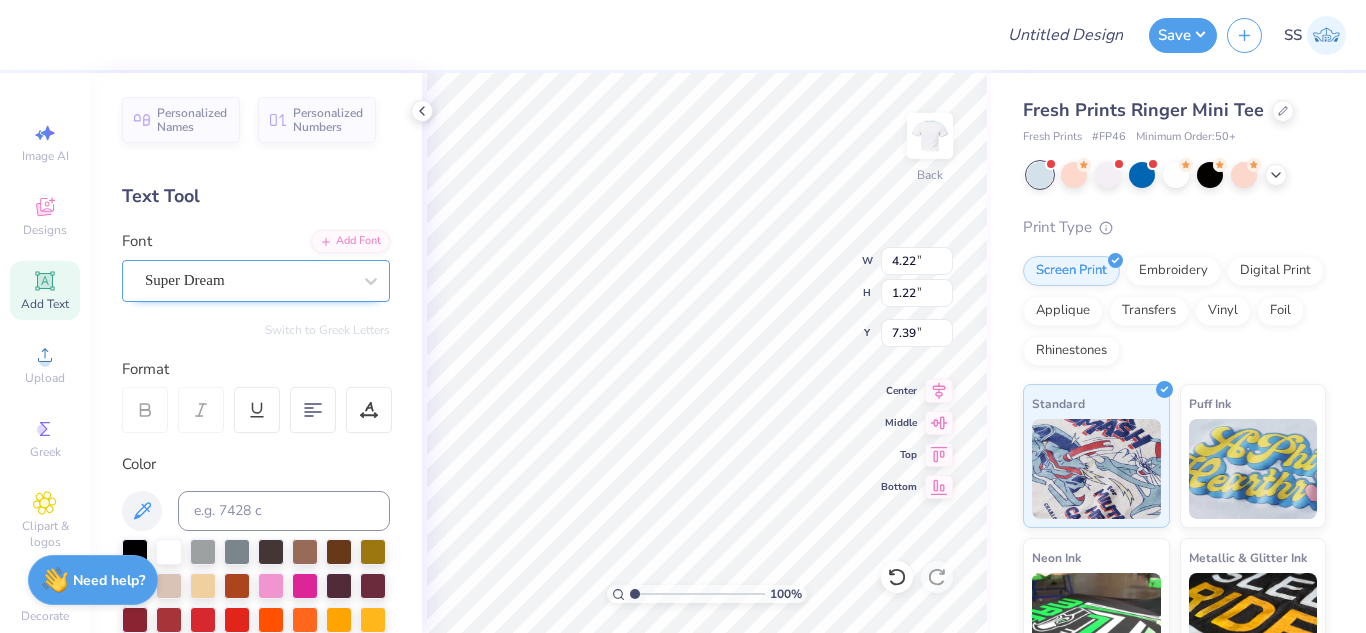 click on "Super Dream" at bounding box center [248, 280] 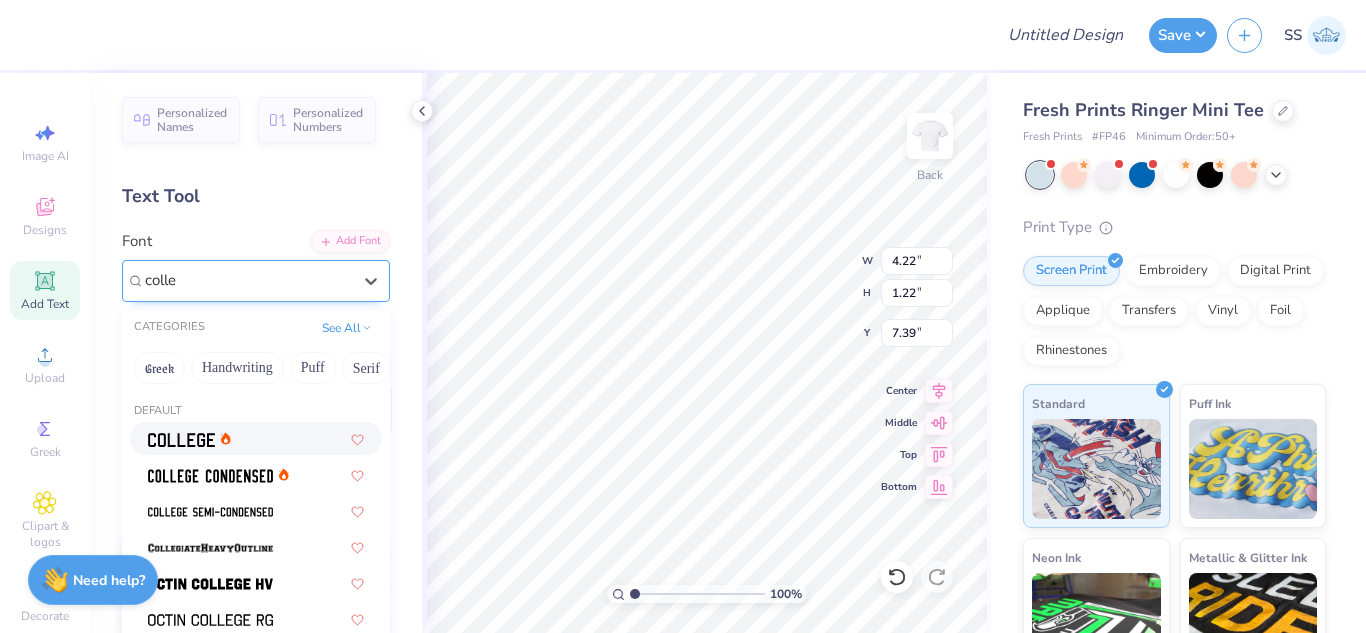 type on "colle" 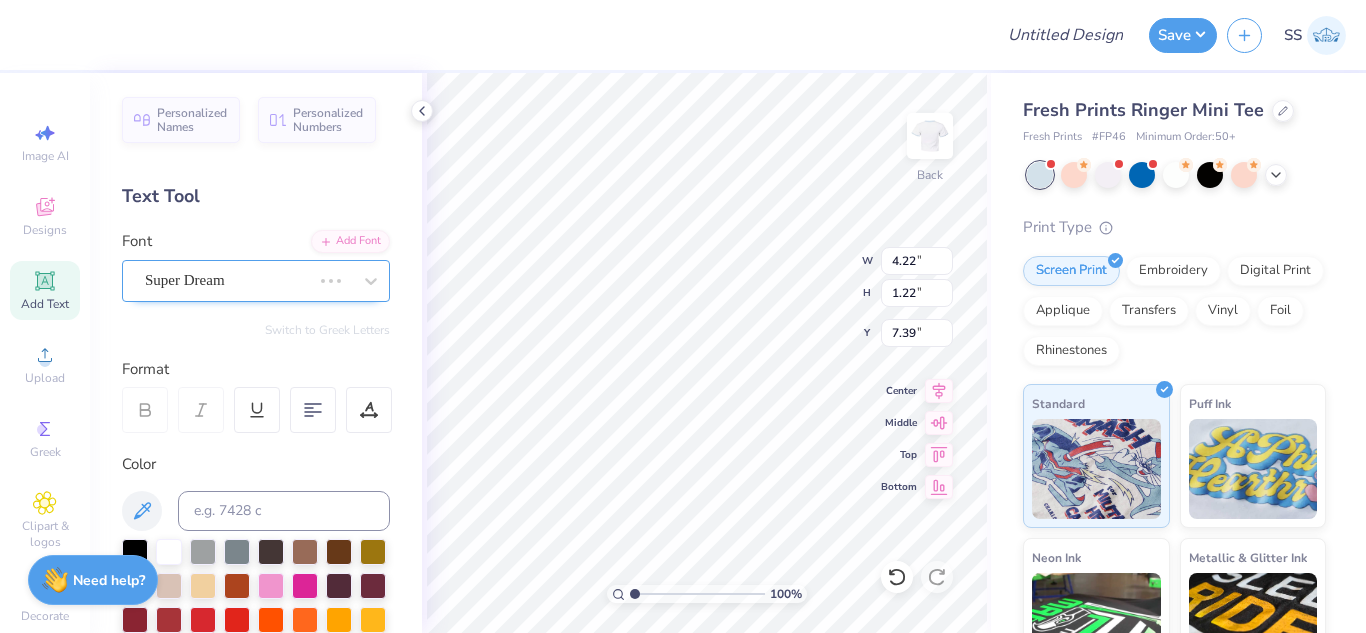 type 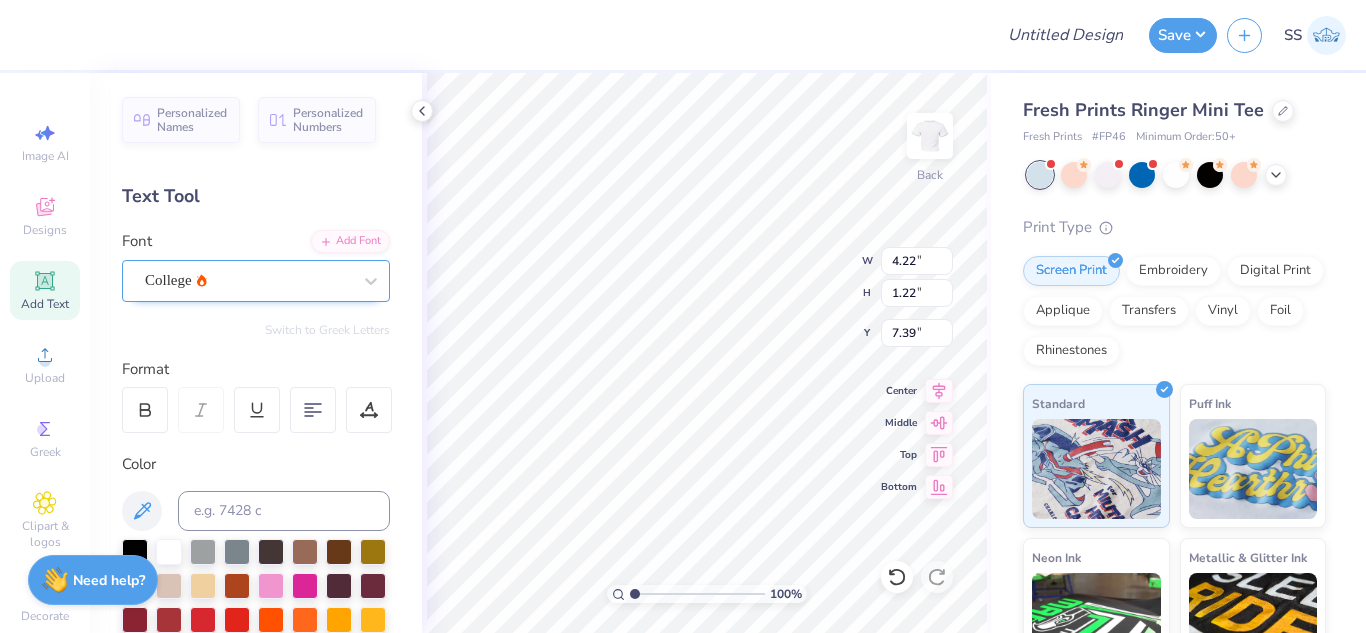 type on "3.84" 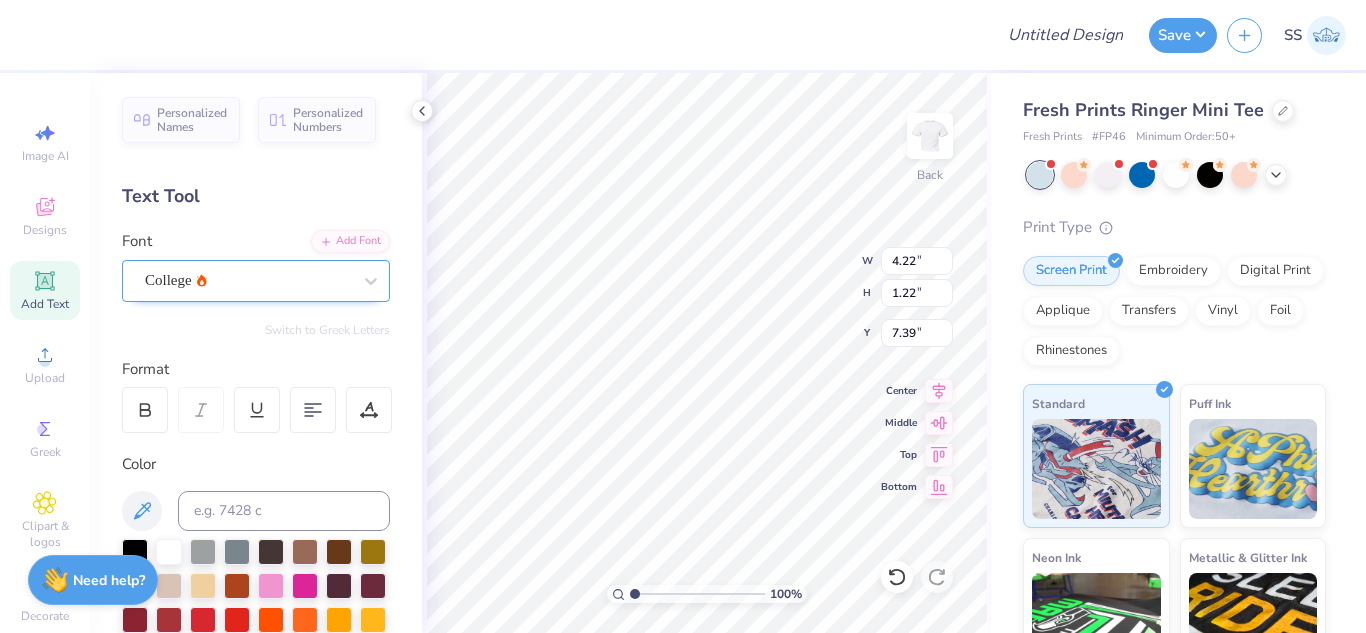type on "1.19" 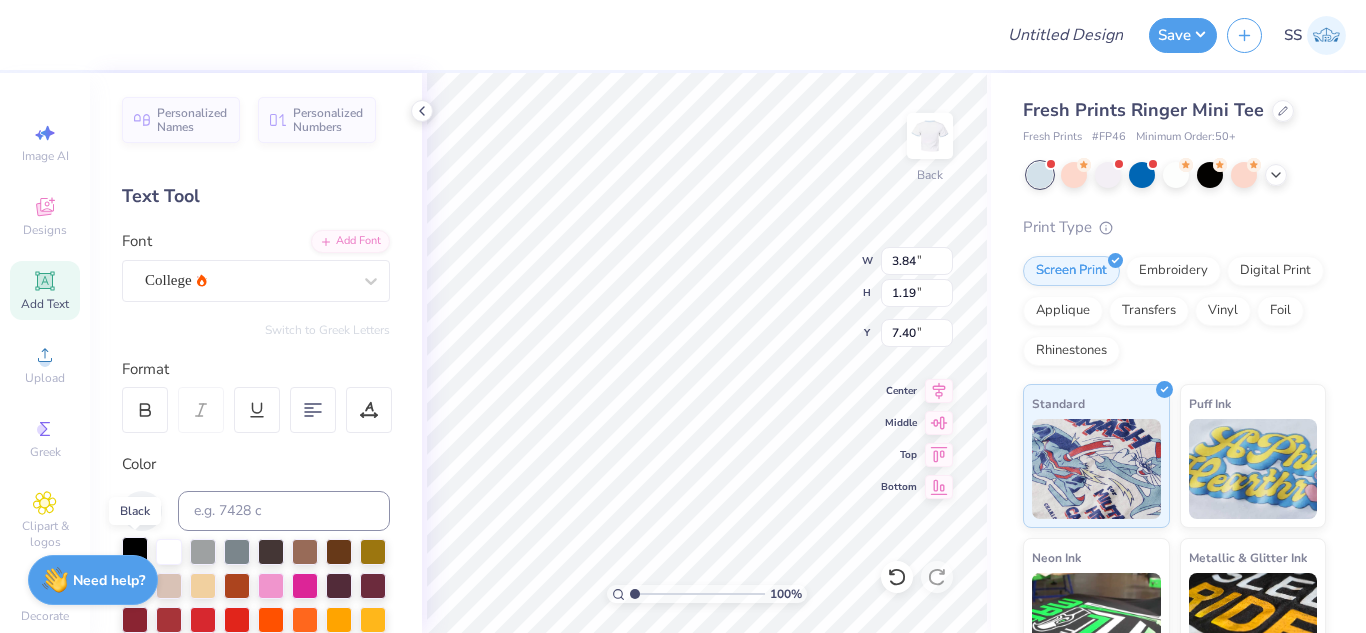 click at bounding box center [135, 550] 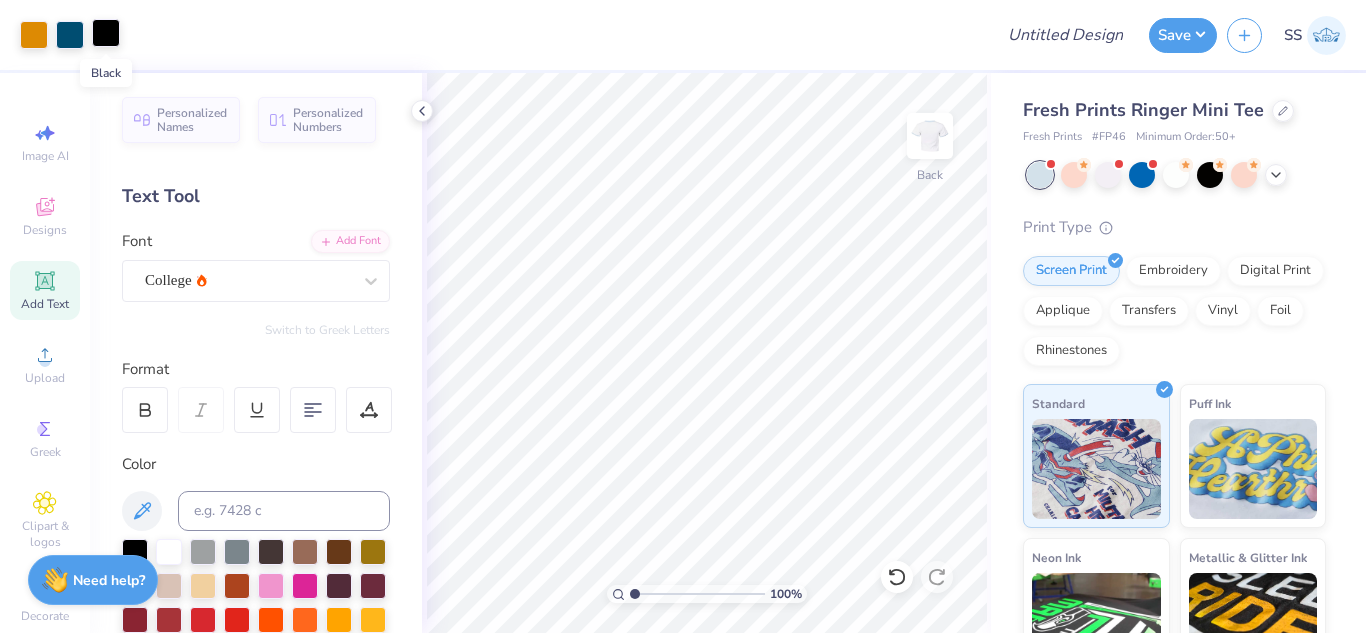 click at bounding box center (106, 33) 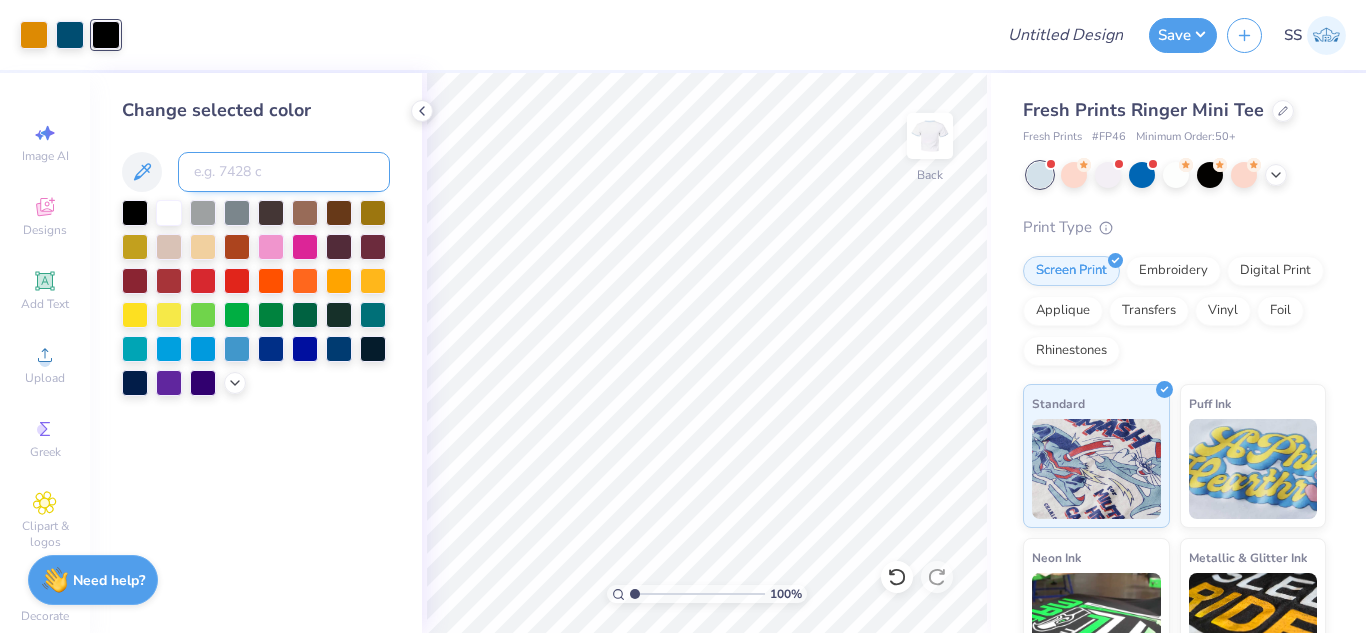 click at bounding box center [284, 172] 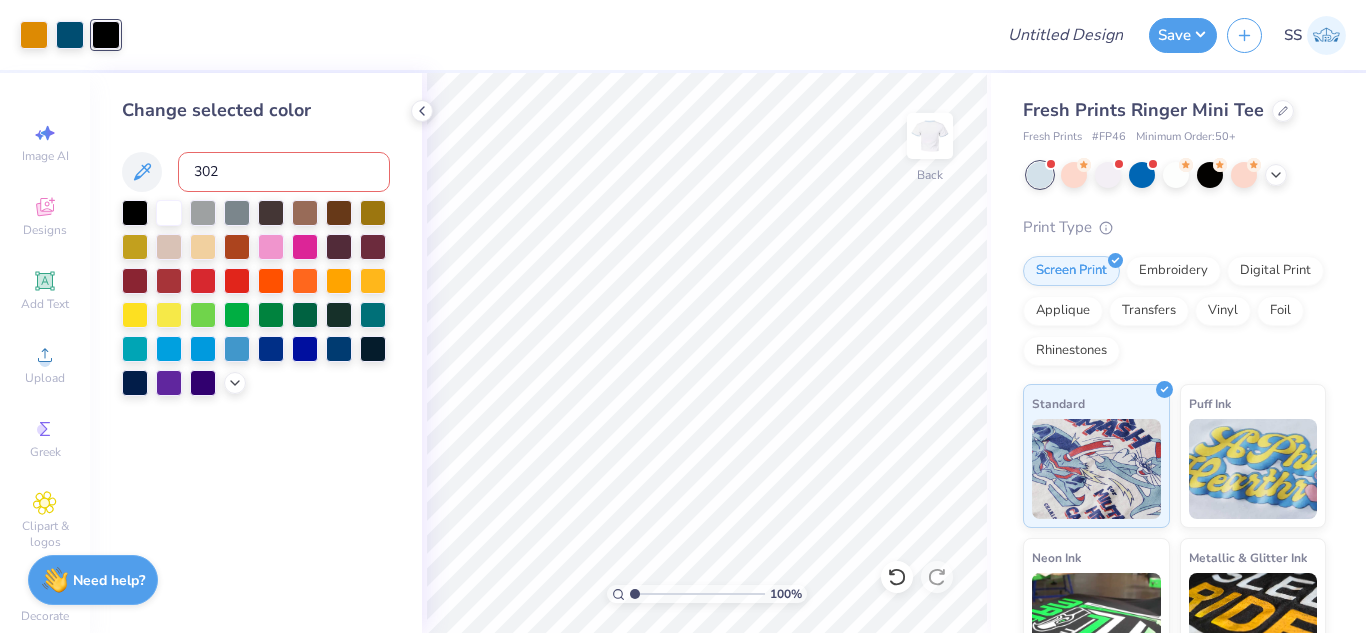 type on "3025" 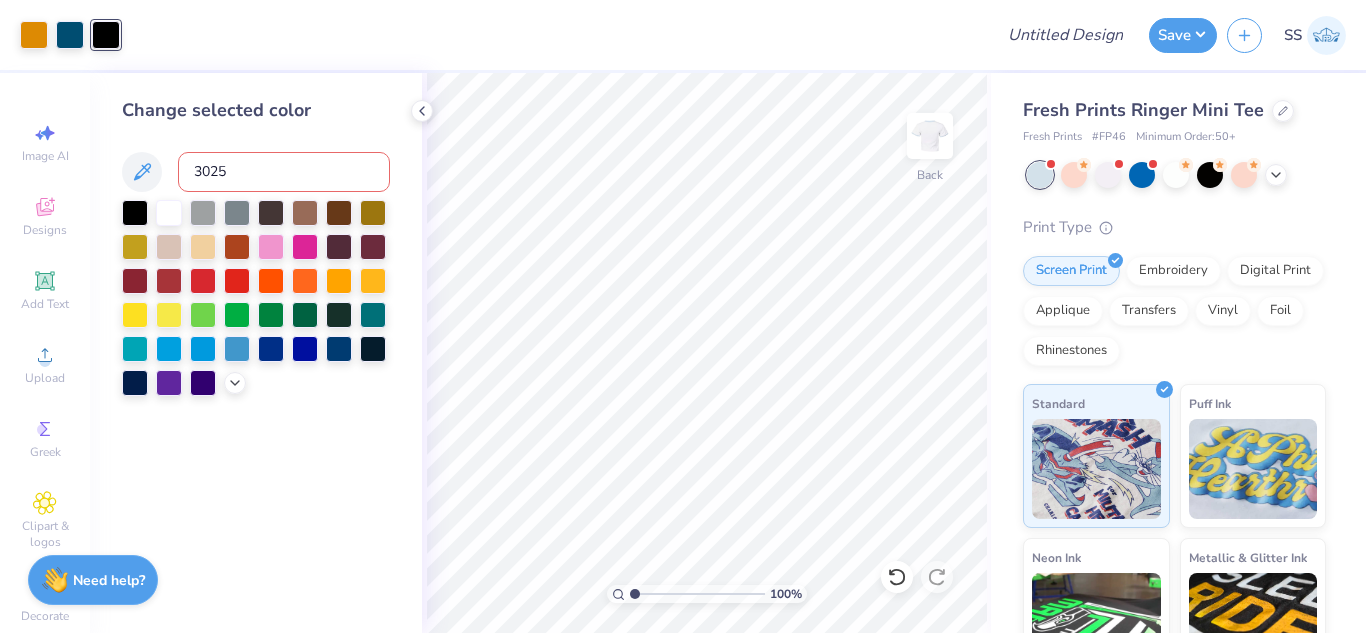 type 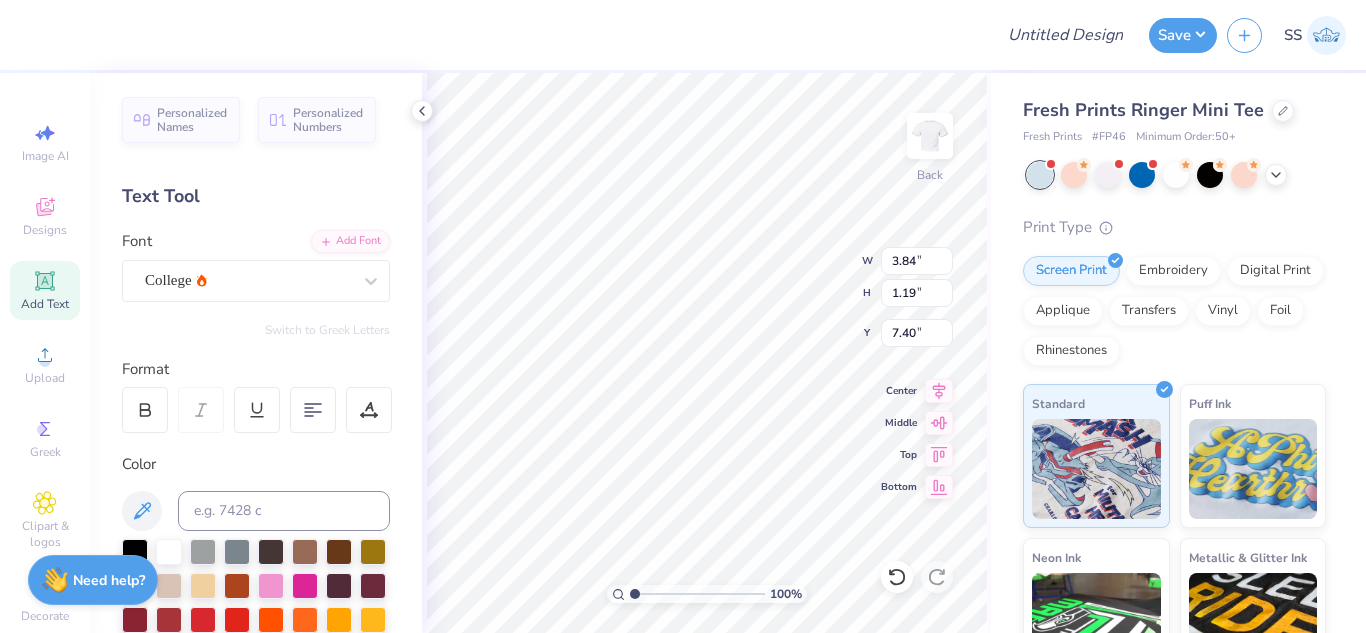 scroll, scrollTop: 17, scrollLeft: 10, axis: both 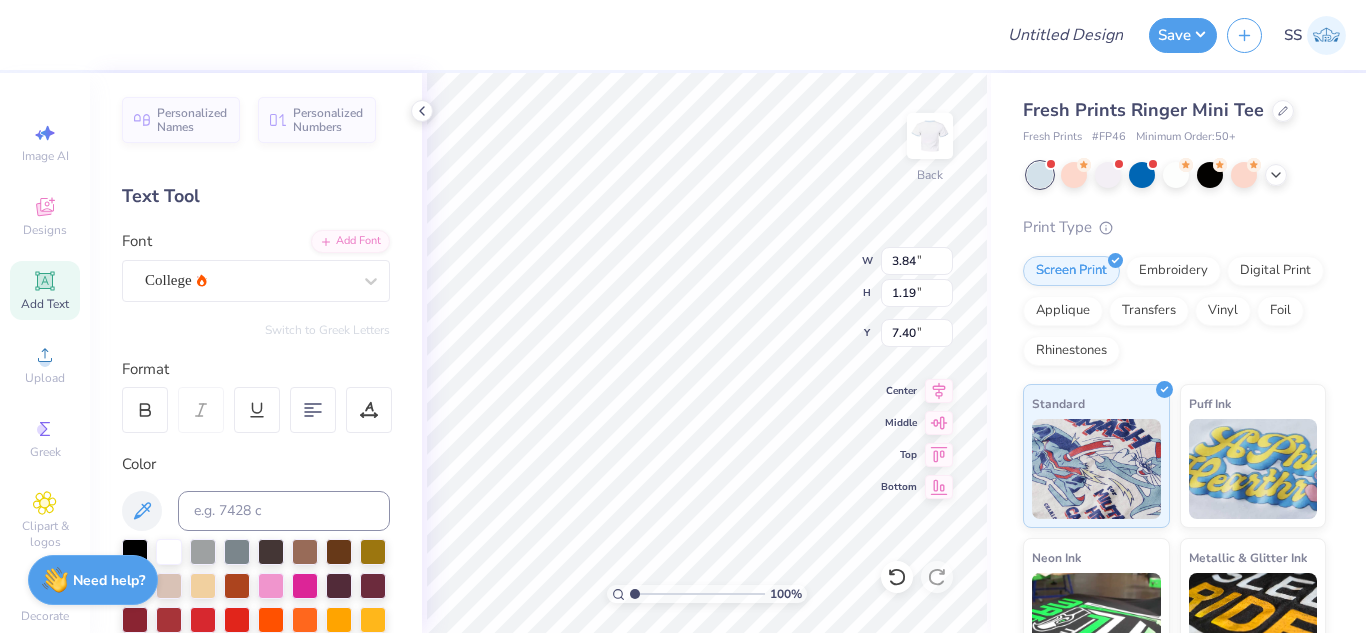 type on "ILLINI sWING sOCIETY" 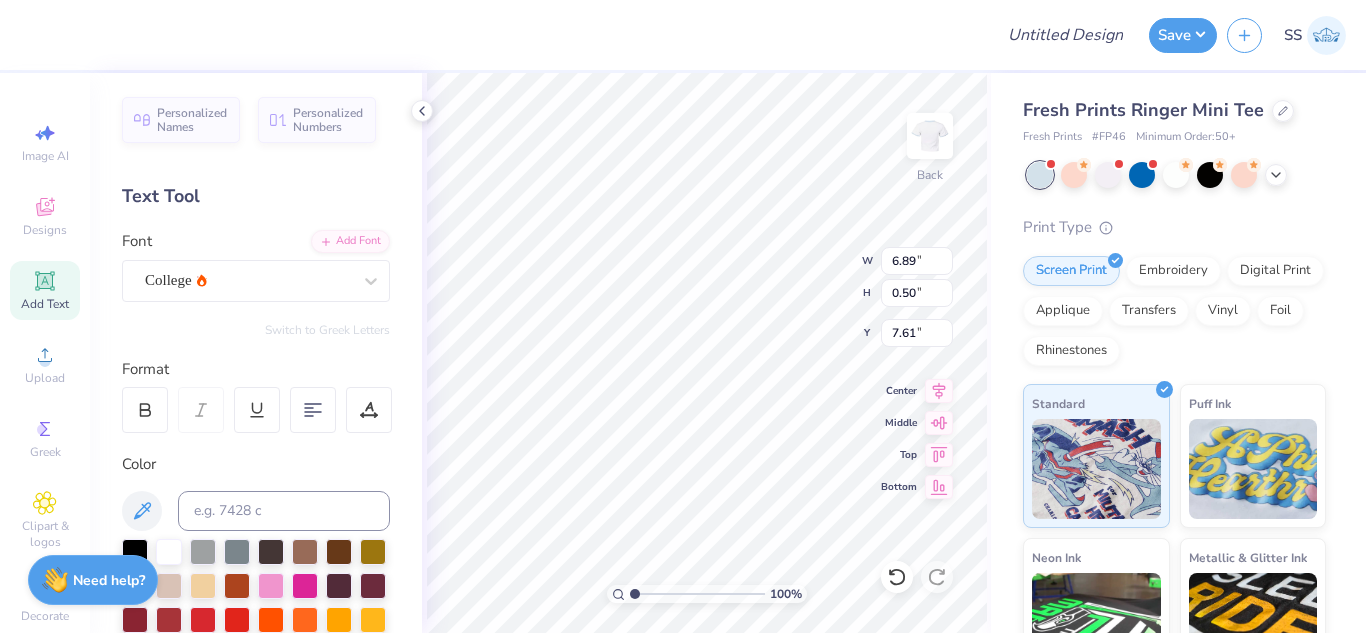 type on "6.89" 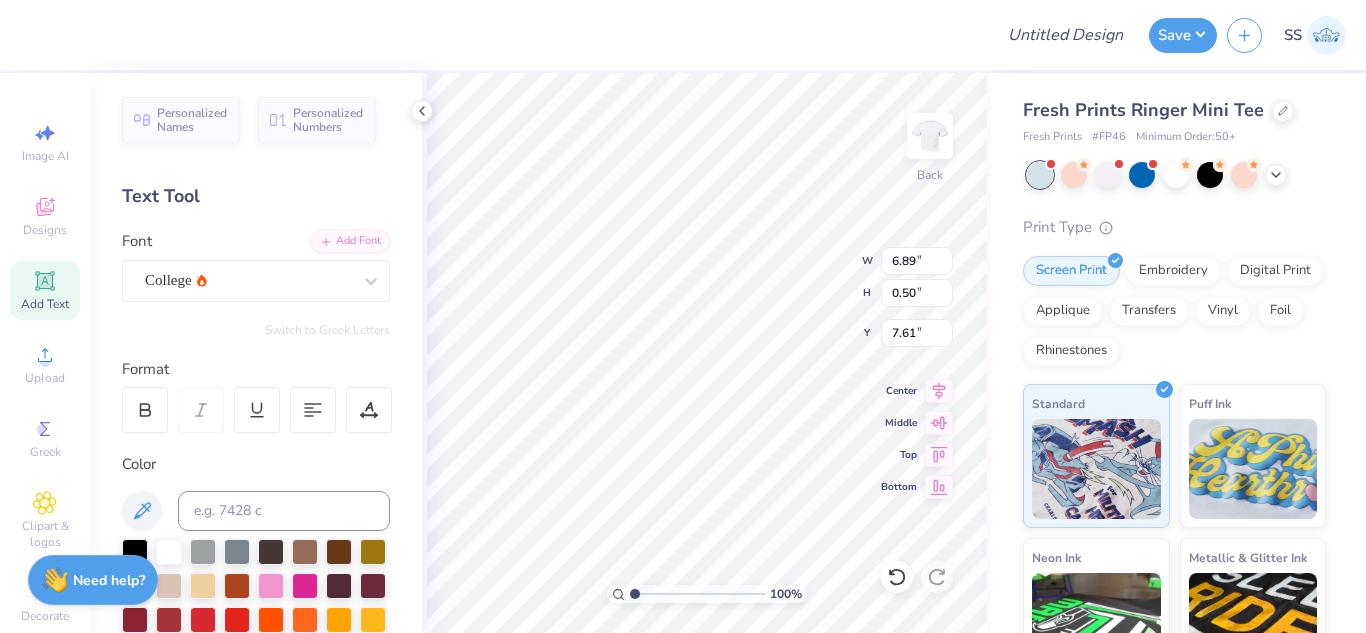 type on "0.50" 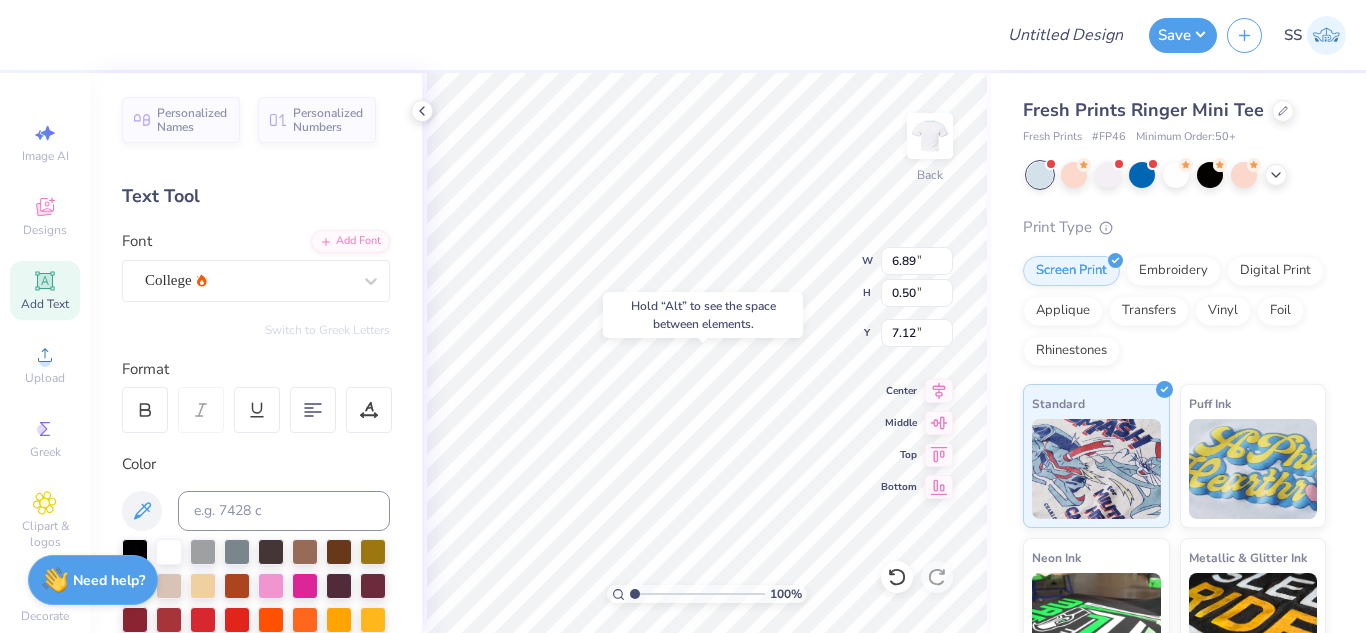 type on "7.12" 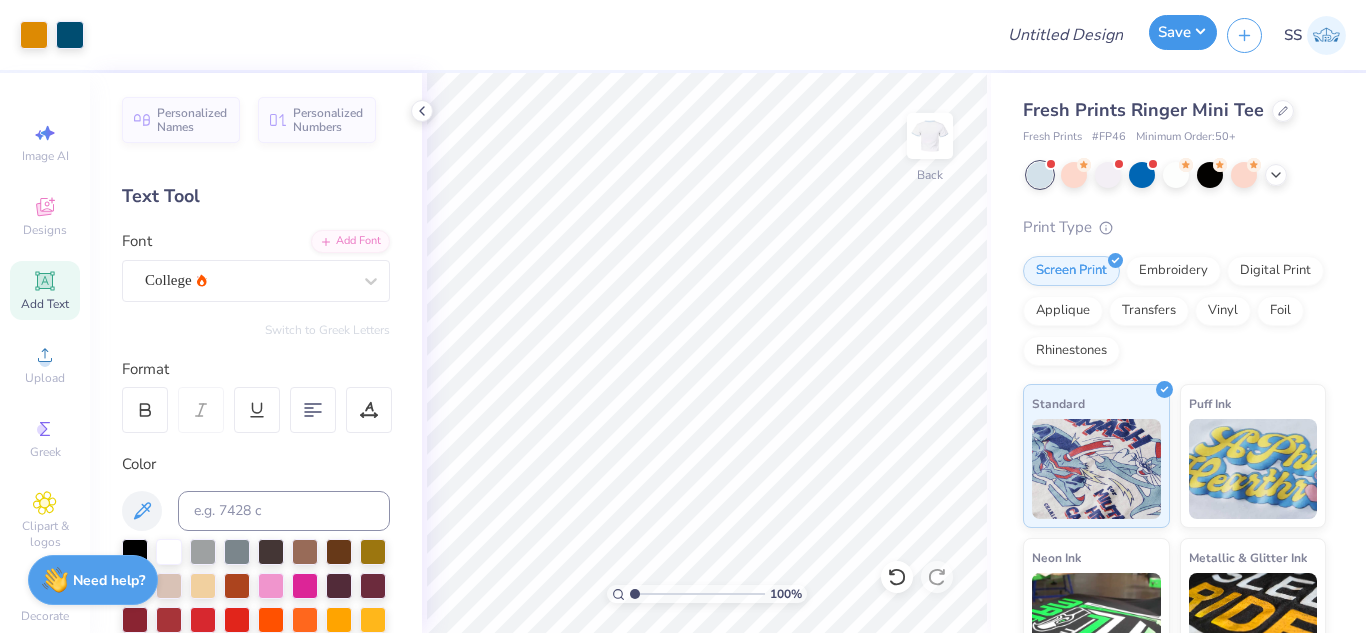 click on "Save" at bounding box center [1183, 32] 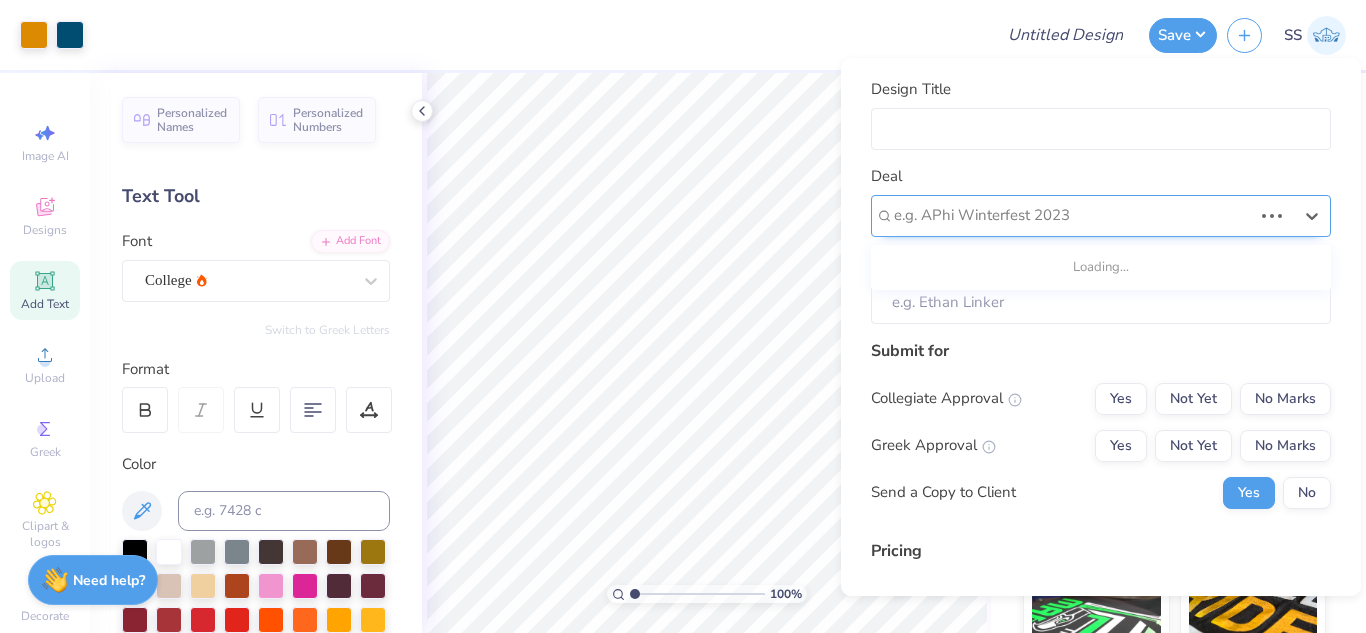 click at bounding box center (1073, 215) 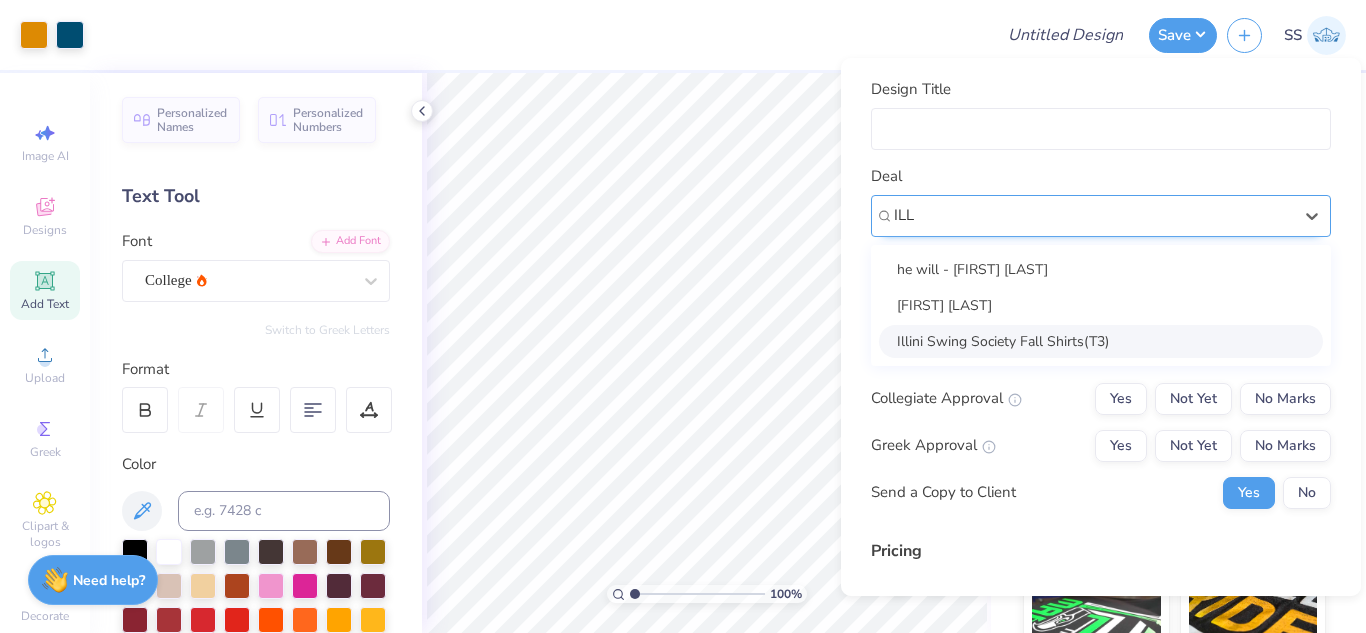 type on "ILL" 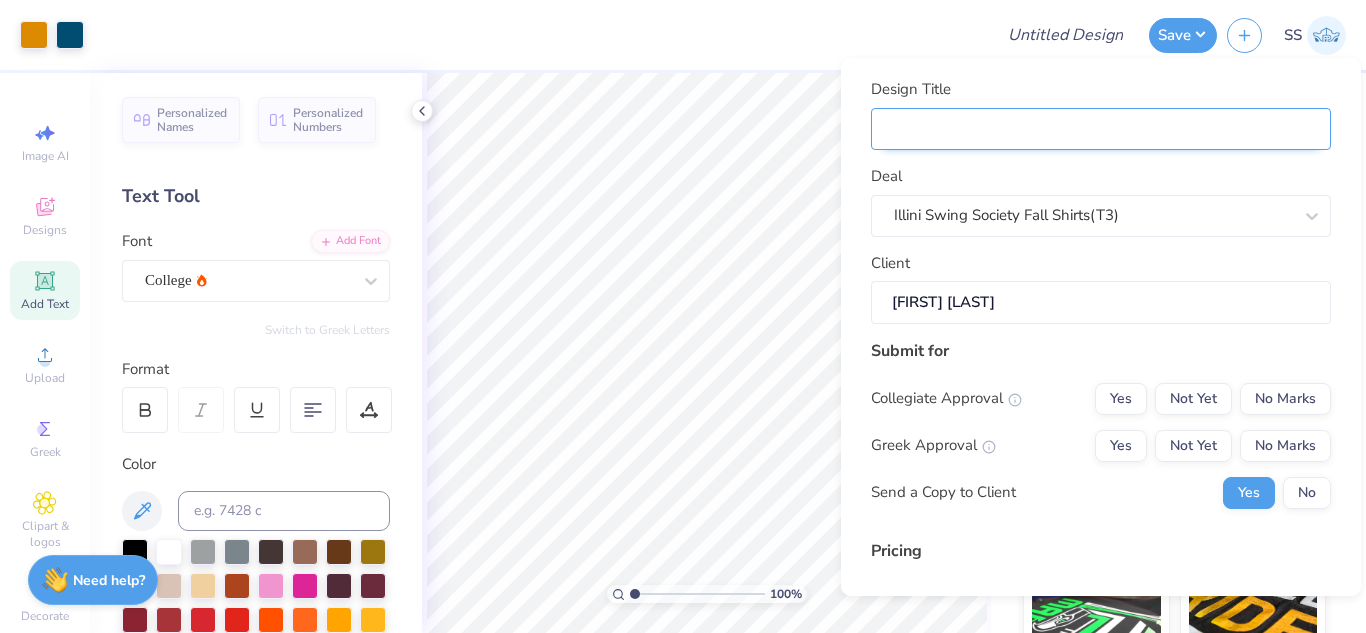 click on "Design Title" at bounding box center [1101, 129] 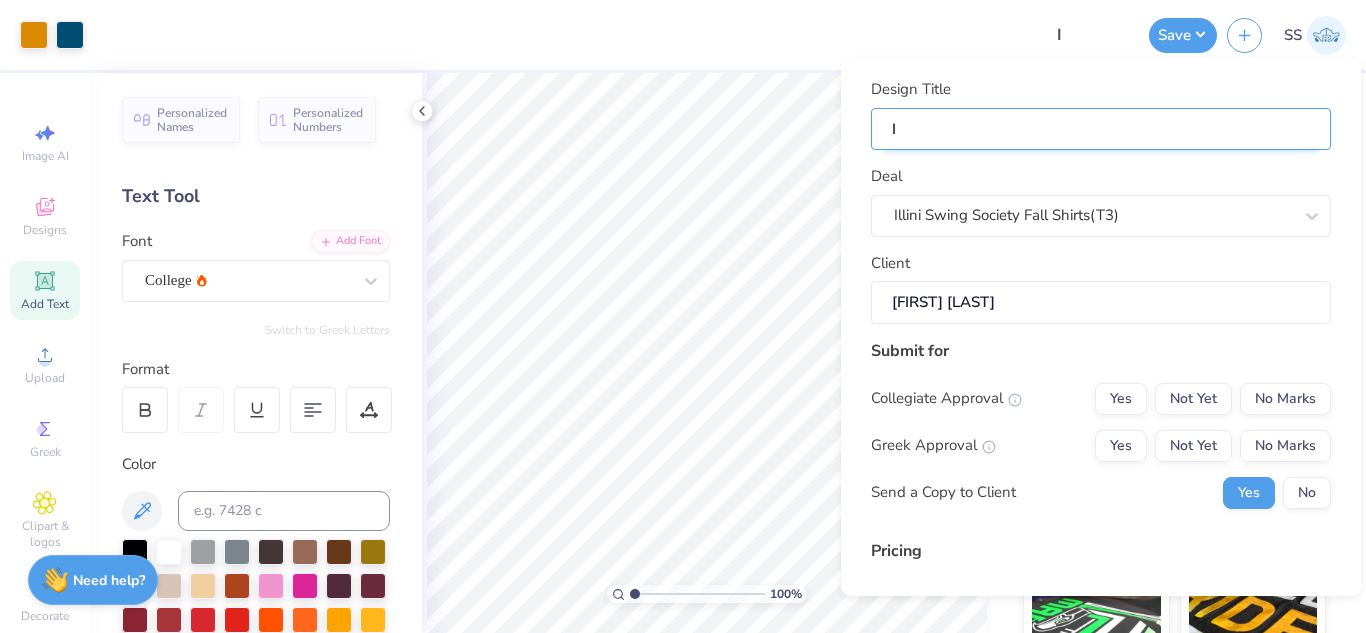 type on "Il" 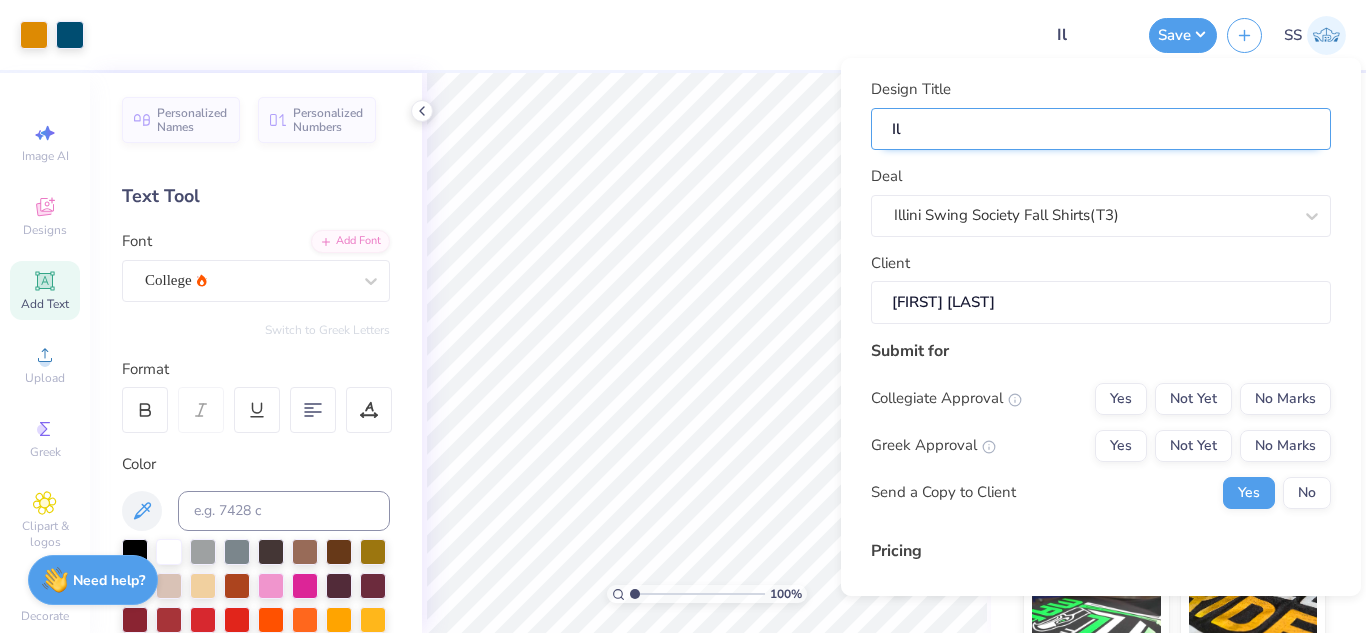 type on "Ill" 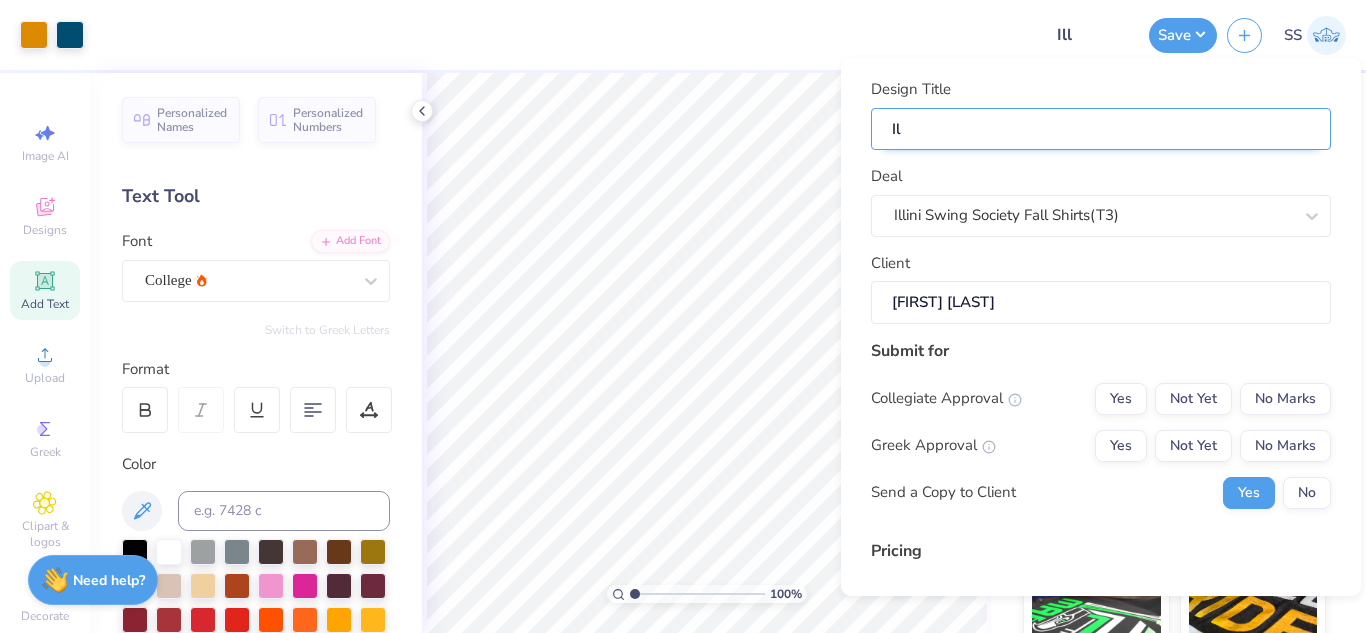 type on "Ill" 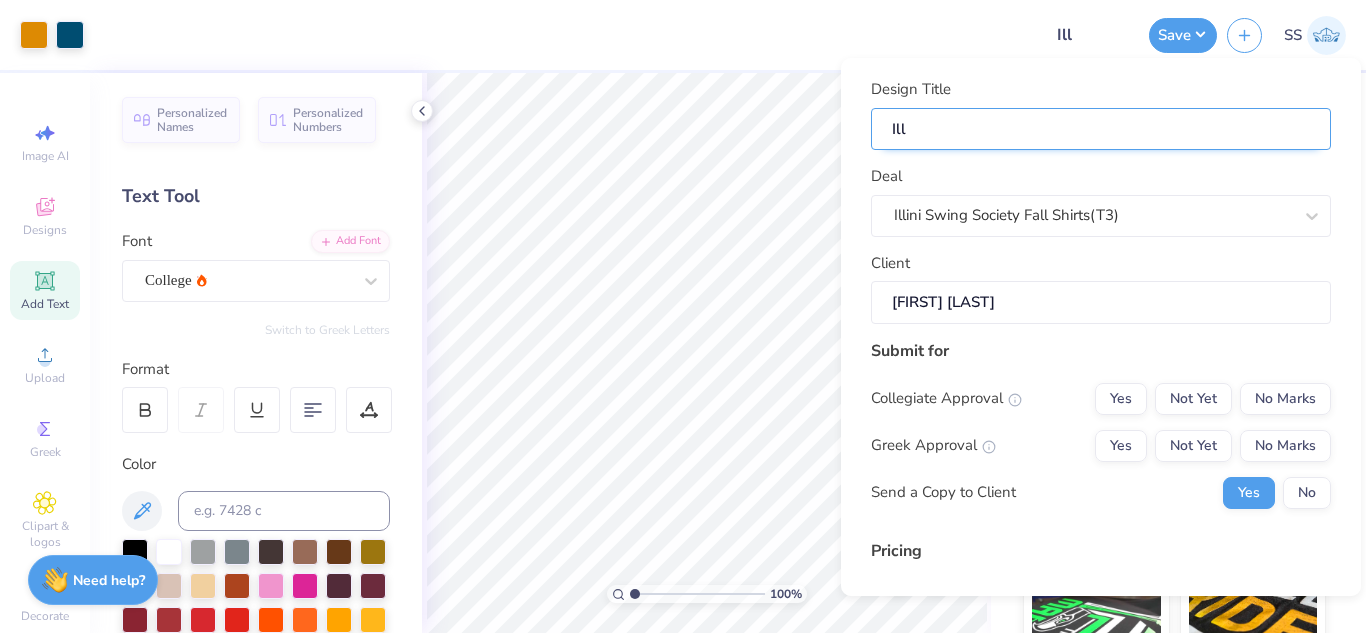 type on "Illi" 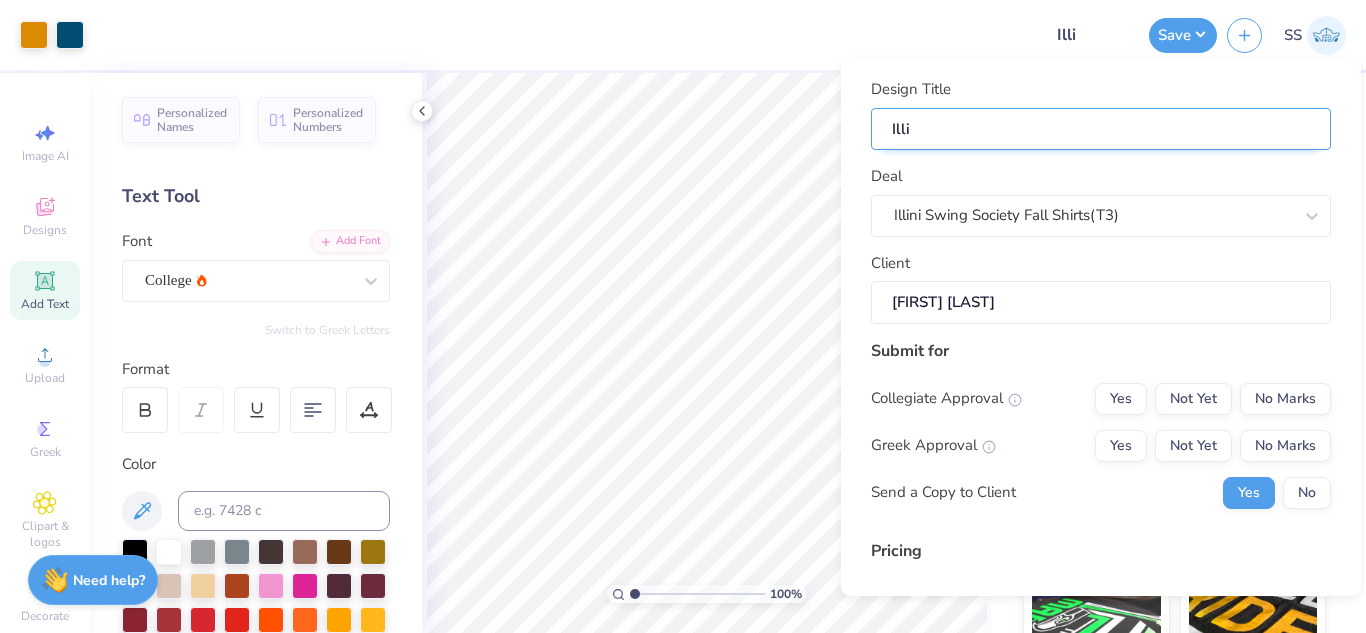 type on "Illin" 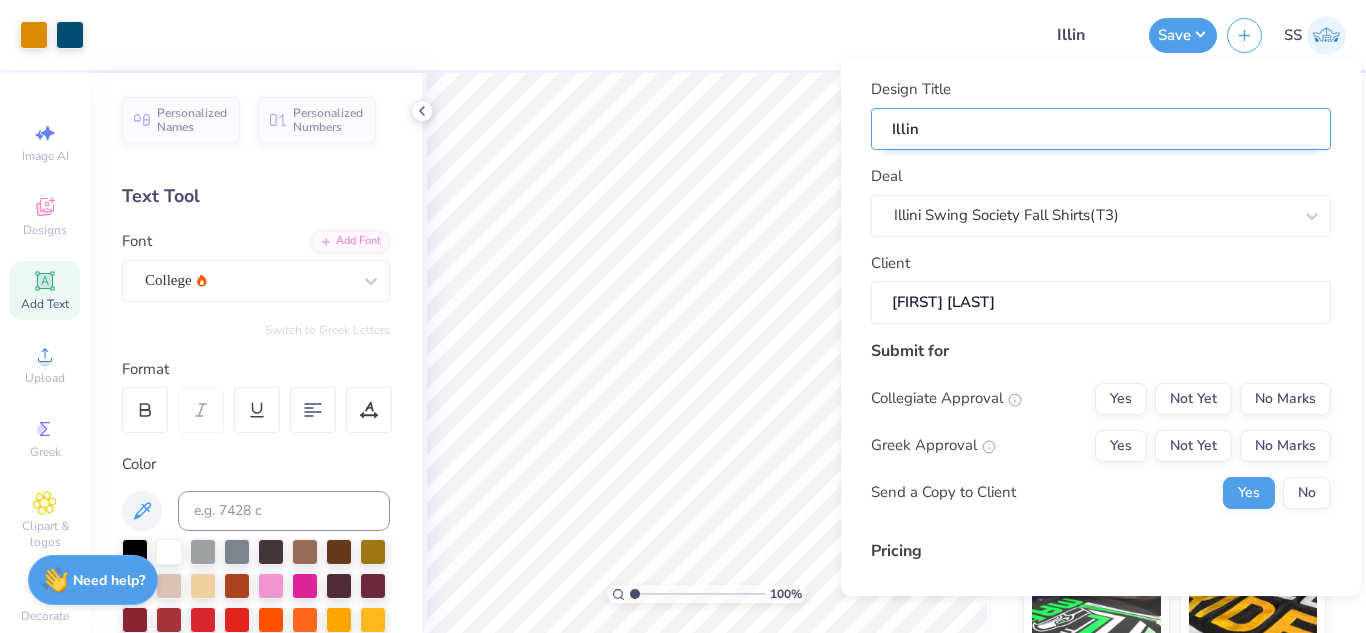 type on "Illini" 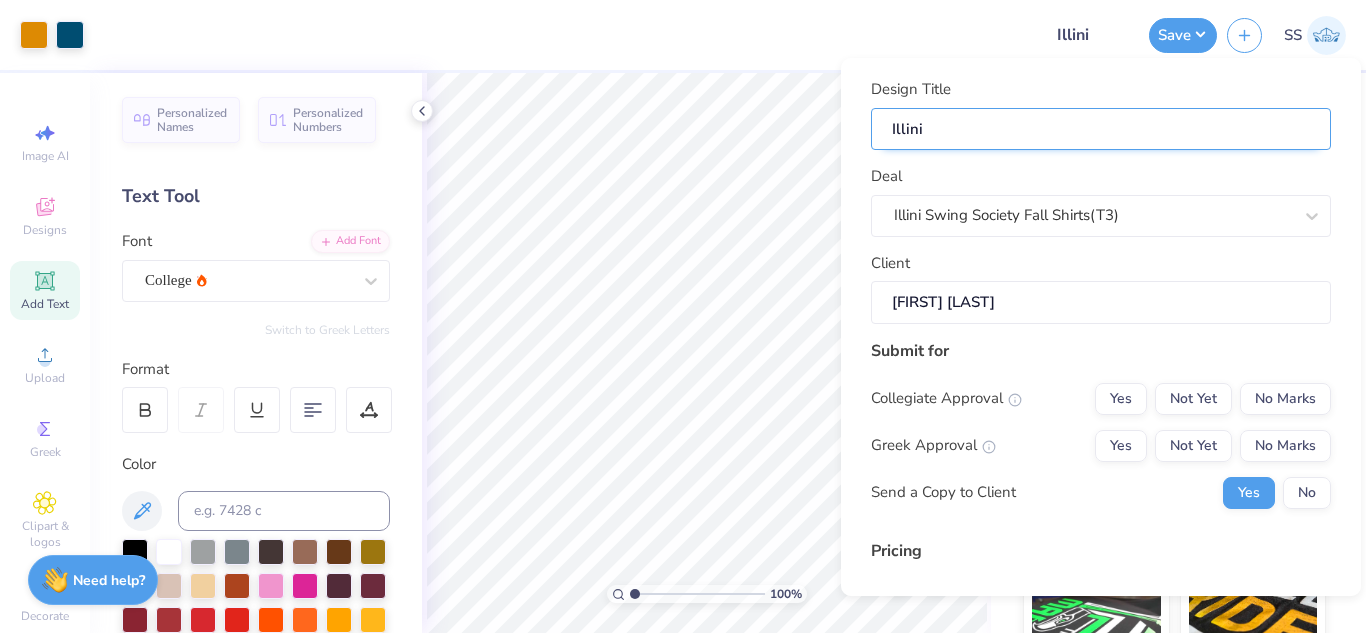 type on "Illini" 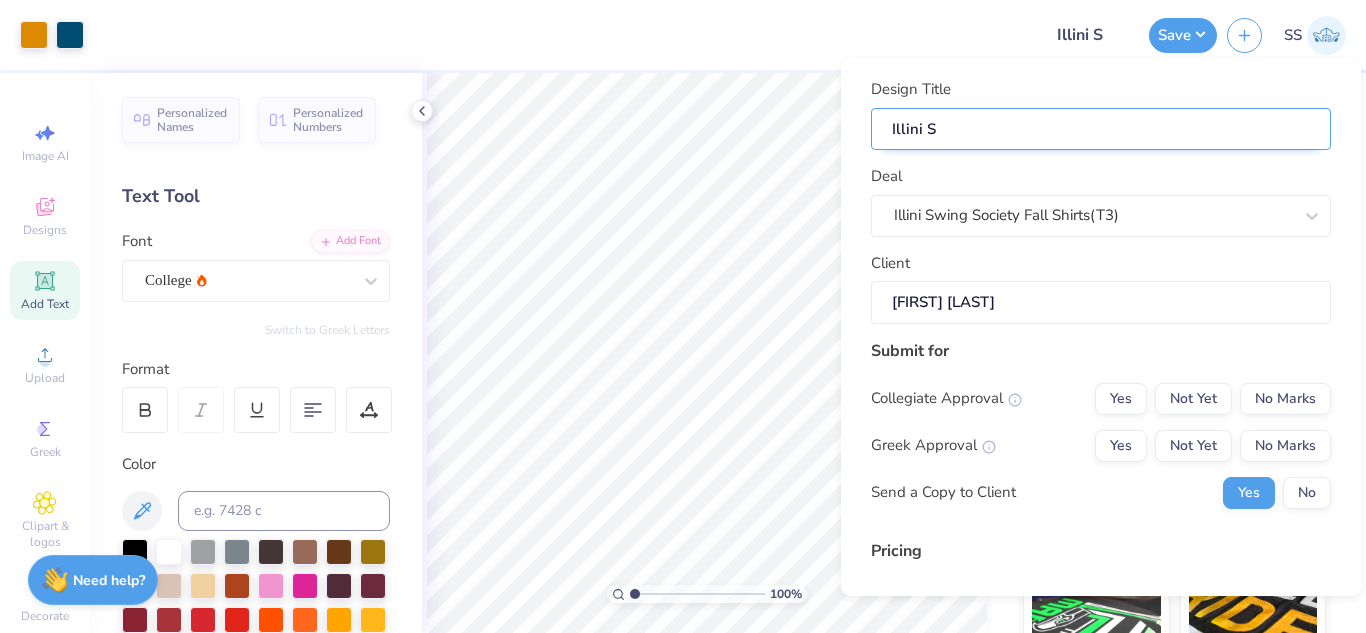 type on "Illini Sw" 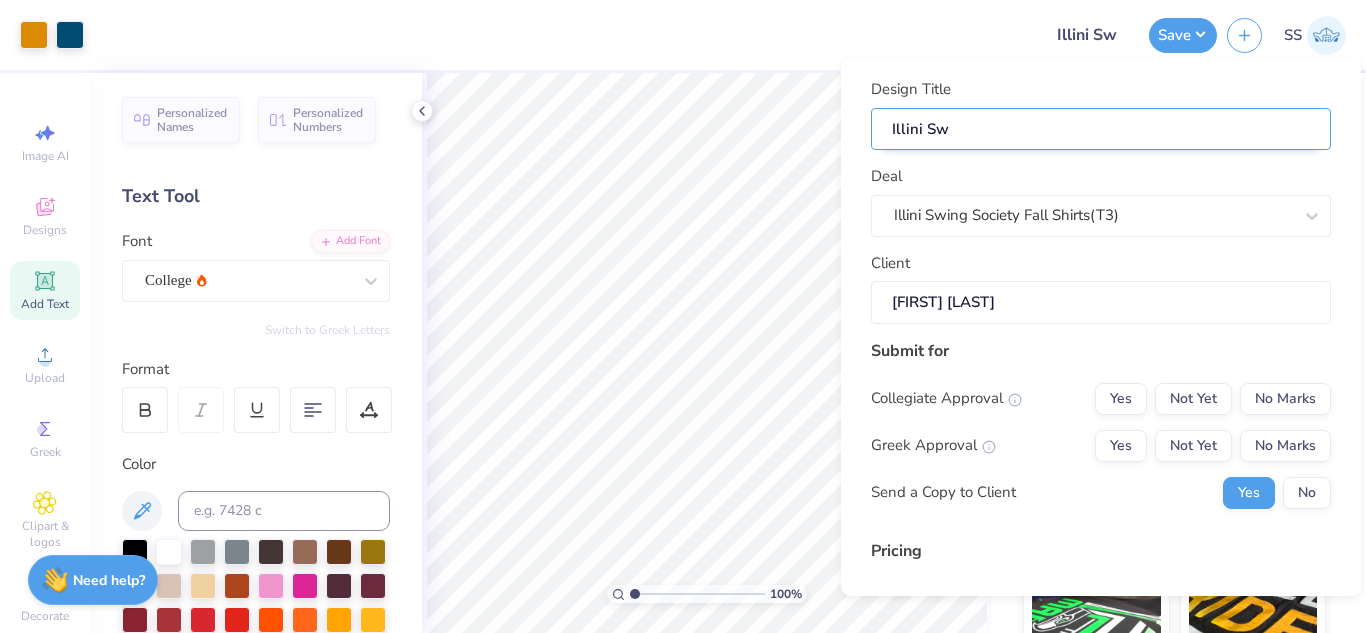 type on "Illini Swi" 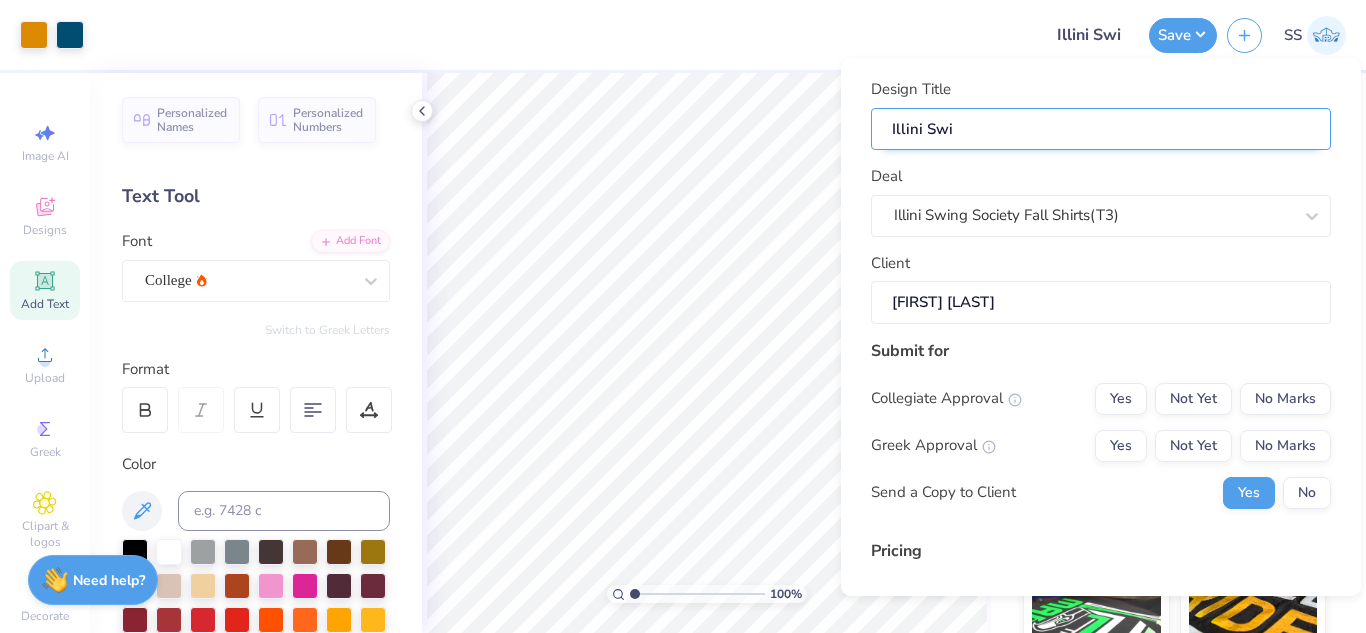 type on "Illini Swin" 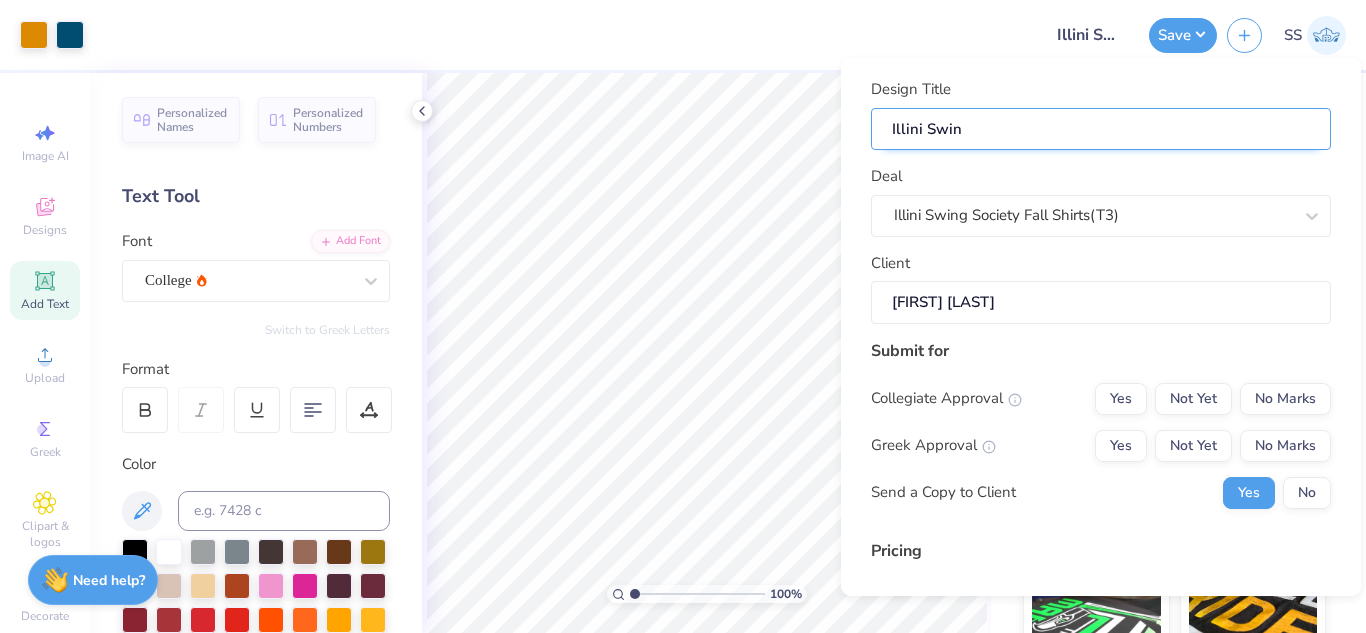 type on "Illini Swing" 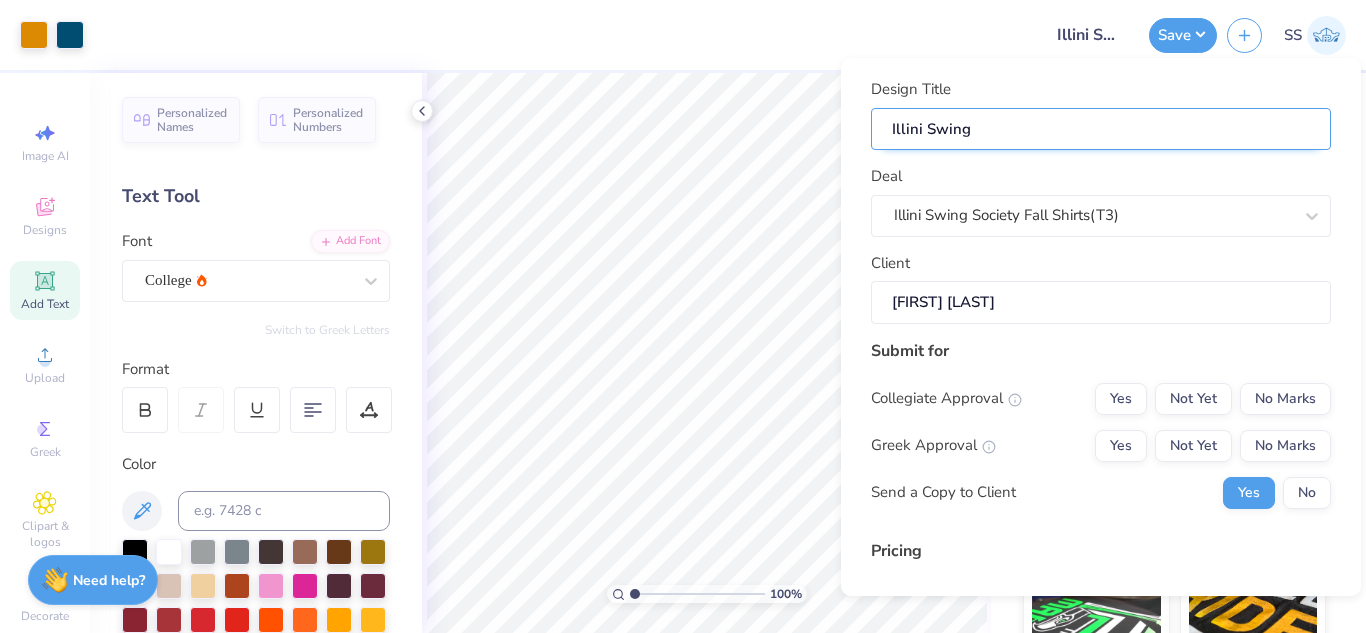 type on "Illini Swing" 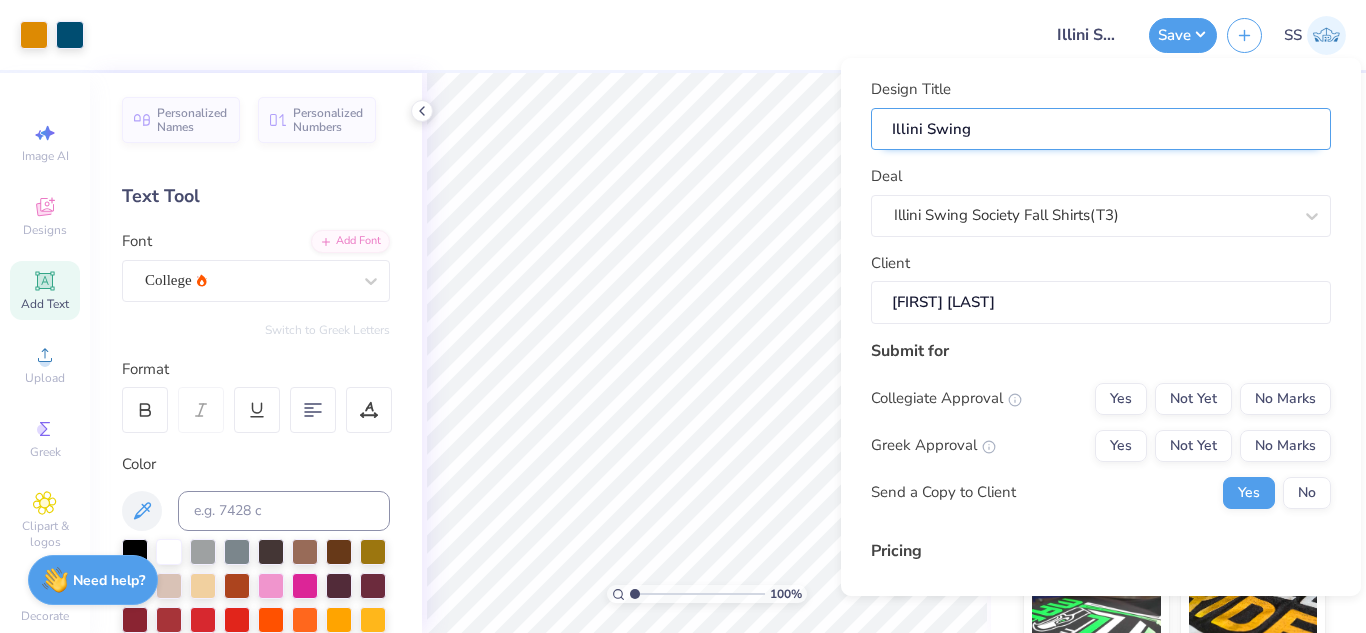 type on "Illini Swing S" 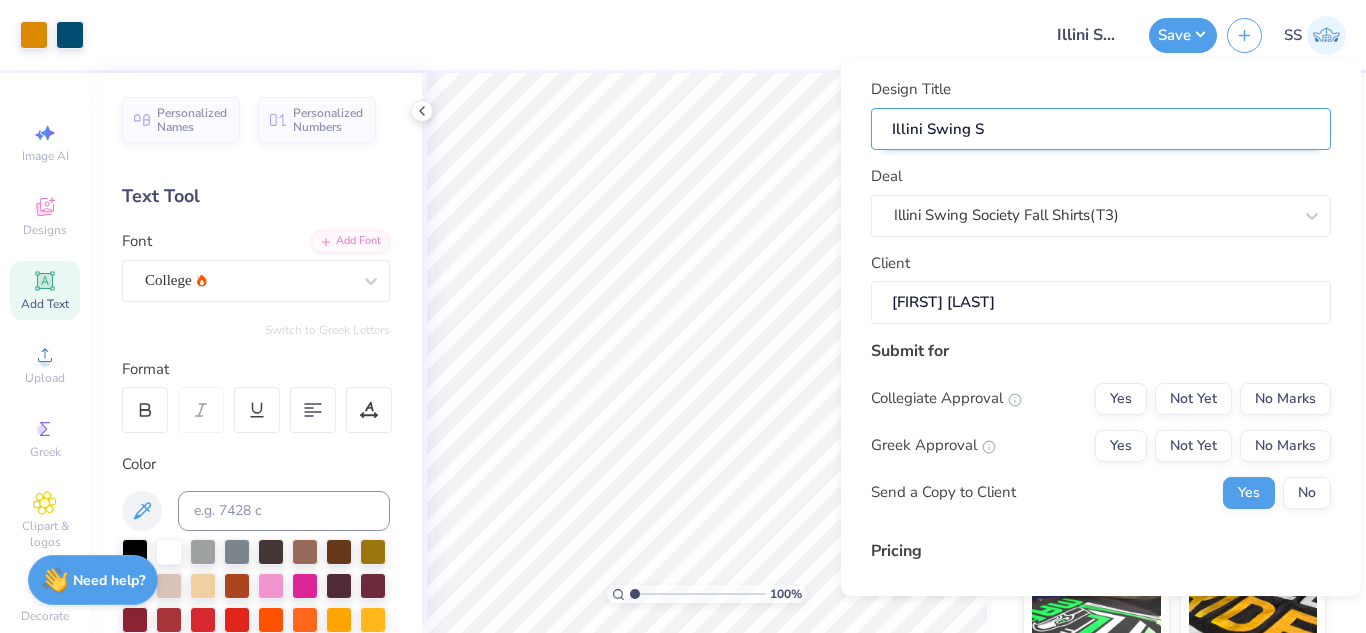 type on "Illini Swing So" 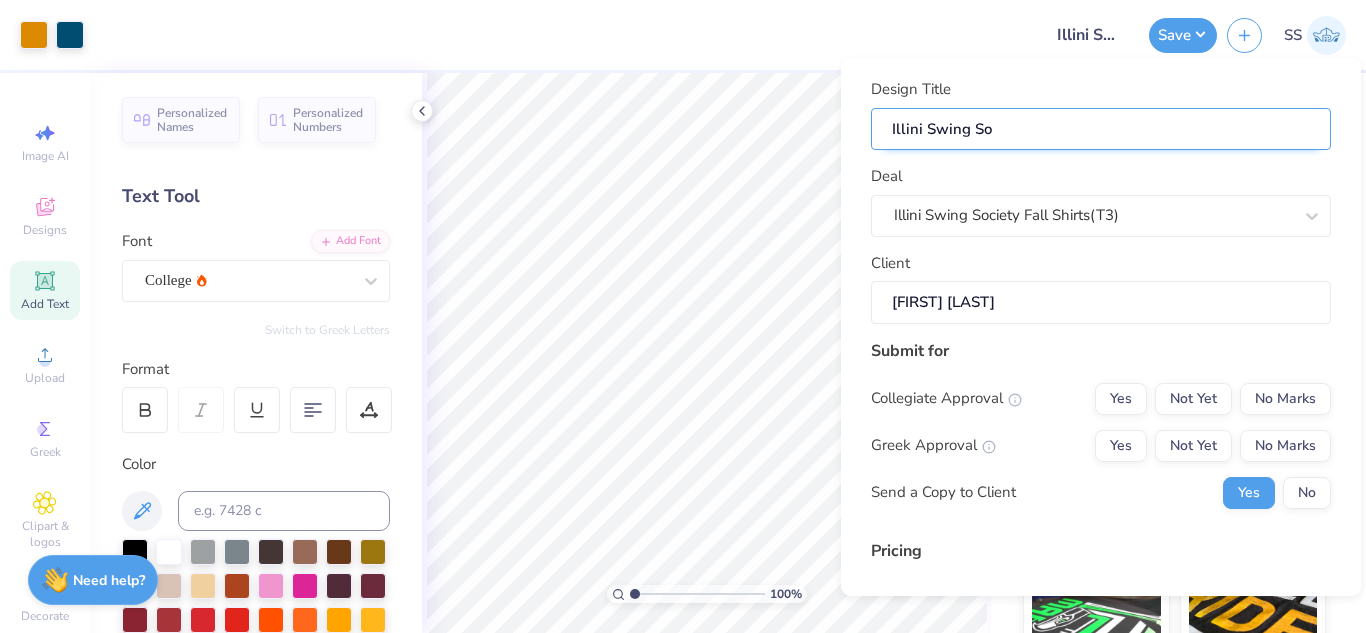type on "Illini Swing Soc" 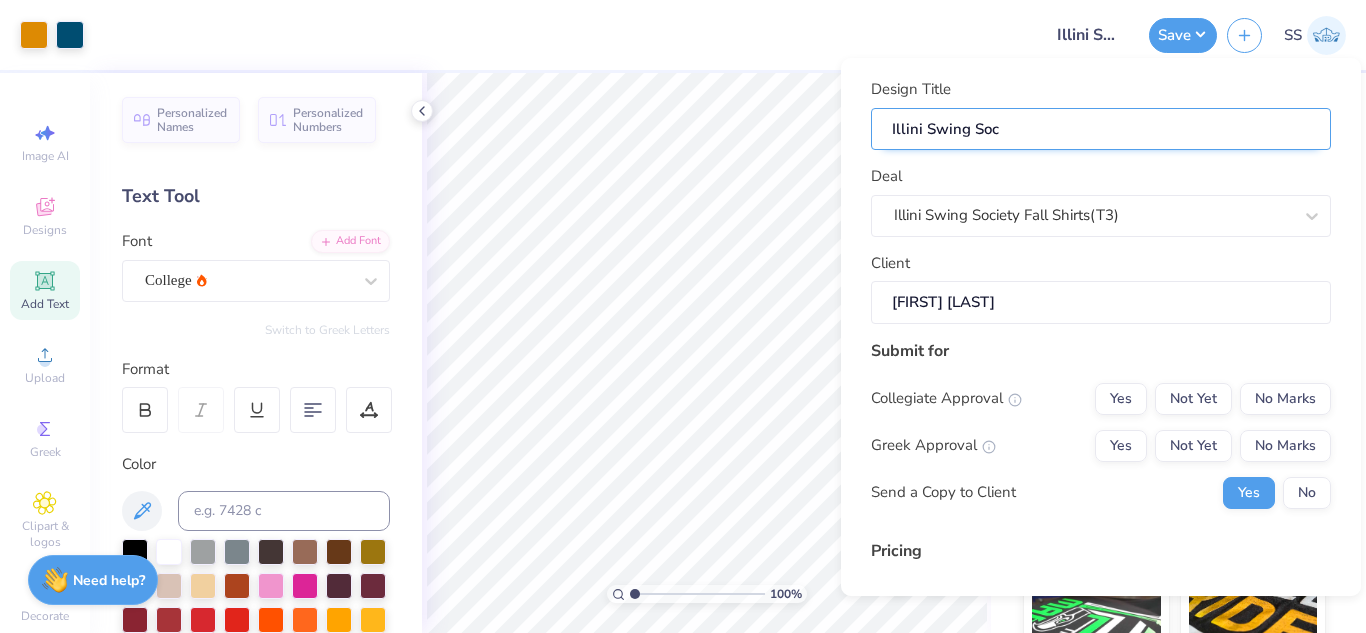 type on "Illini Swing Soci" 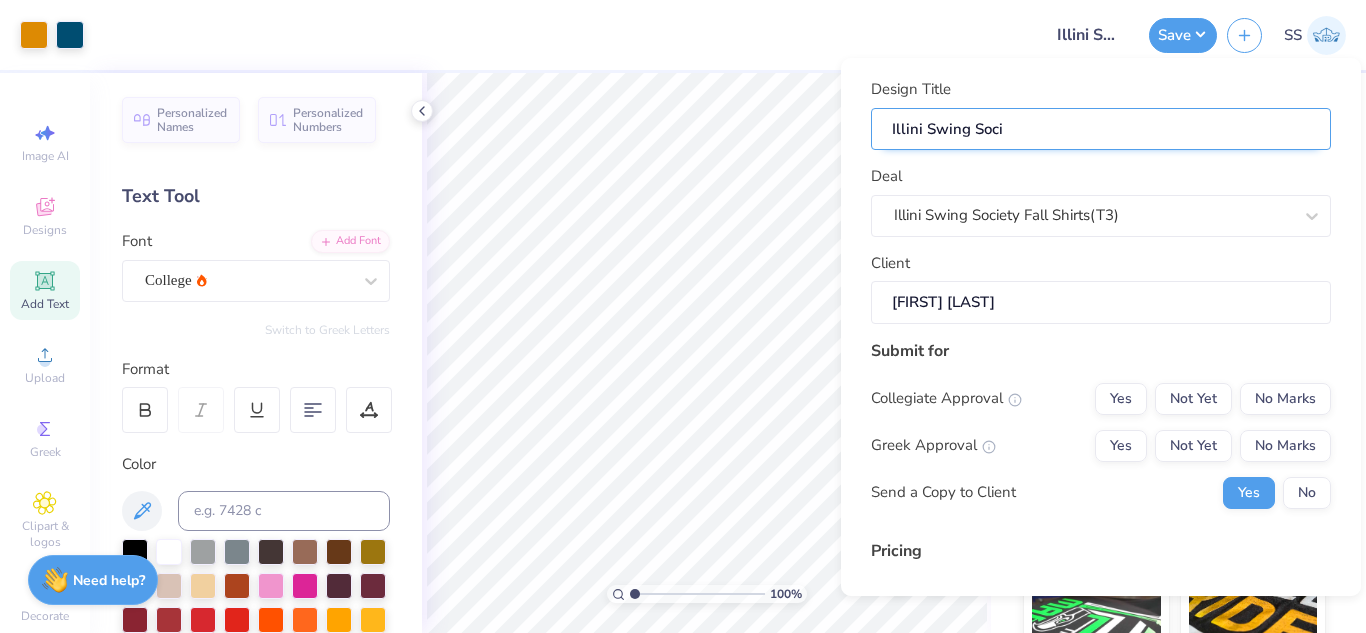 type on "Illini Swing Socie" 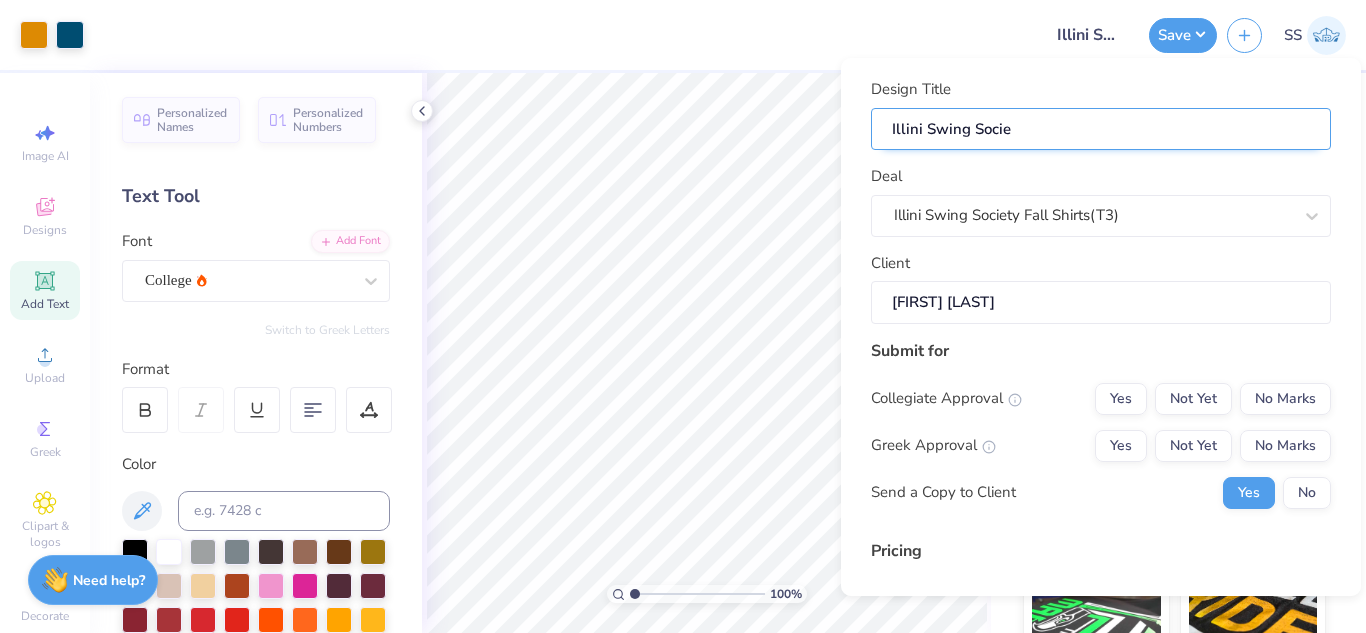 type on "Illini Swing Societ" 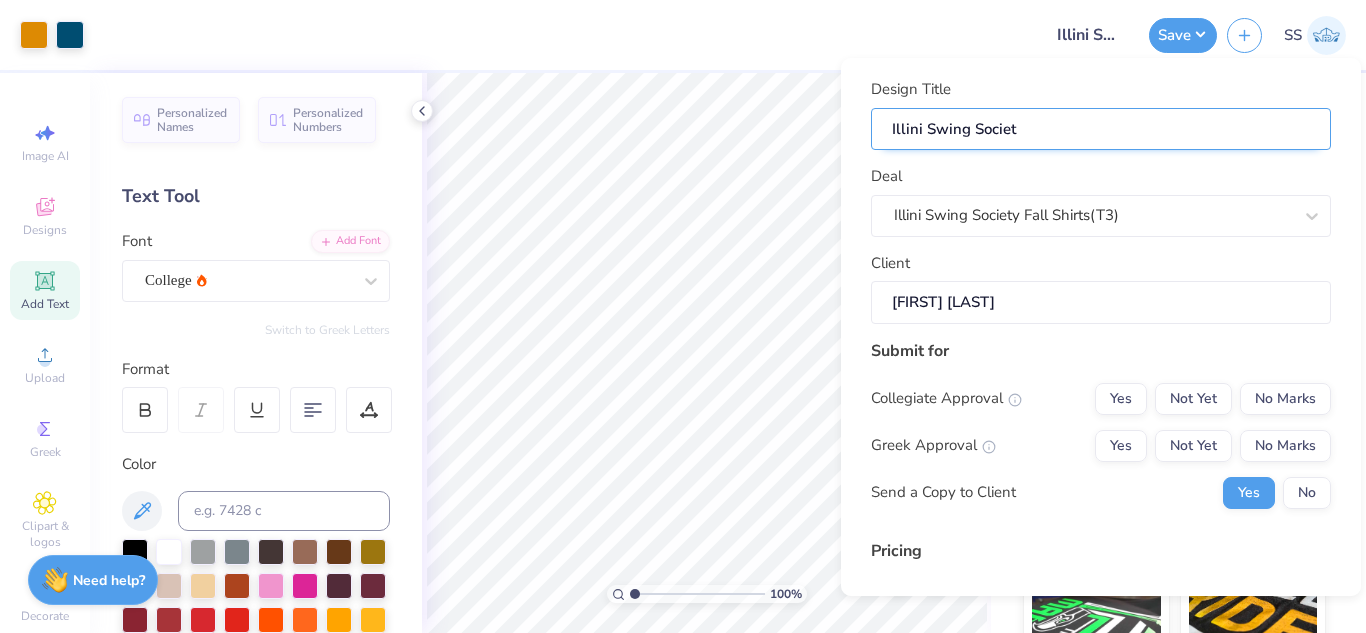 type on "Illini Swing Society" 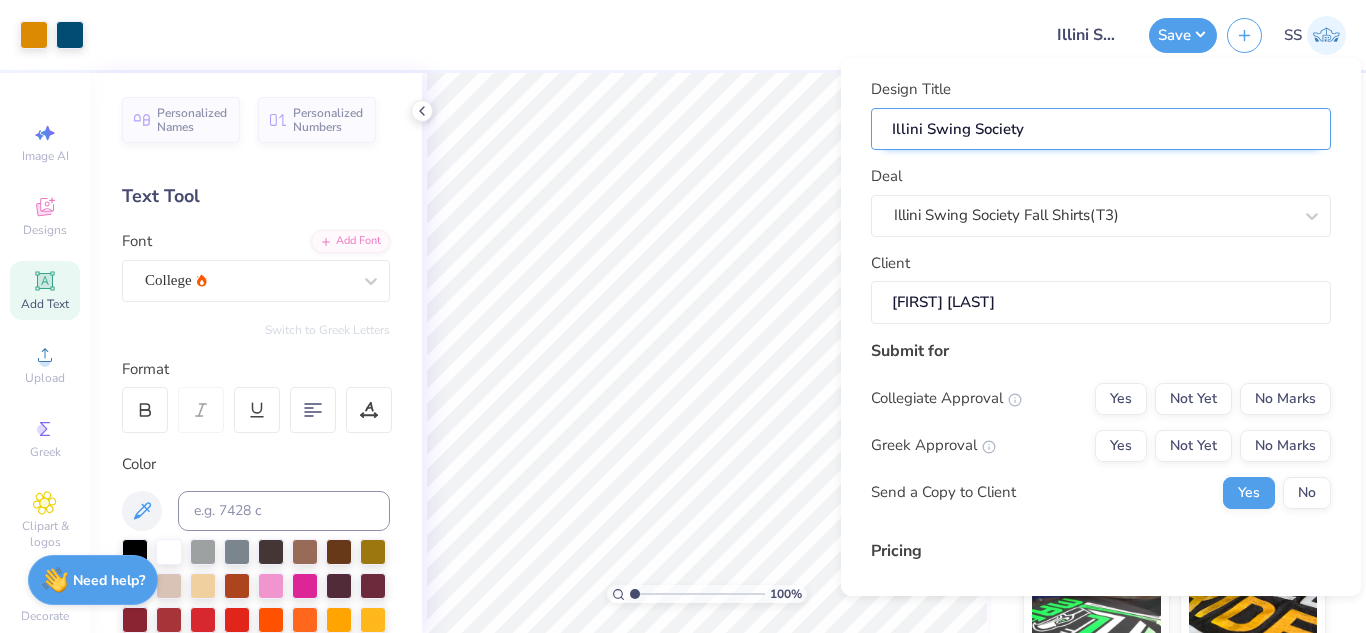 type on "Illini Swing Society" 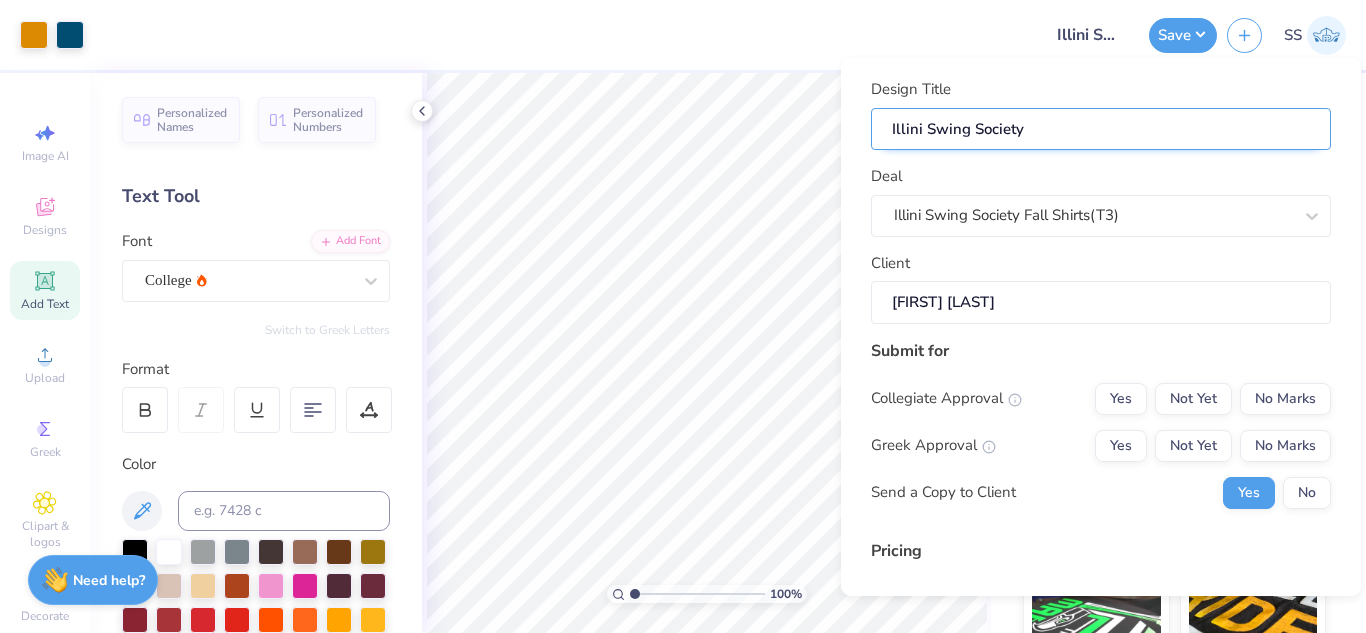 type on "Illini Swing Society M" 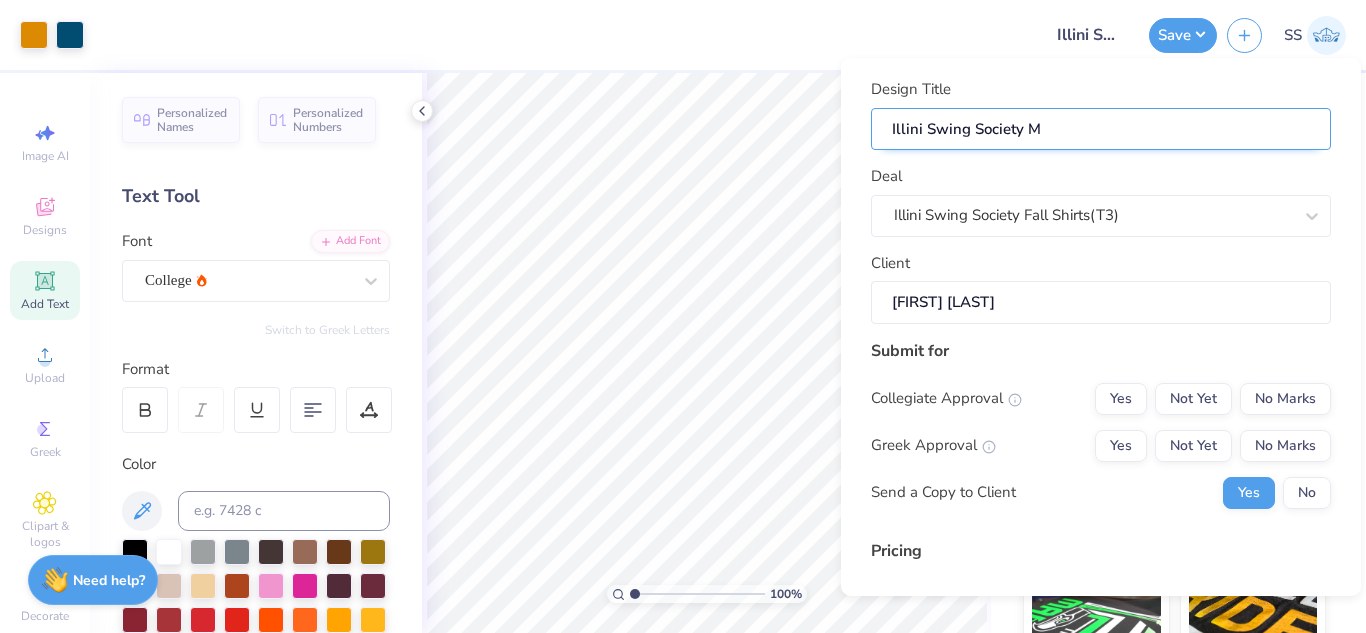 type on "Illini Swing Society Me" 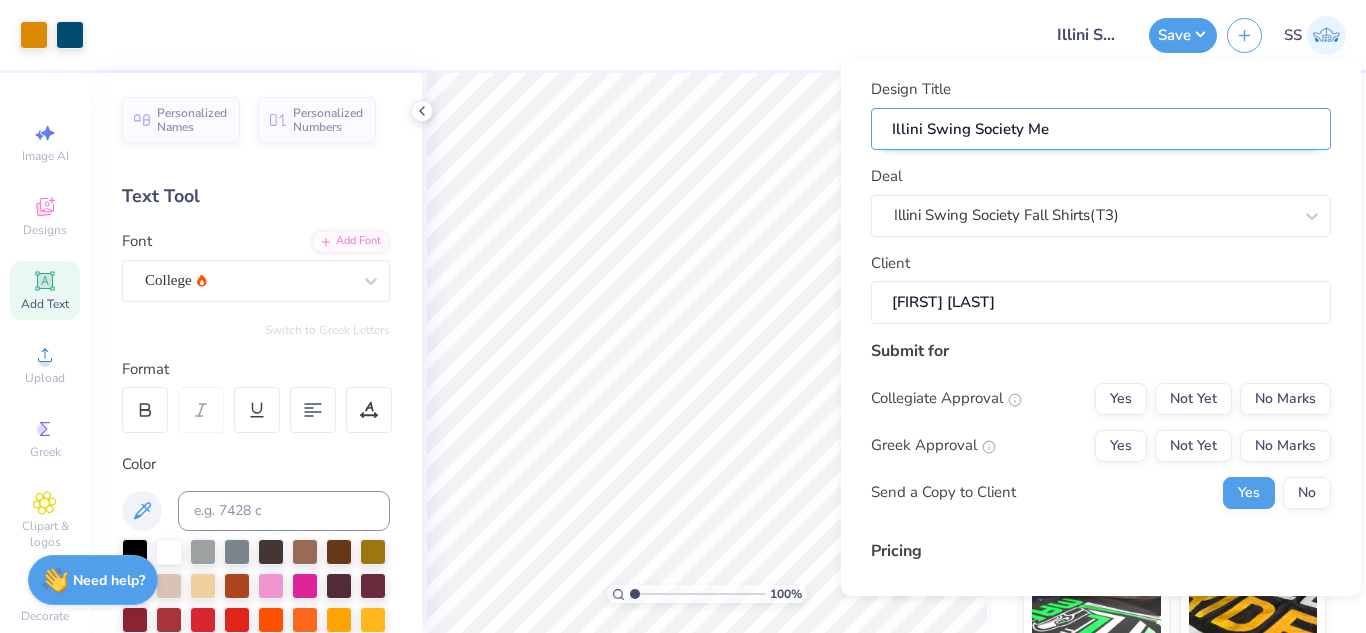 type on "Illini Swing Society Mer" 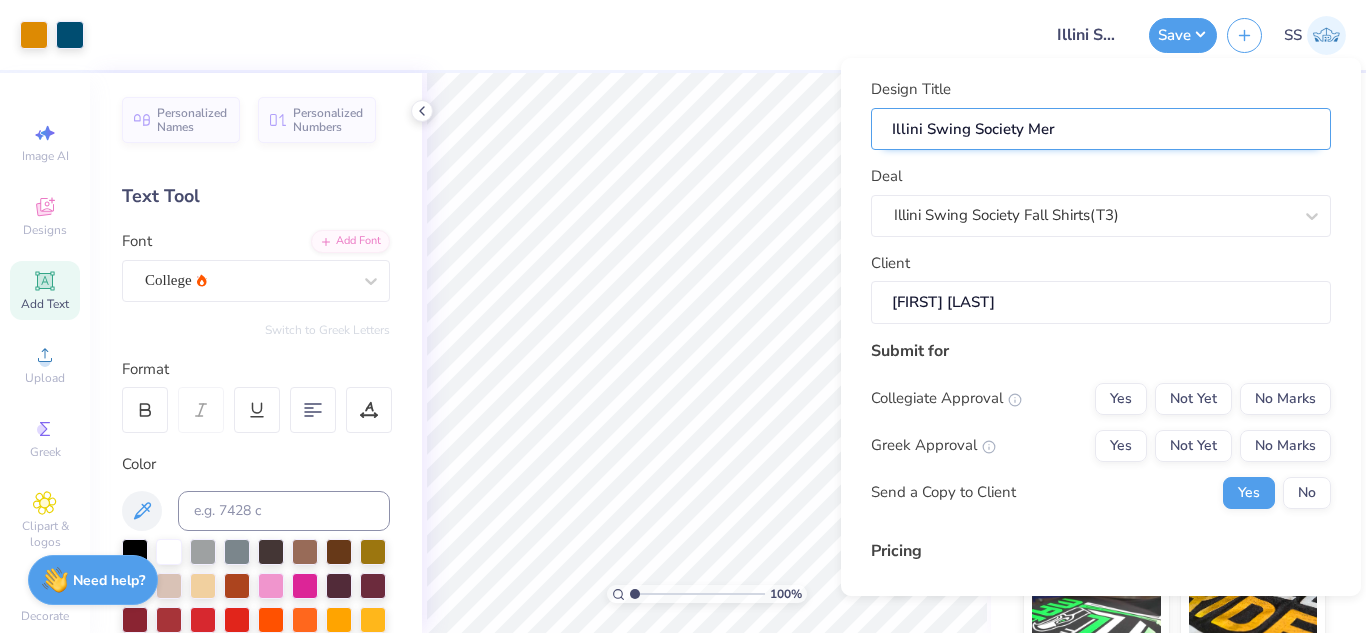 type on "Illini Swing Society Merc" 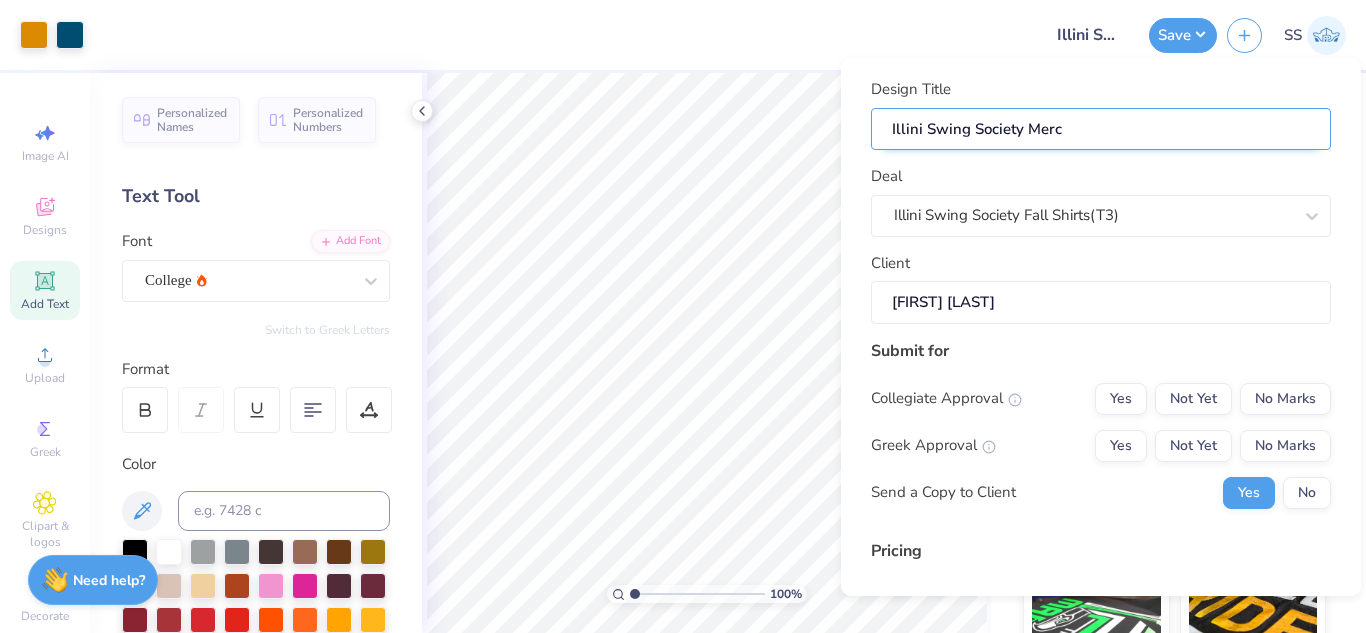 type on "Illini Swing Society Merch" 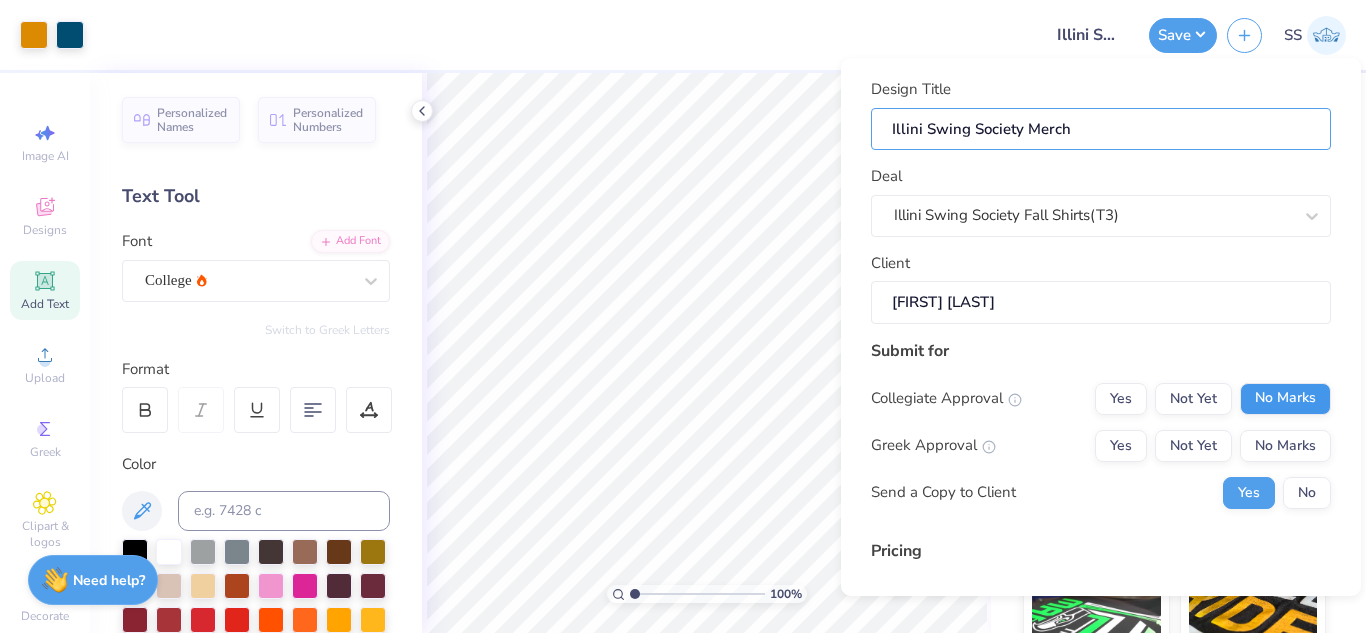 type on "Illini Swing Society Merch" 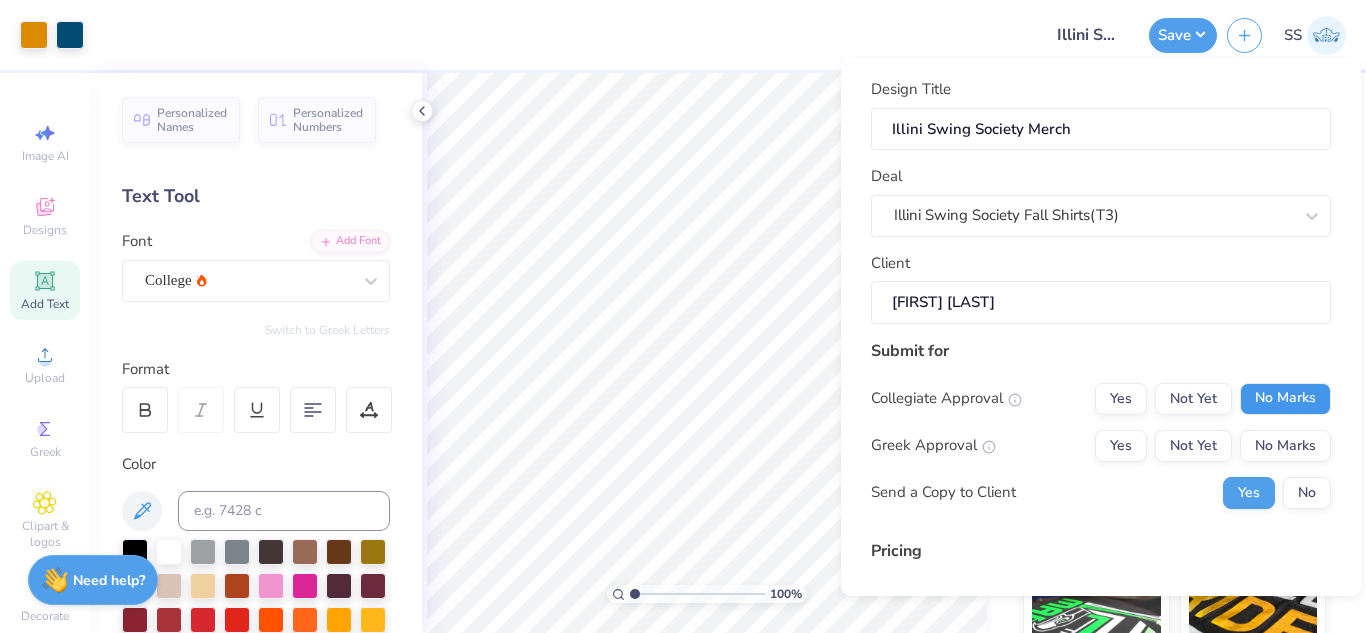 click on "No Marks" at bounding box center [1285, 399] 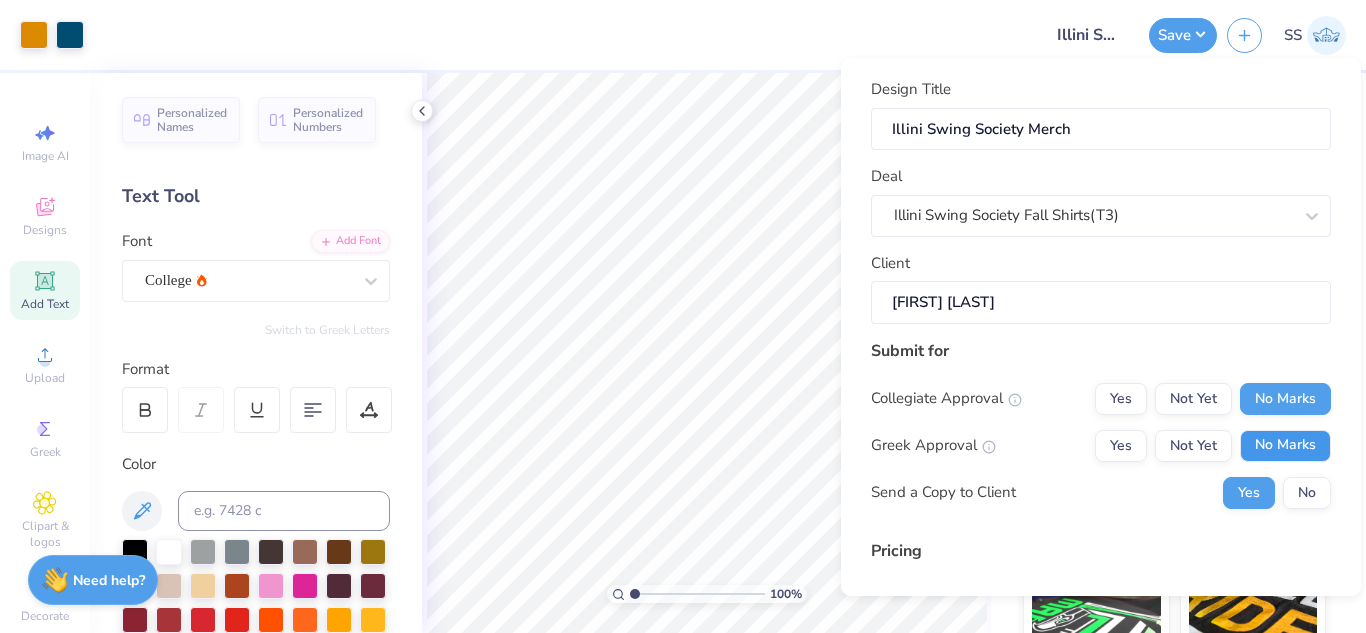 click on "No Marks" at bounding box center [1285, 446] 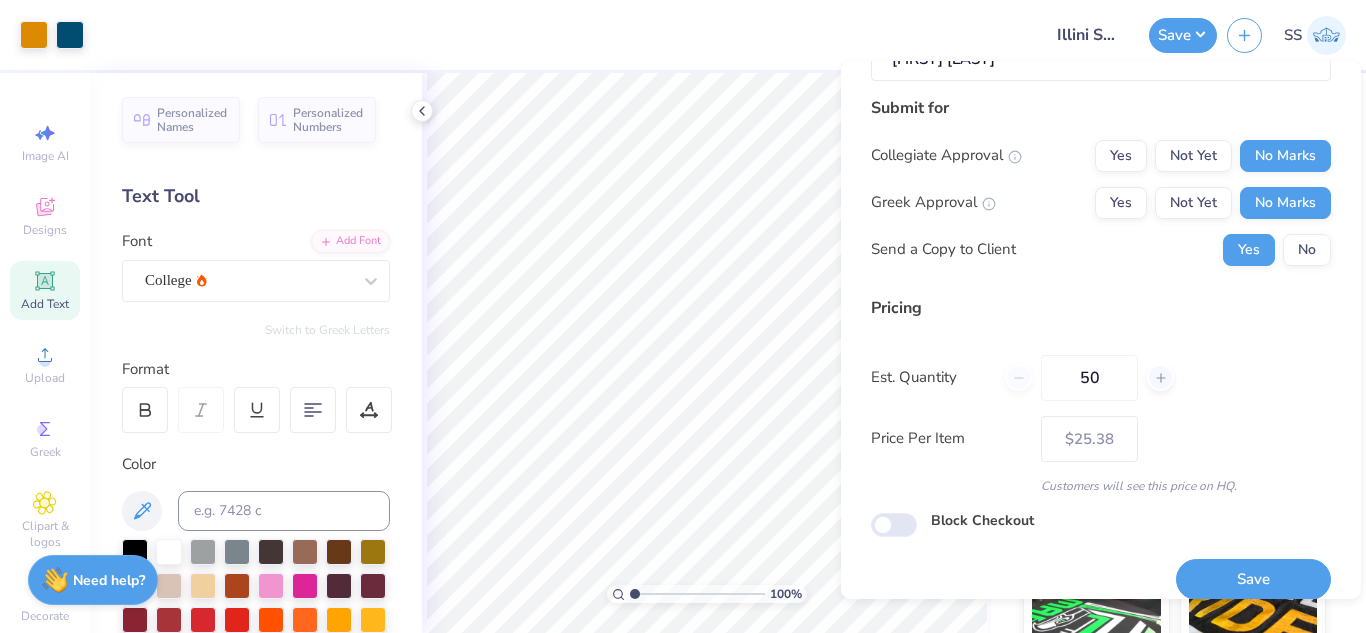scroll, scrollTop: 245, scrollLeft: 0, axis: vertical 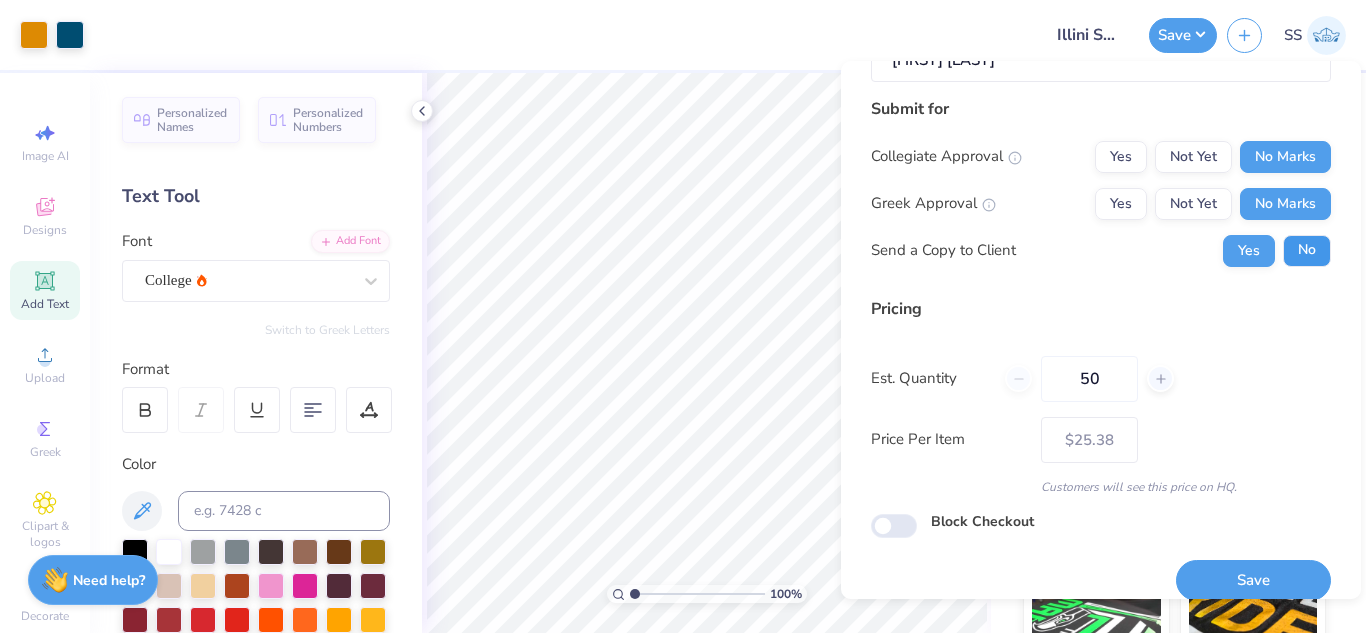 click on "No" at bounding box center [1307, 251] 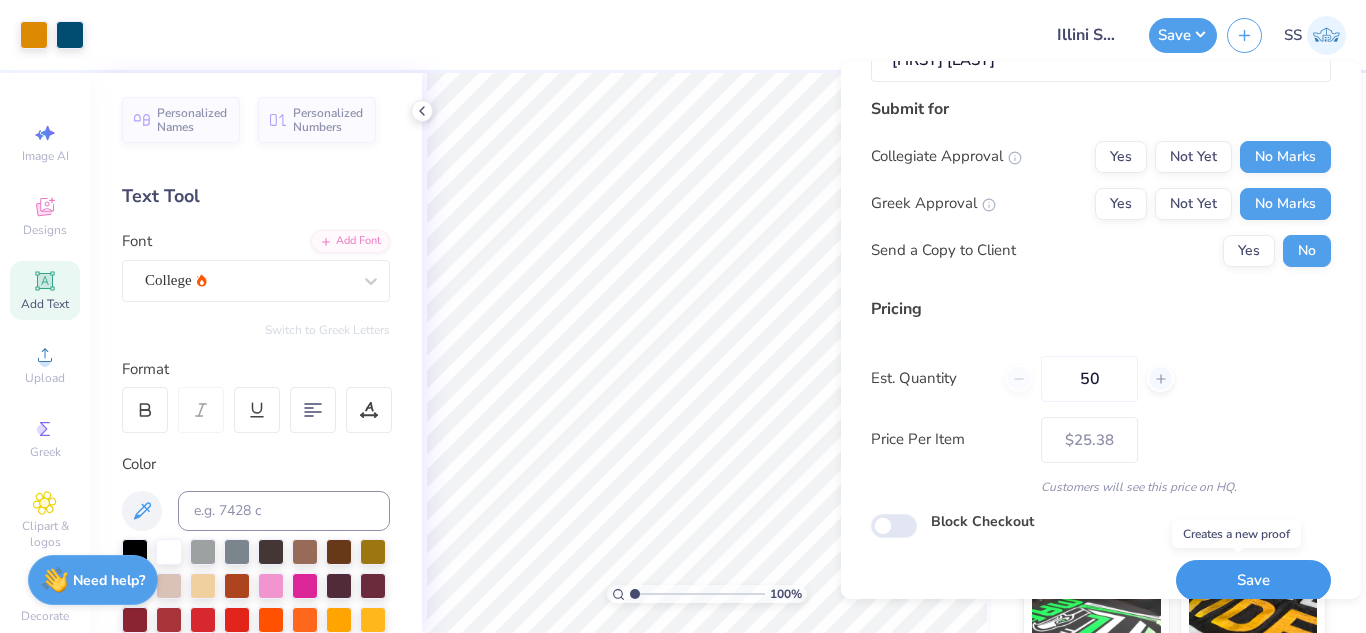 click on "Save" at bounding box center [1253, 580] 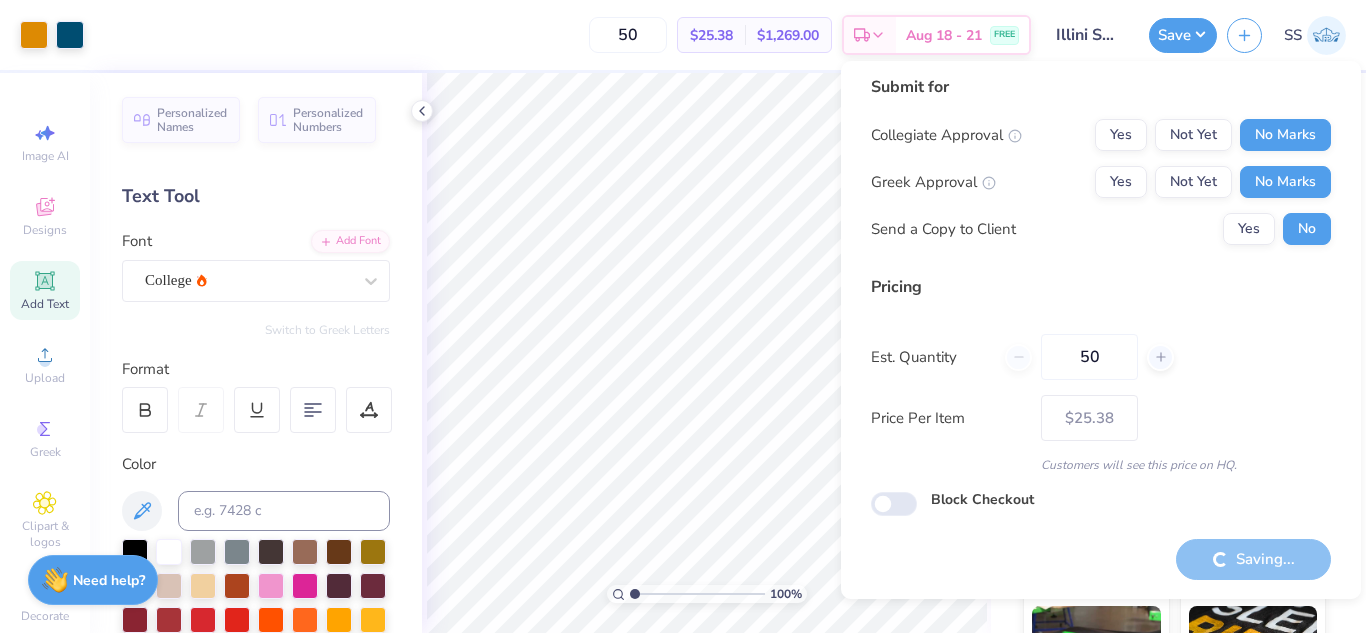 type on "– –" 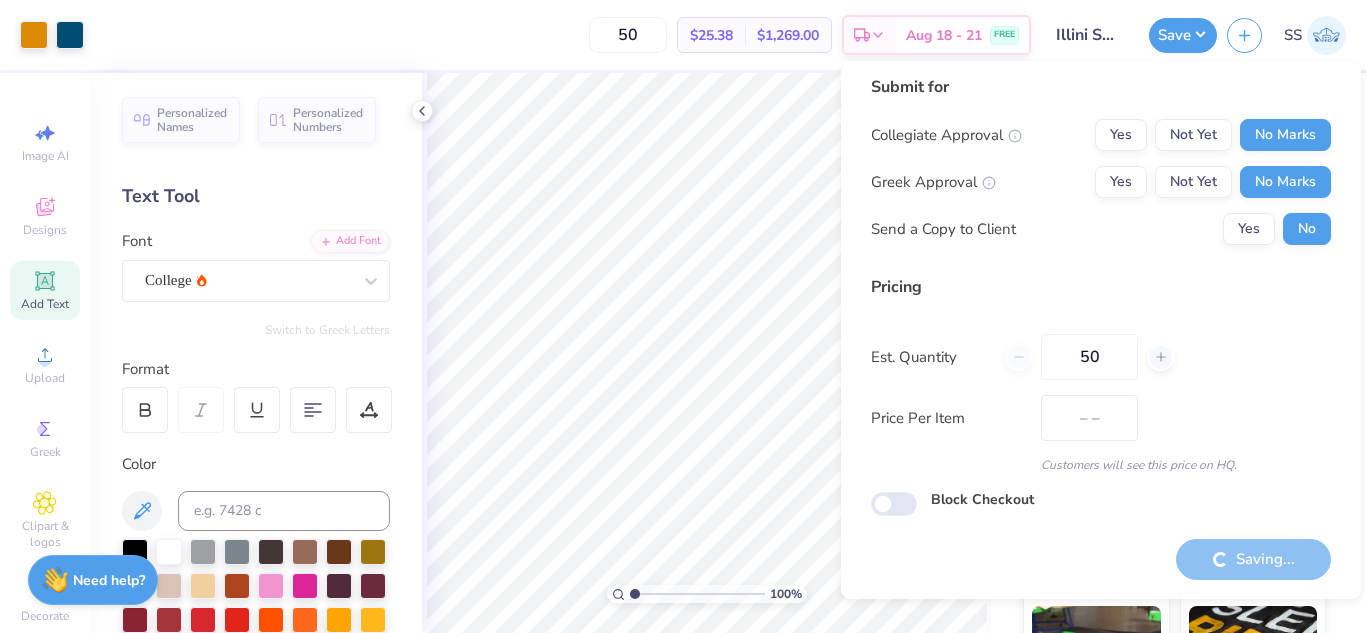 scroll, scrollTop: 0, scrollLeft: 0, axis: both 